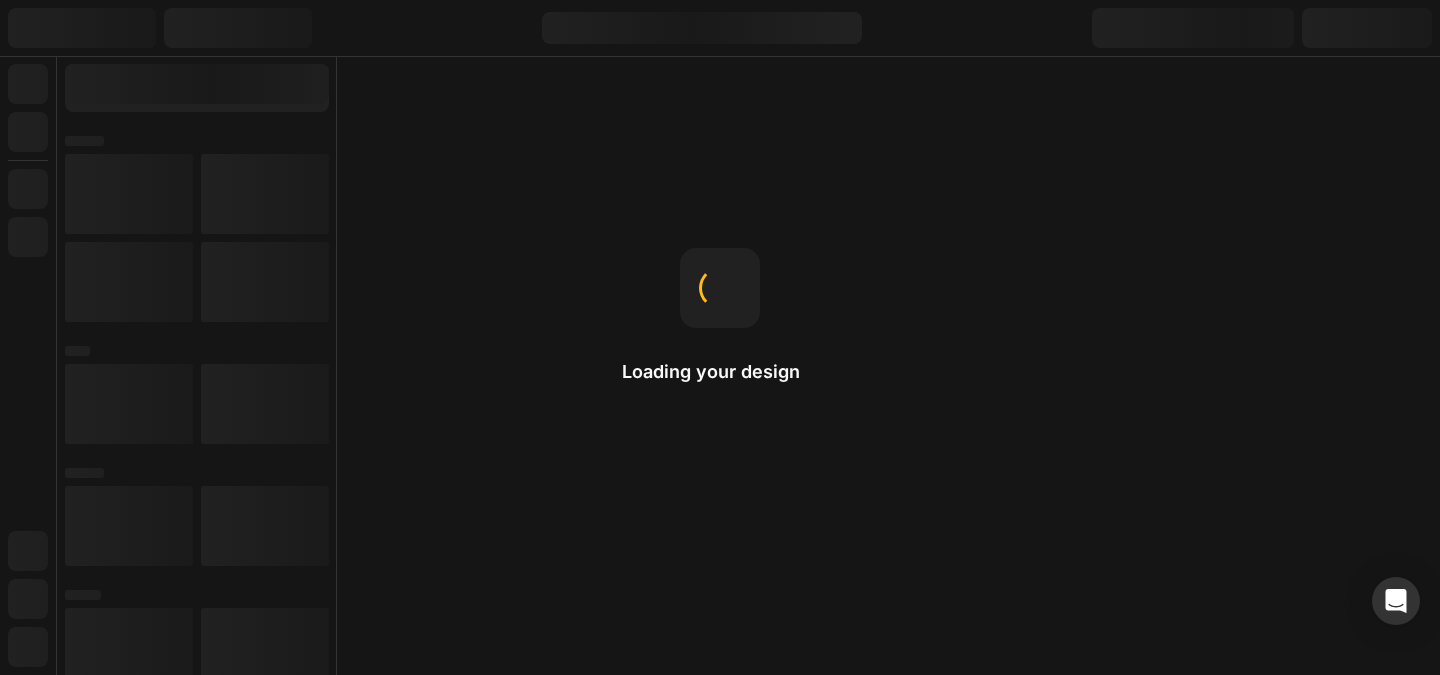 scroll, scrollTop: 0, scrollLeft: 0, axis: both 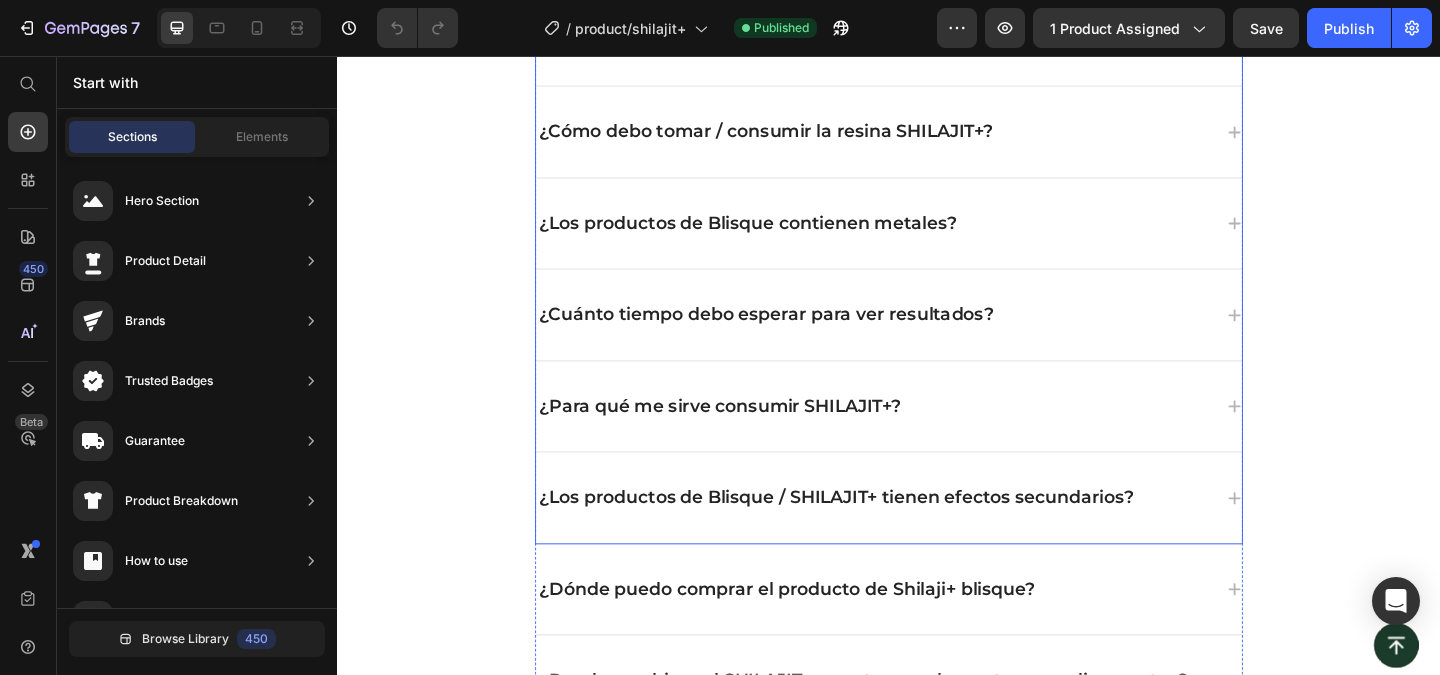 click on "¿Cómo debo tomar / consumir la resina SHILAJIT+?" at bounding box center [937, 138] 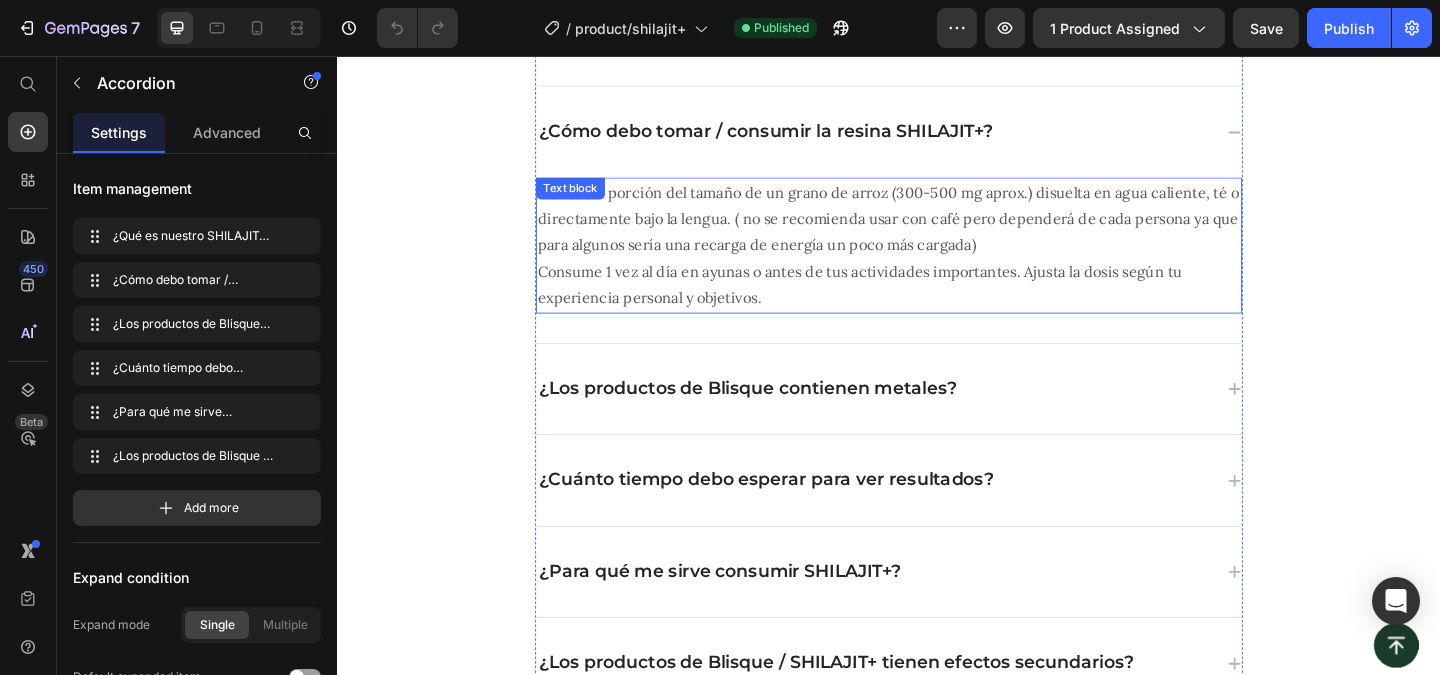 click on "Toma una porción del tamaño de un grano de arroz (300-500 mg aprox.) disuelta en agua caliente, té o directamente bajo la lengua. ( no se recomienda usar con café pero dependerá de cada persona ya que para algunos sería una recarga de energía un poco más cargada) Consume 1 vez al día en ayunas o antes de tus actividades importantes. Ajusta la dosis según tu experiencia personal y objetivos." at bounding box center (937, 262) 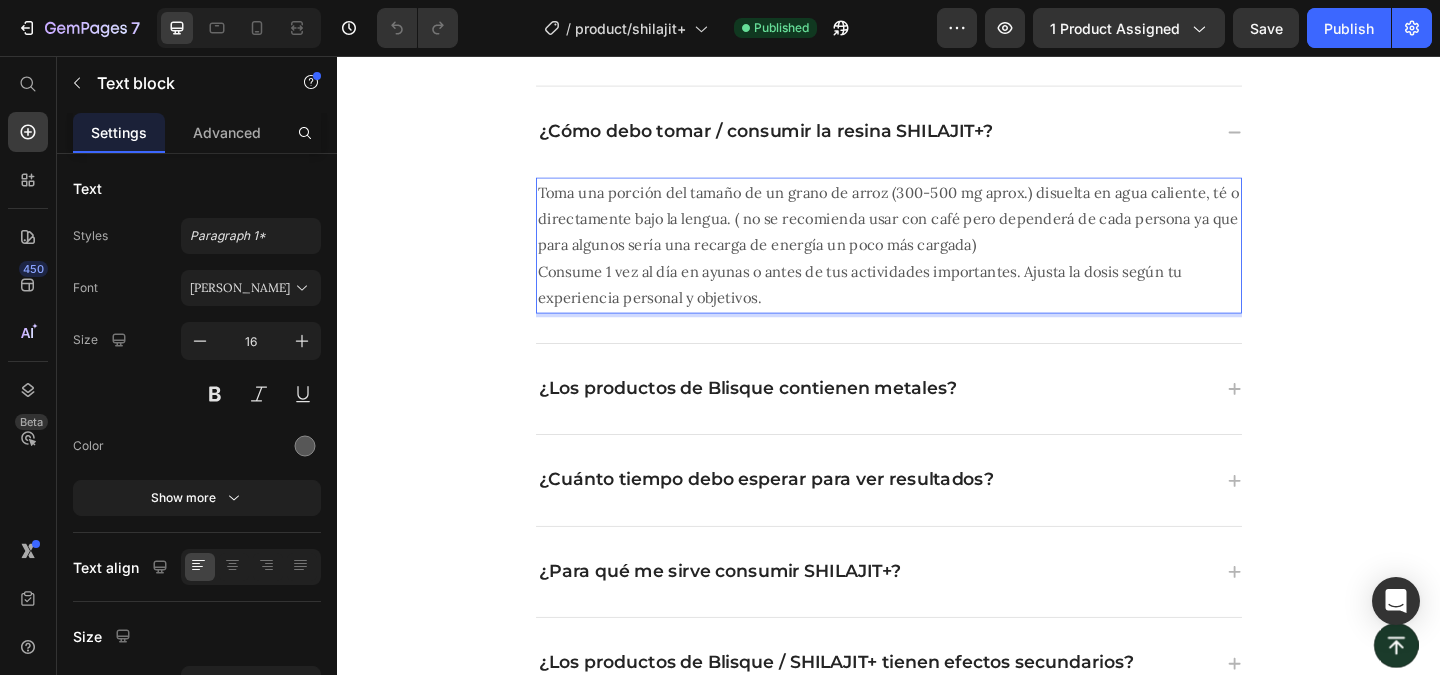 click on "Toma una porción del tamaño de un grano de arroz (300-500 mg aprox.) disuelta en agua caliente, té o directamente bajo la lengua. ( no se recomienda usar con café pero dependerá de cada persona ya que para algunos sería una recarga de energía un poco más cargada) Consume 1 vez al día en ayunas o antes de tus actividades importantes. Ajusta la dosis según tu experiencia personal y objetivos." at bounding box center (937, 262) 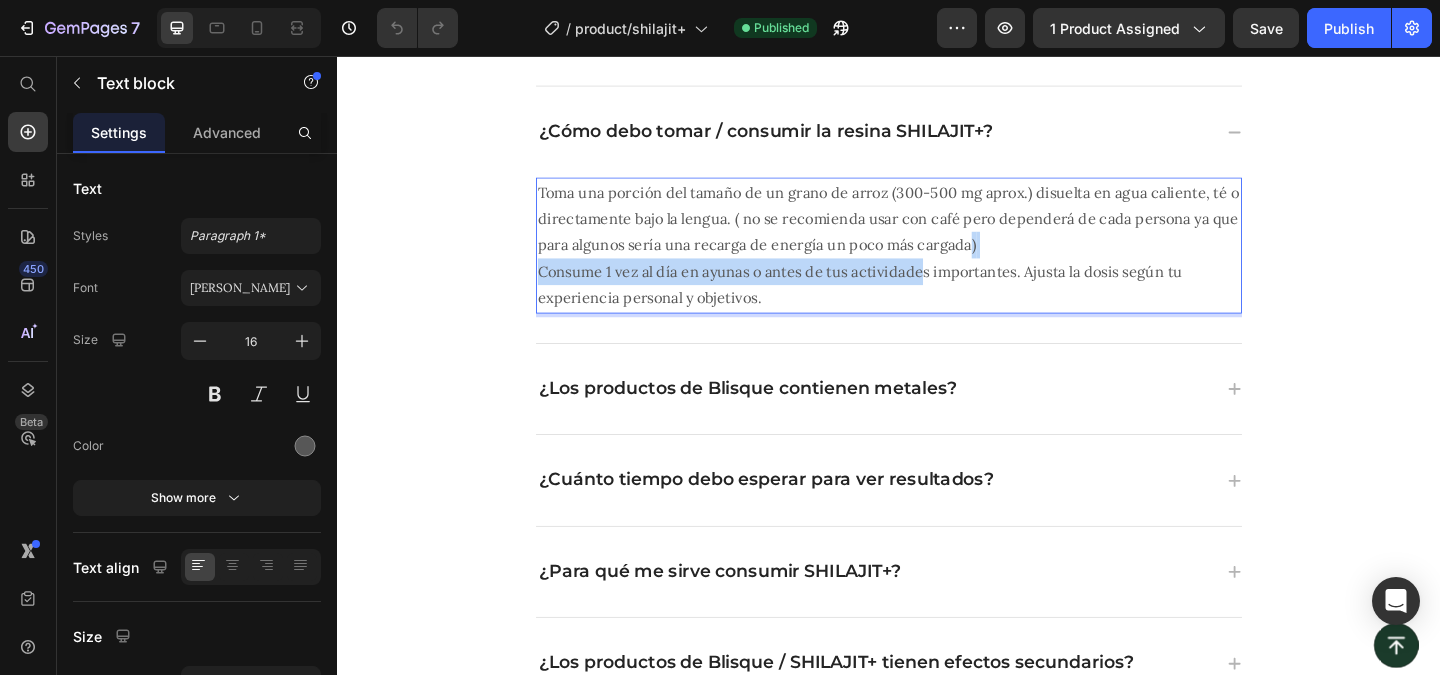drag, startPoint x: 1024, startPoint y: 334, endPoint x: 966, endPoint y: 347, distance: 59.439045 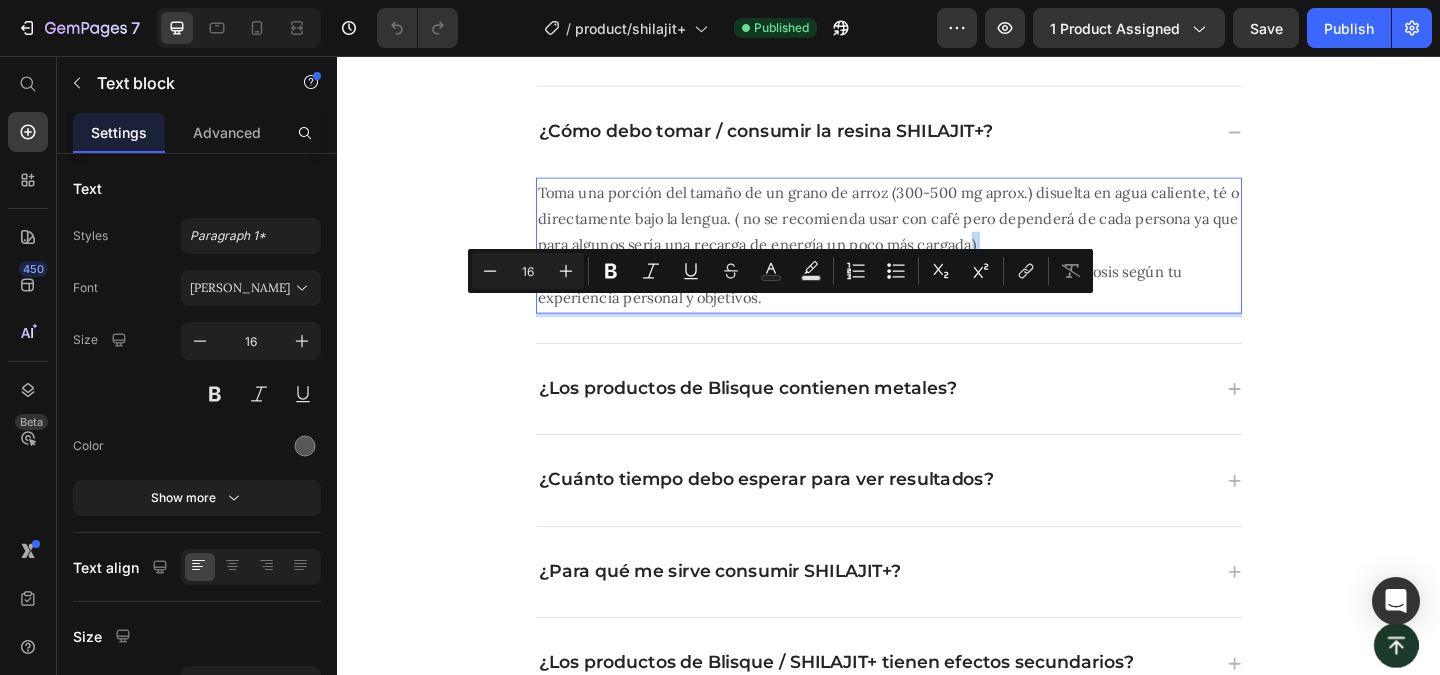 click on "Toma una porción del tamaño de un grano de arroz (300-500 mg aprox.) disuelta en agua caliente, té o directamente bajo la lengua. ( no se recomienda usar con café pero dependerá de cada persona ya que para algunos sería una recarga de energía un poco más cargada) Consume 1 vez al día en ayunas o antes de tus actividades importantes. Ajusta la dosis según tu experiencia personal y objetivos. Text block   32" at bounding box center [937, 278] 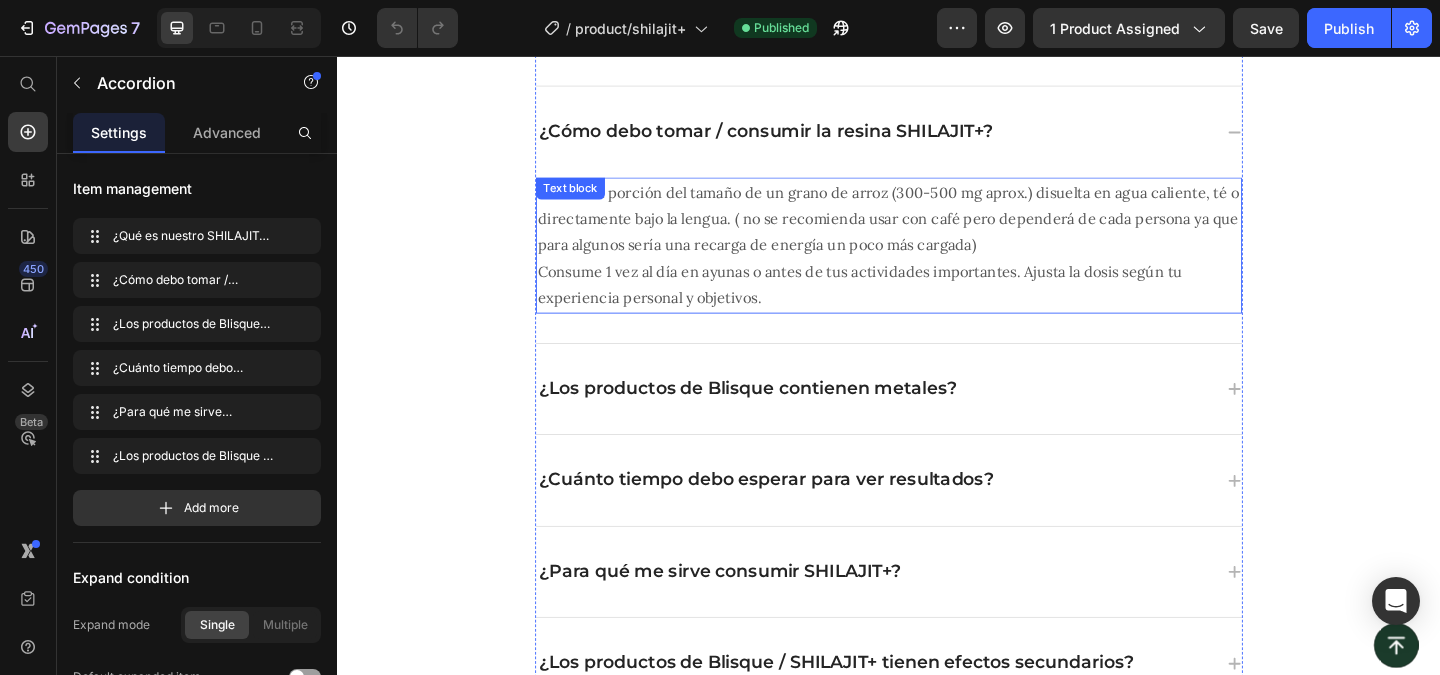 click on "Toma una porción del tamaño de un grano de arroz (300-500 mg aprox.) disuelta en agua caliente, té o directamente bajo la lengua. ( no se recomienda usar con café pero dependerá de cada persona ya que para algunos sería una recarga de energía un poco más cargada) Consume 1 vez al día en ayunas o antes de tus actividades importantes. Ajusta la dosis según tu experiencia personal y objetivos." at bounding box center [937, 262] 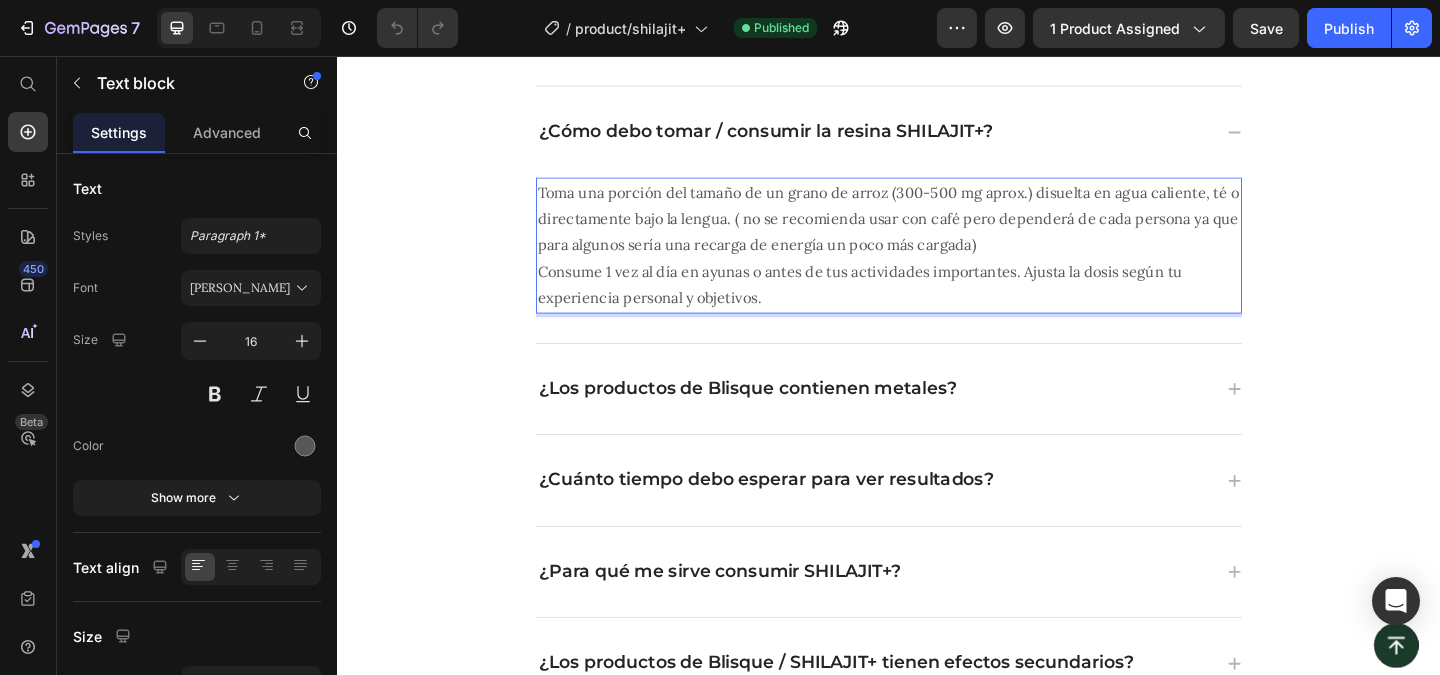 click on "Toma una porción del tamaño de un grano de arroz (300-500 mg aprox.) disuelta en agua caliente, té o directamente bajo la lengua. ( no se recomienda usar con café pero dependerá de cada persona ya que para algunos sería una recarga de energía un poco más cargada) Consume 1 vez al día en ayunas o antes de tus actividades importantes. Ajusta la dosis según tu experiencia personal y objetivos." at bounding box center (937, 262) 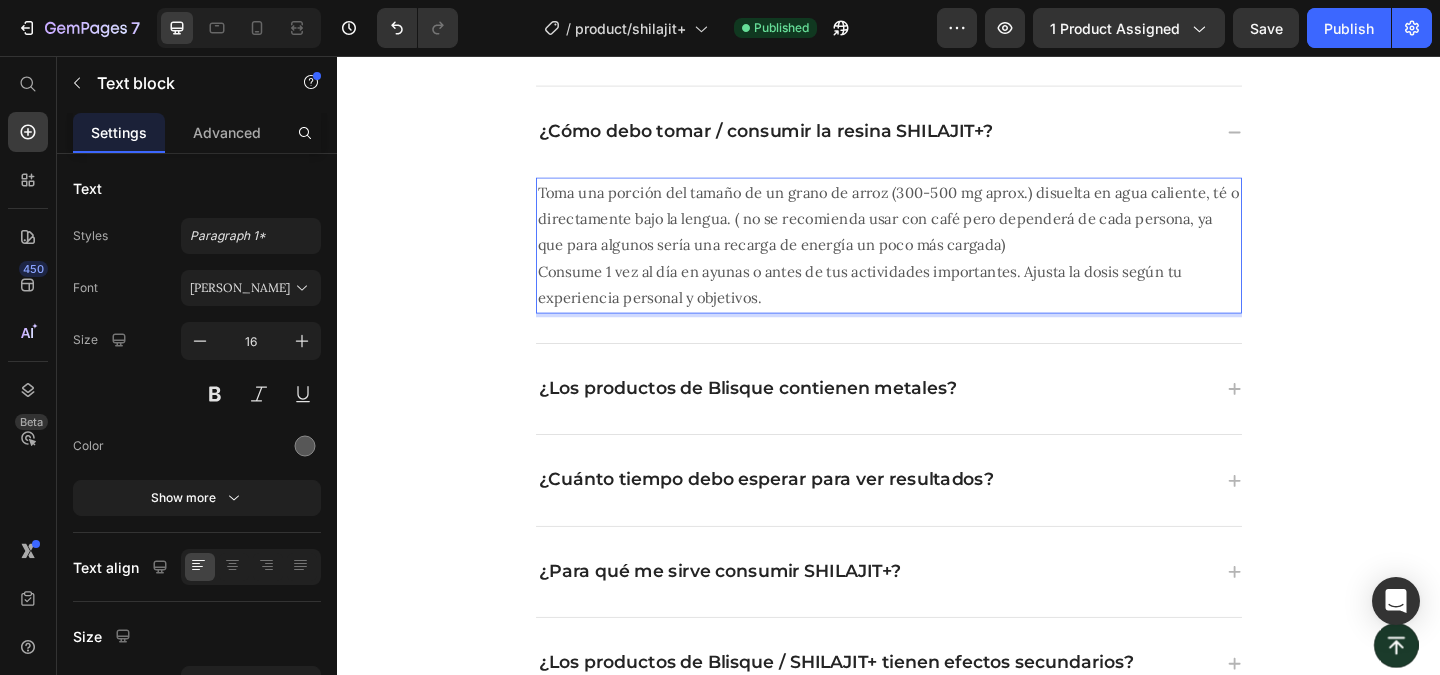 click on "Toma una porción del tamaño de un grano de arroz (300-500 mg aprox.) disuelta en agua caliente, té o directamente bajo la lengua. ( no se recomienda usar con café pero dependerá de cada persona, ya que para algunos sería una recarga de energía un poco más cargada) Consume 1 vez al día en ayunas o antes de tus actividades importantes. Ajusta la dosis según tu experiencia personal y objetivos." at bounding box center [937, 262] 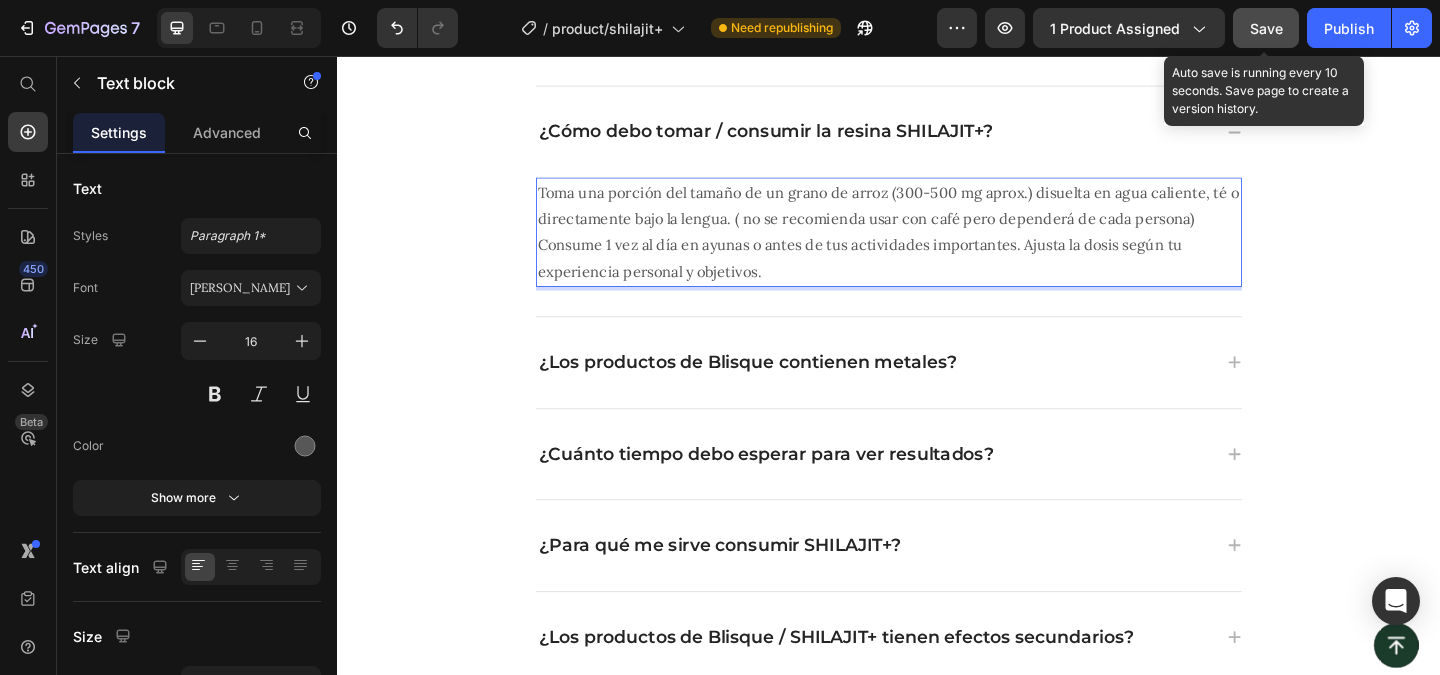 click on "Save" 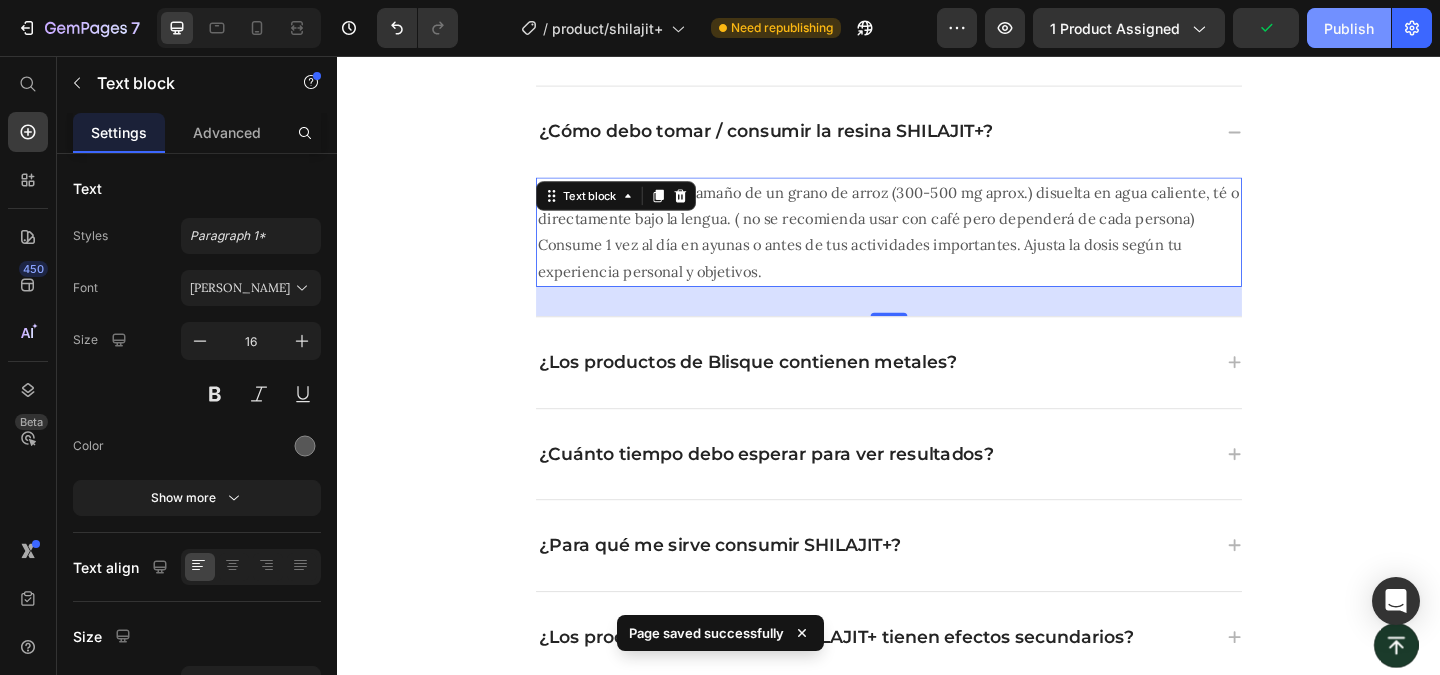 click on "Publish" at bounding box center (1349, 28) 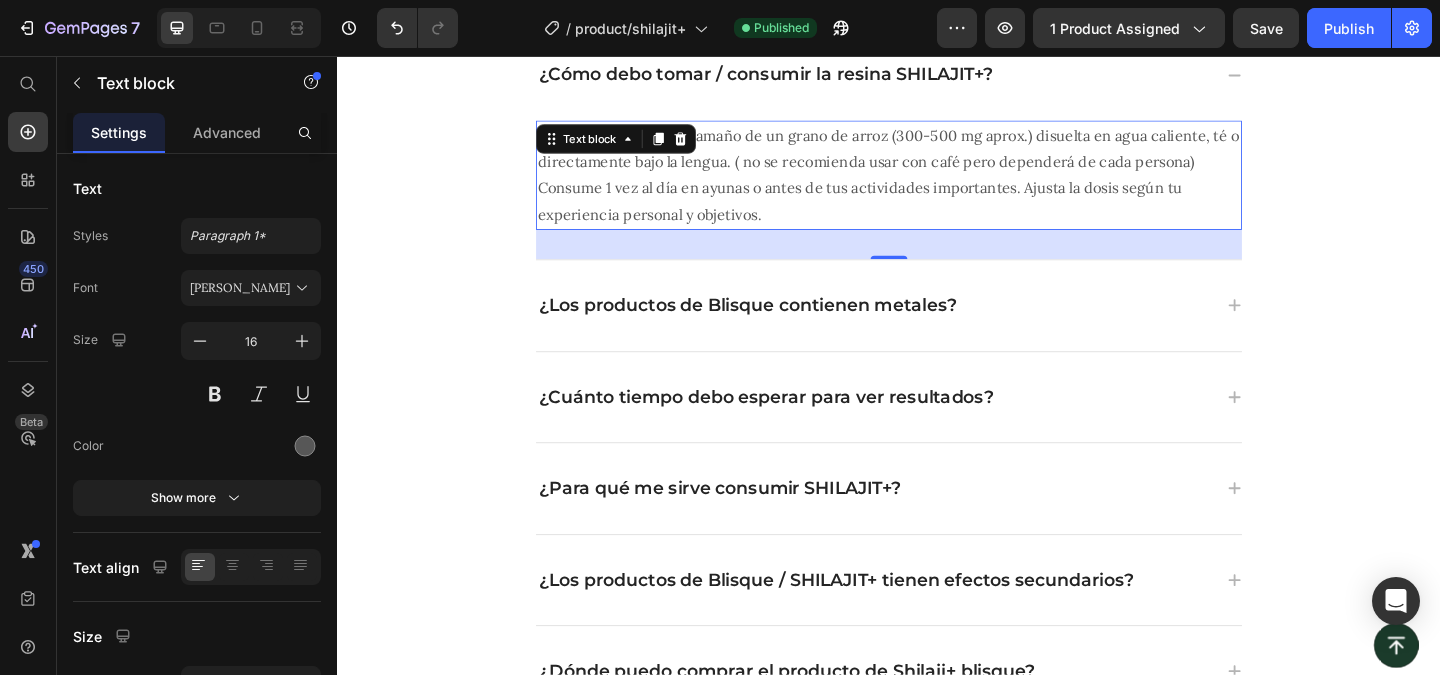 scroll, scrollTop: 4739, scrollLeft: 0, axis: vertical 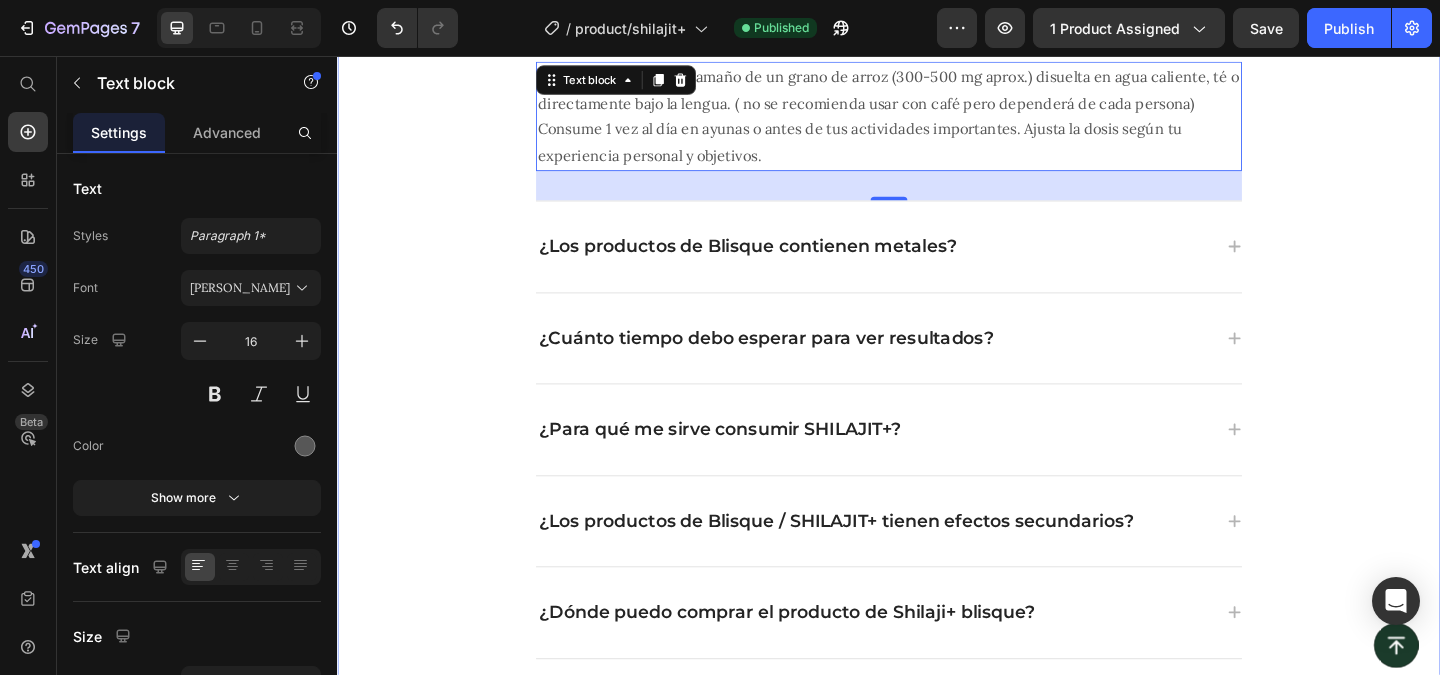 click on "PAGO INMEDIATO ebook gratis + envío Button PREGUNTAS FRECUENTES Heading ¿Tienes preguntas? Estamos para ayudarte. Text block                Title Line ¿Qué es nuestro SHILAJIT+ y cómo funciona? ¿Cómo debo tomar / consumir la resina SHILAJIT+? Toma una porción del tamaño de un grano de arroz (300-500 mg aprox.) disuelta en agua caliente, té o directamente bajo la lengua. ( no se recomienda usar con café pero dependerá de cada persona) Consume 1 vez al día en ayunas o antes de tus actividades importantes. Ajusta la dosis según tu experiencia personal y objetivos. Text block   32 ¿Los productos de Blisque contienen metales? ¿Cuánto tiempo debo esperar para ver resultados? ¿Para qué me sirve consumir SHILAJIT+? ¿Los productos de Blisque / SHILAJIT+ tienen efectos secundarios? Accordion ¿Dónde puedo comprar el producto de Shilaji+ blisque? ¿Puedo combinar el SHILAJIT+ con otros suplementos o medicamentos? ¿A quienes no se les recomienda consumir el SHILAJIT+? Accordion Row" at bounding box center [937, 391] 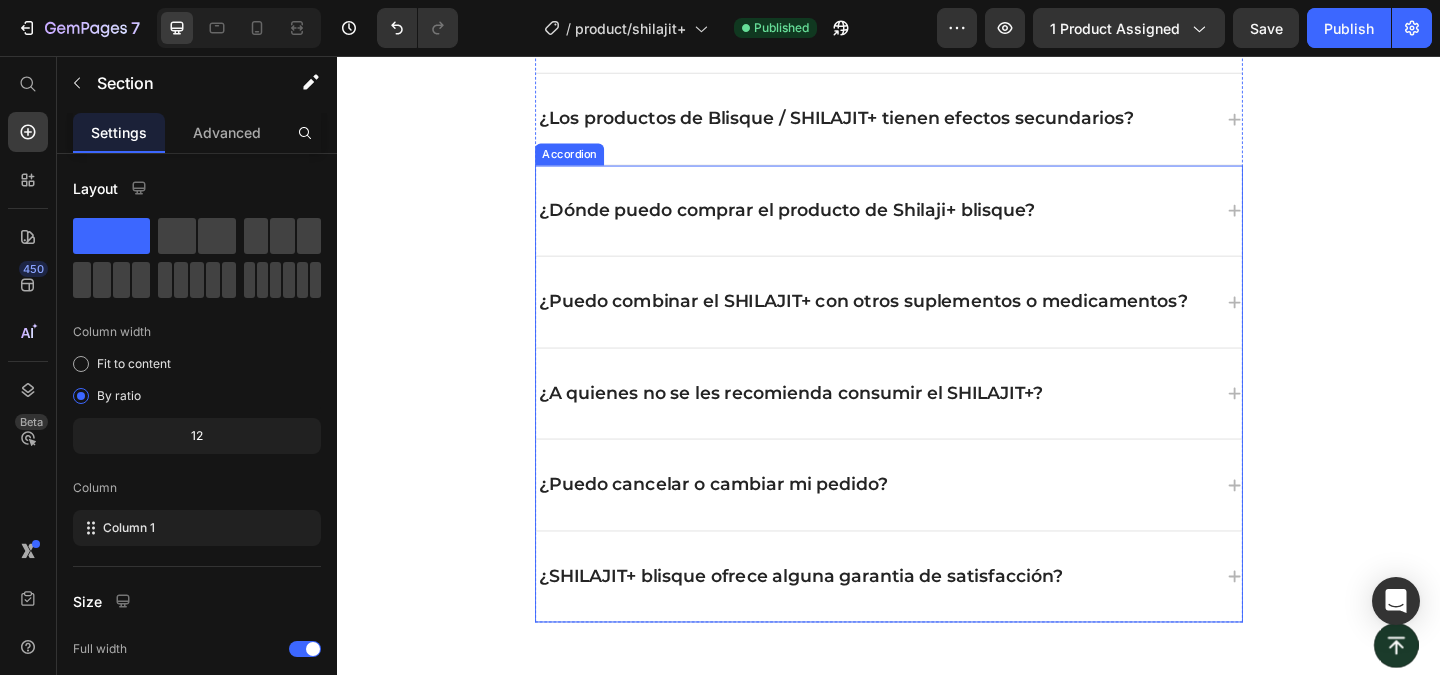 scroll, scrollTop: 5060, scrollLeft: 0, axis: vertical 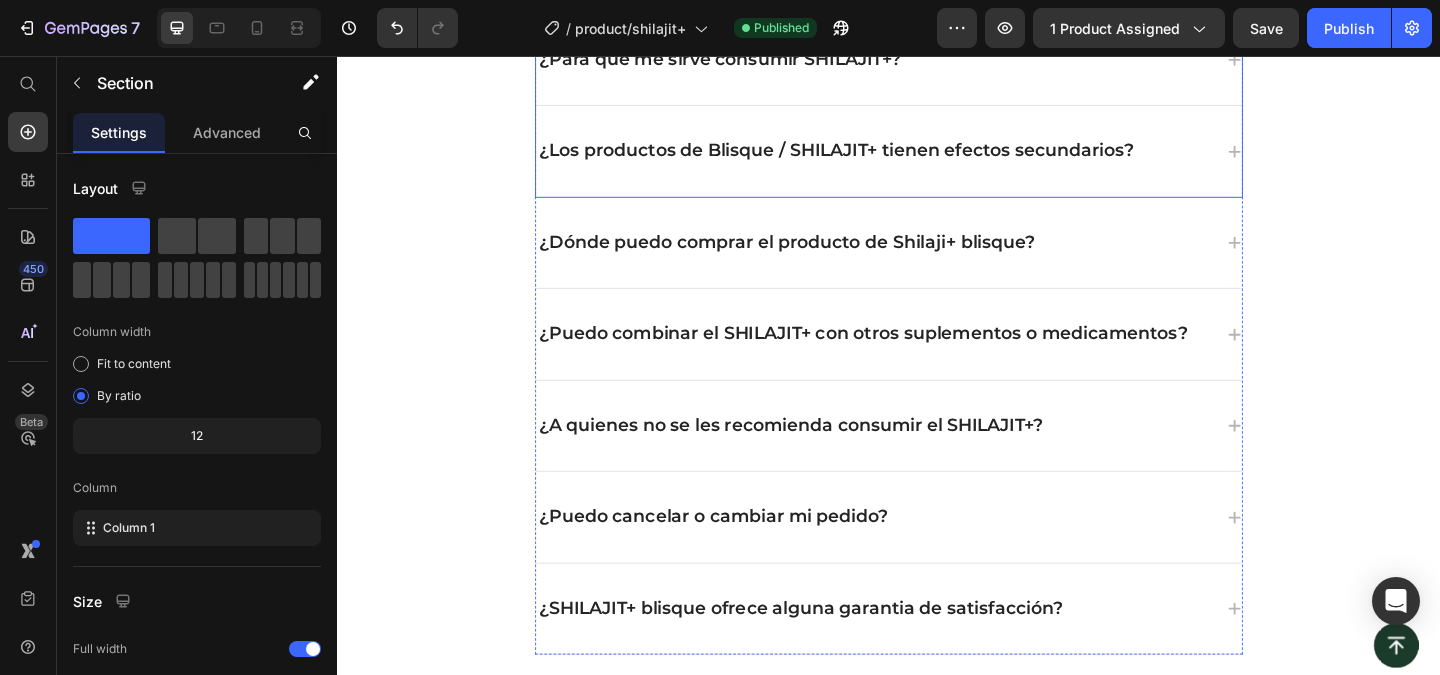 click on "¿Los productos de Blisque / SHILAJIT+ tienen efectos secundarios?" at bounding box center [937, 159] 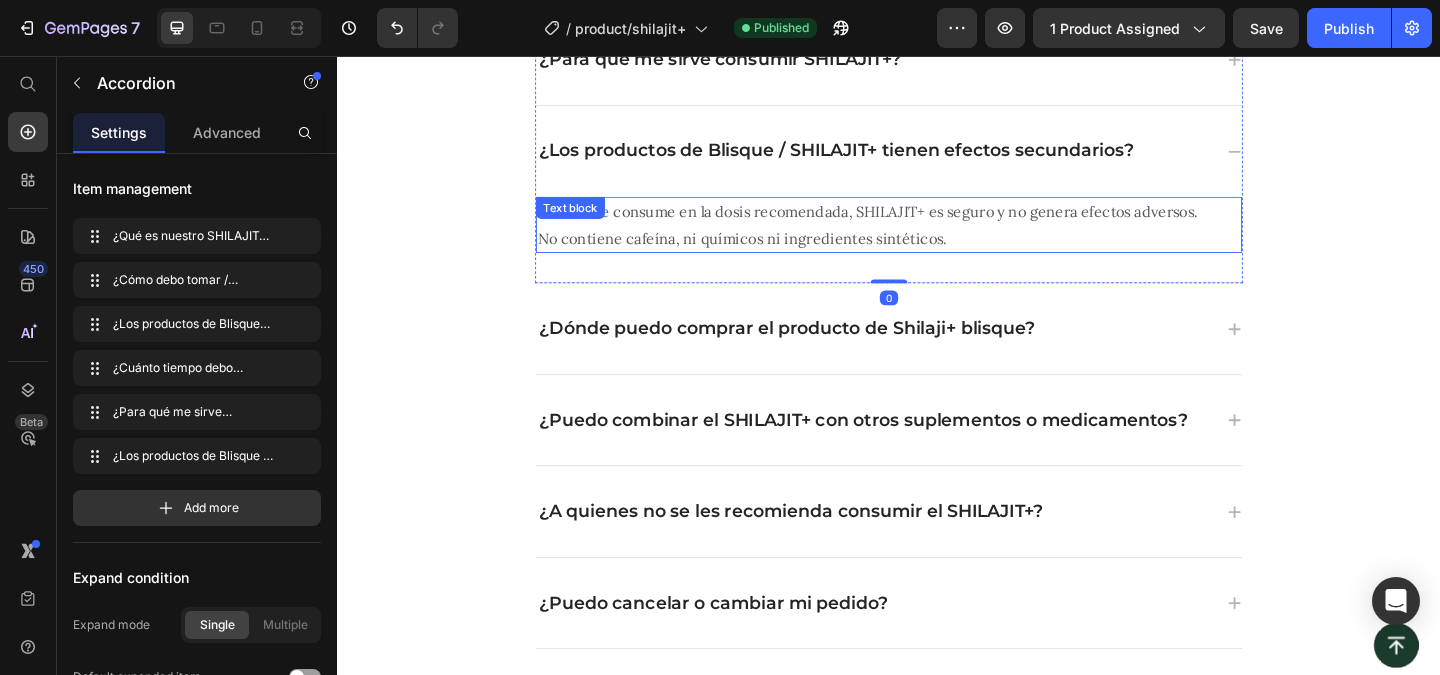 click on "Cuando se consume en la dosis recomendada, SHILAJIT+ es seguro y no genera efectos adversos. No contiene cafeína, ni químicos ni ingredientes sintéticos." at bounding box center (937, 240) 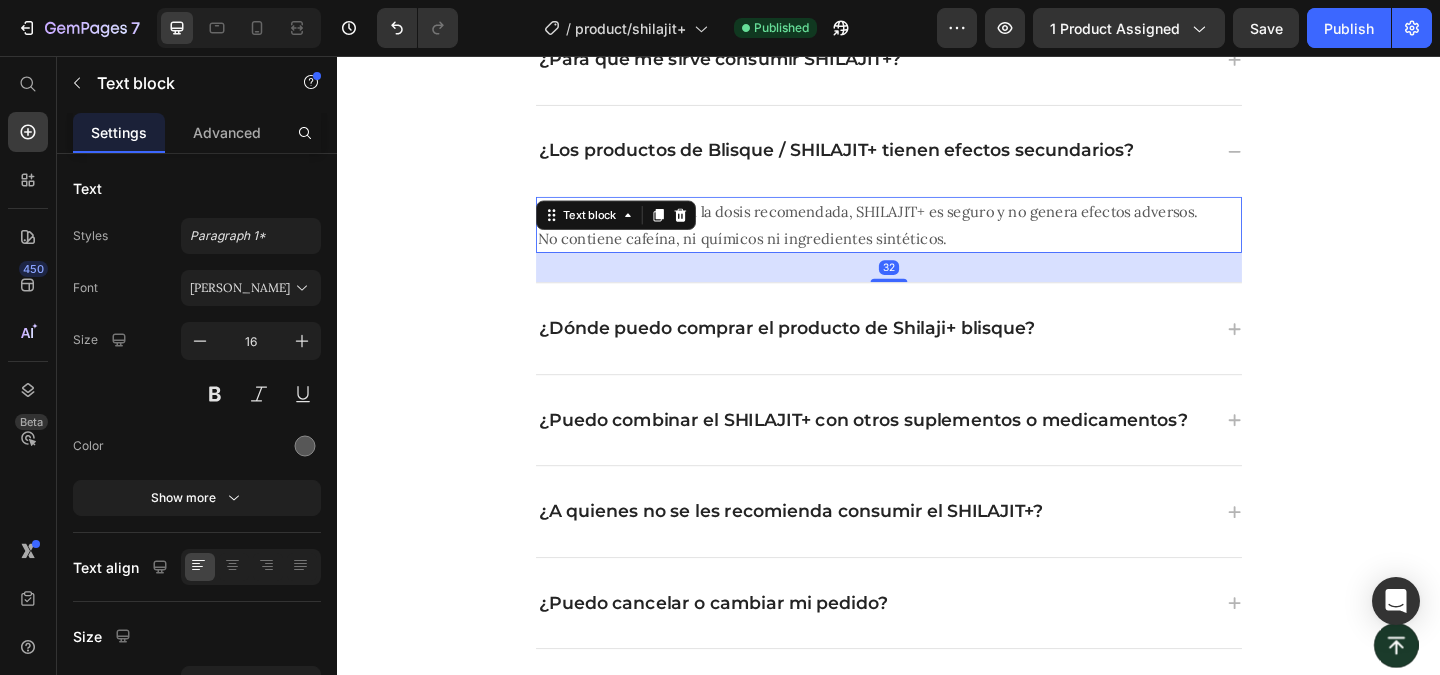 click on "Cuando se consume en la dosis recomendada, SHILAJIT+ es seguro y no genera efectos adversos. No contiene cafeína, ni químicos ni ingredientes sintéticos." at bounding box center [937, 240] 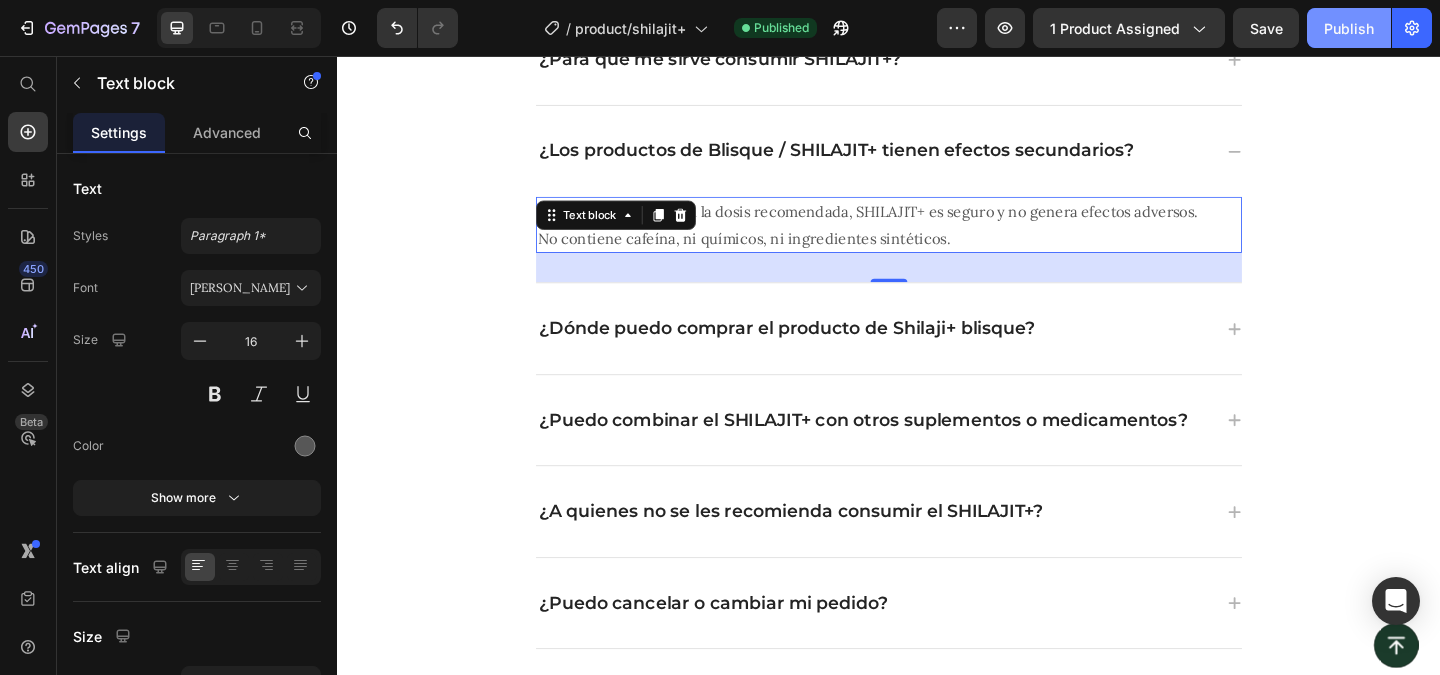 click on "Publish" at bounding box center [1349, 28] 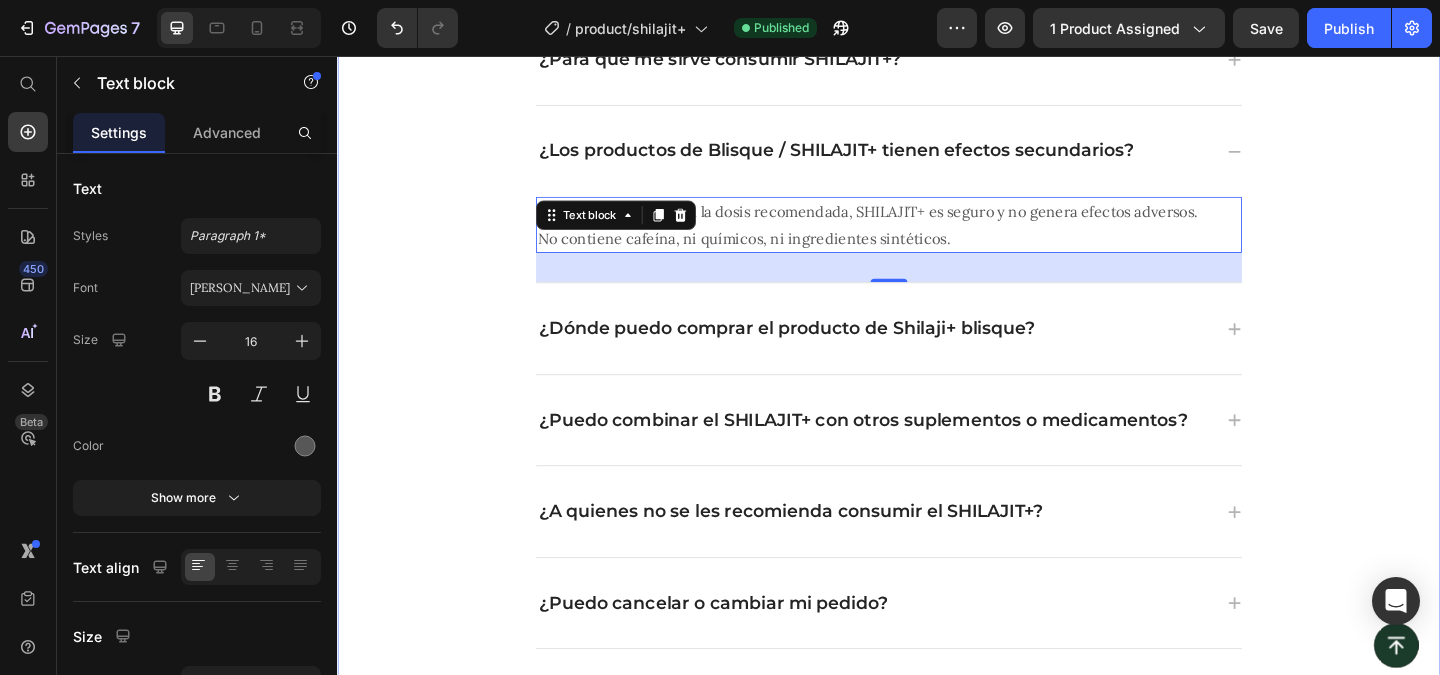 click on "PAGO INMEDIATO ebook gratis + envío Button PREGUNTAS FRECUENTES Heading ¿Tienes preguntas? Estamos para ayudarte. Text block                Title Line ¿Qué es nuestro SHILAJIT+ y cómo funciona? ¿Cómo debo tomar / consumir la resina SHILAJIT+? ¿Los productos de Blisque contienen metales? ¿Cuánto tiempo debo esperar para ver resultados? ¿Para qué me sirve consumir SHILAJIT+? ¿Los productos de Blisque / SHILAJIT+ tienen efectos secundarios? Cuando se consume en la dosis recomendada, SHILAJIT+ es seguro y no genera efectos adversos. No contiene cafeína, ni químicos, ni ingredientes sintéticos. Text block   32 Accordion ¿Dónde puedo comprar el producto de Shilaji+ blisque? ¿Puedo combinar el SHILAJIT+ con otros suplementos o medicamentos? ¿A quienes no se les recomienda consumir el SHILAJIT+? ¿Puedo cancelar o cambiar mi pedido? ¿SHILAJIT+ blisque ofrece alguna garantia de satisfacción? Accordion Row" at bounding box center (937, 112) 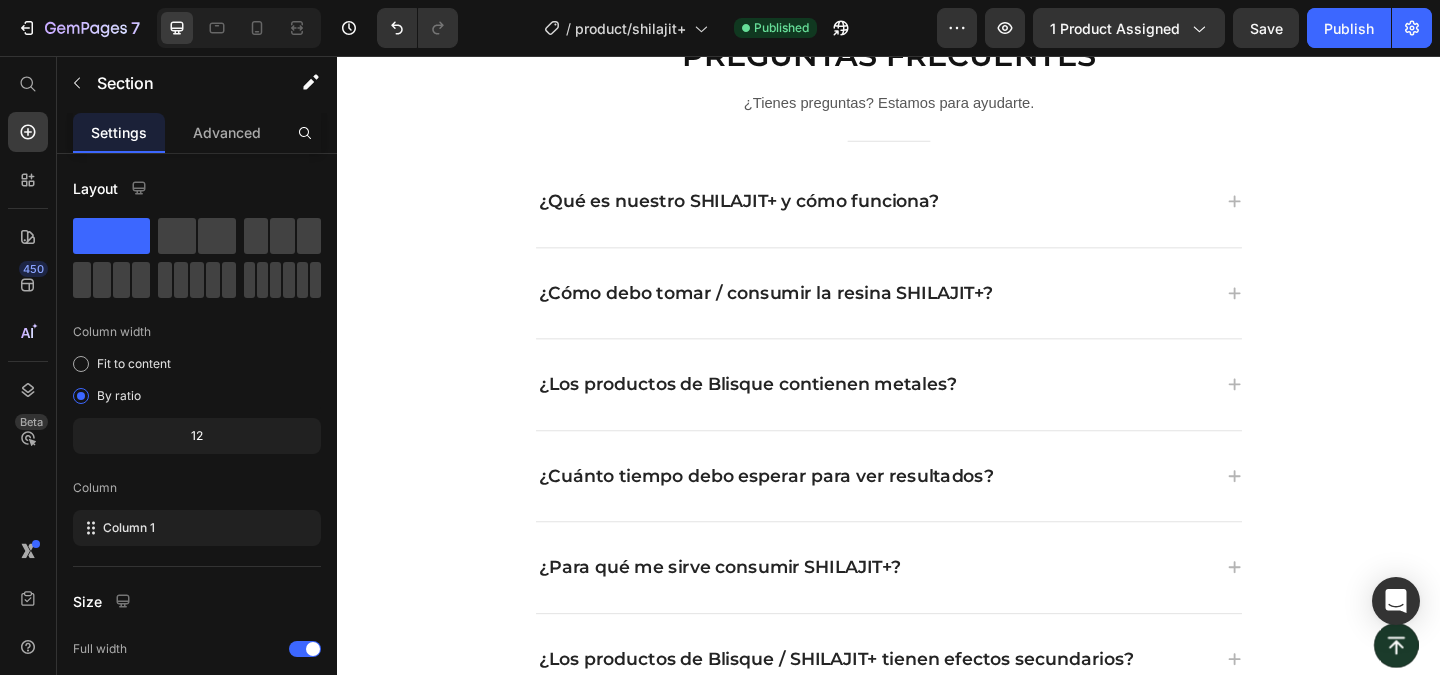 scroll, scrollTop: 3925, scrollLeft: 0, axis: vertical 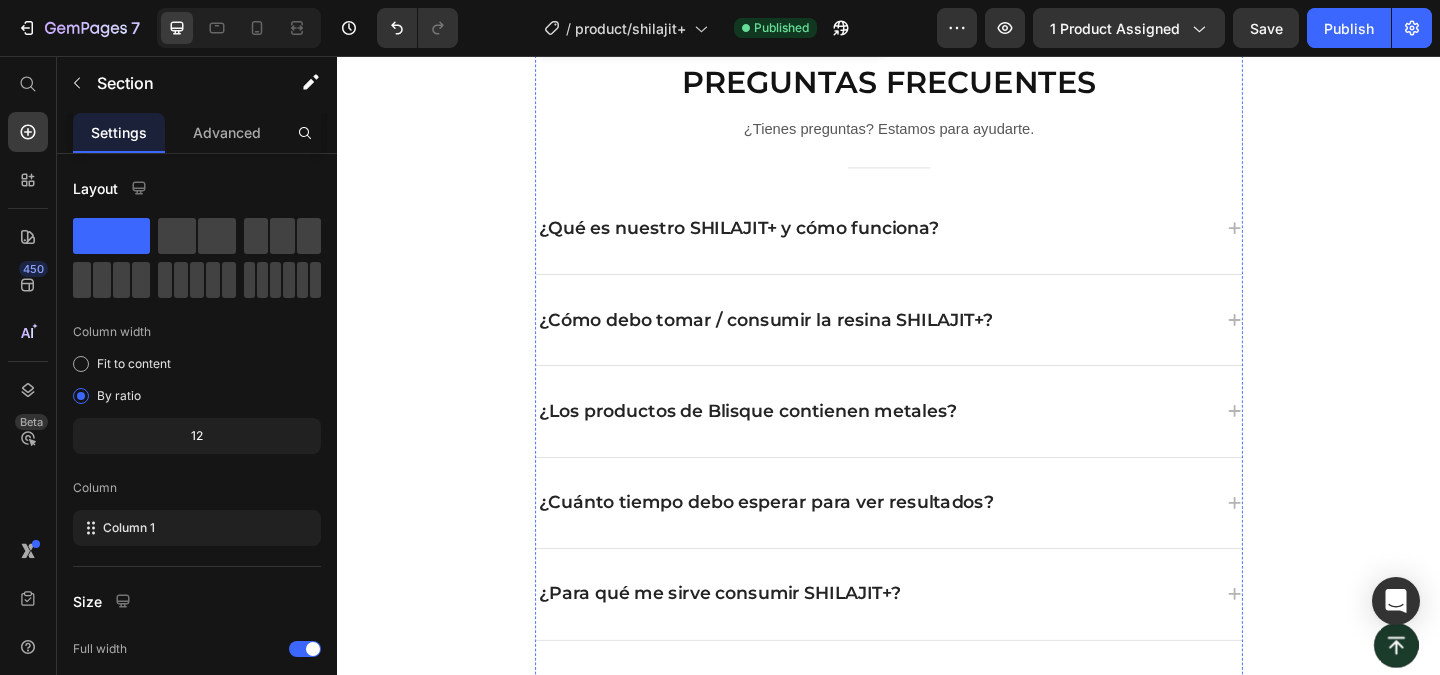 click on "PAGO INMEDIATO ebook gratis + envío" at bounding box center (742, 27) 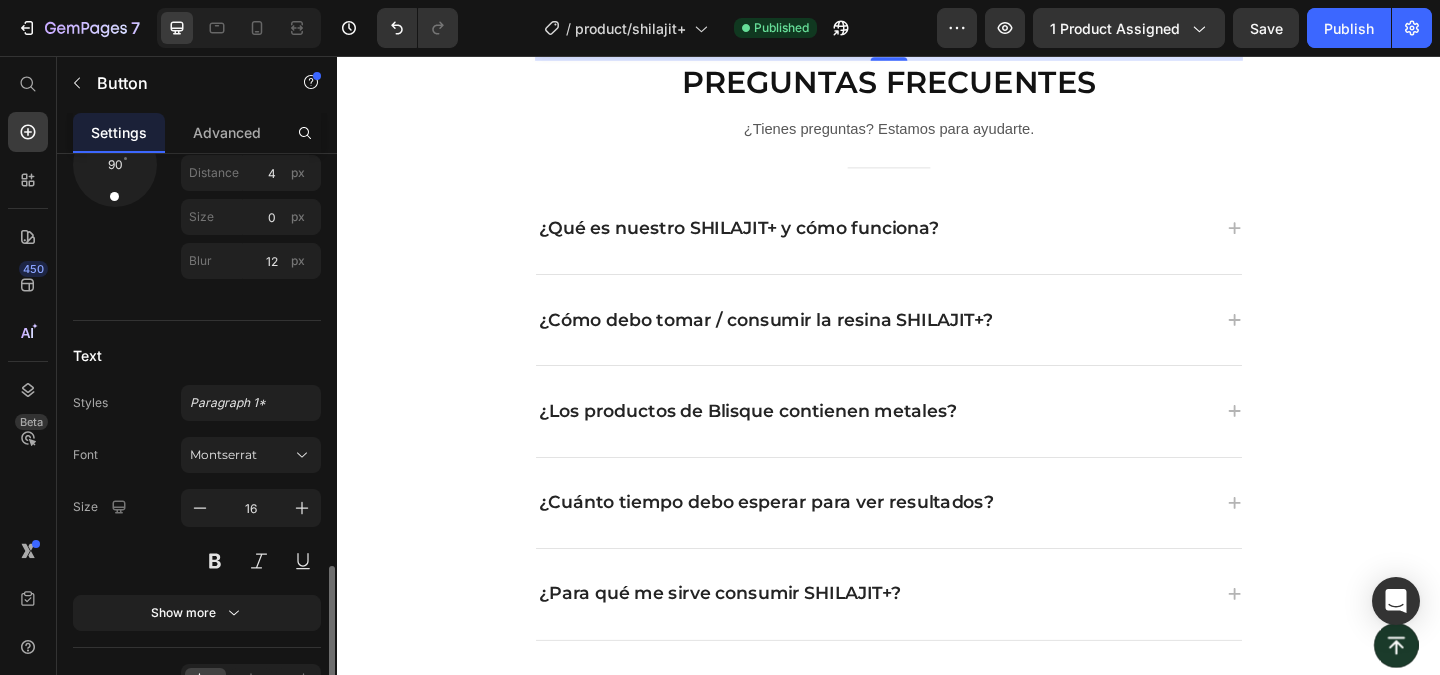 scroll, scrollTop: 1281, scrollLeft: 0, axis: vertical 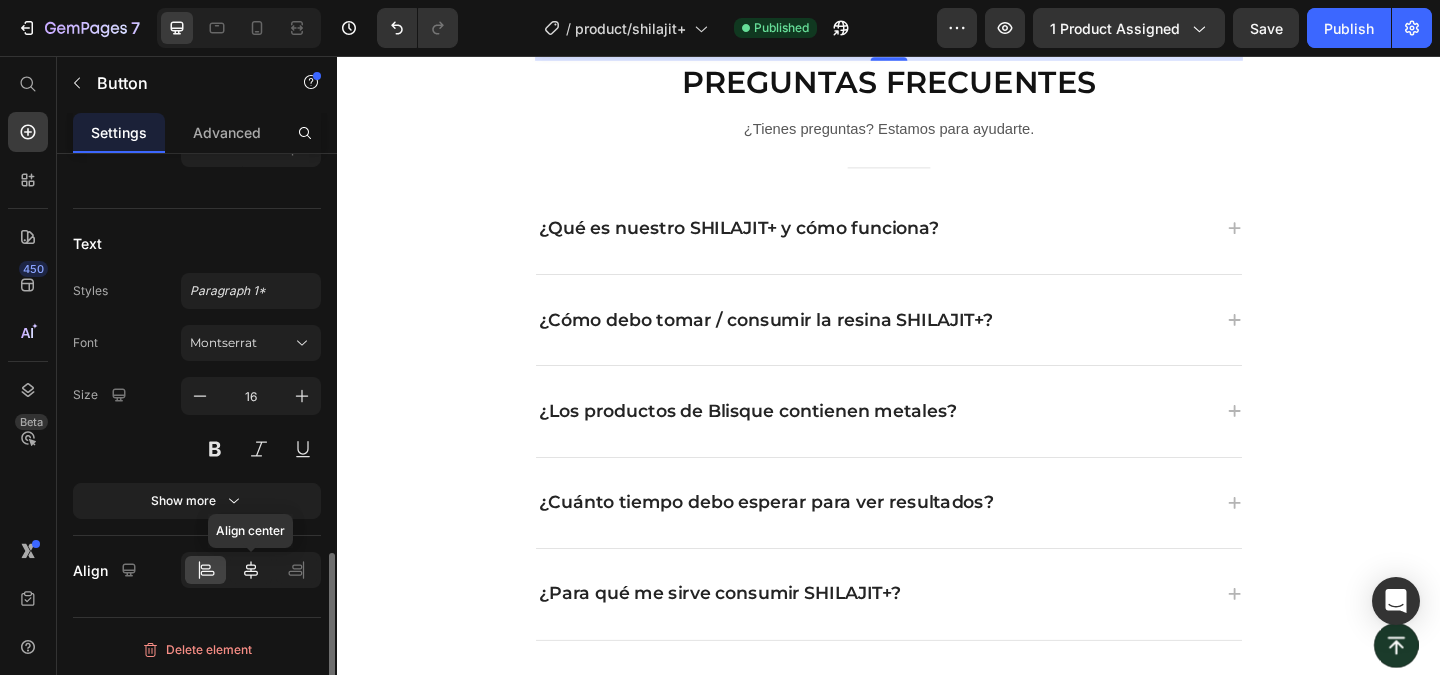 click 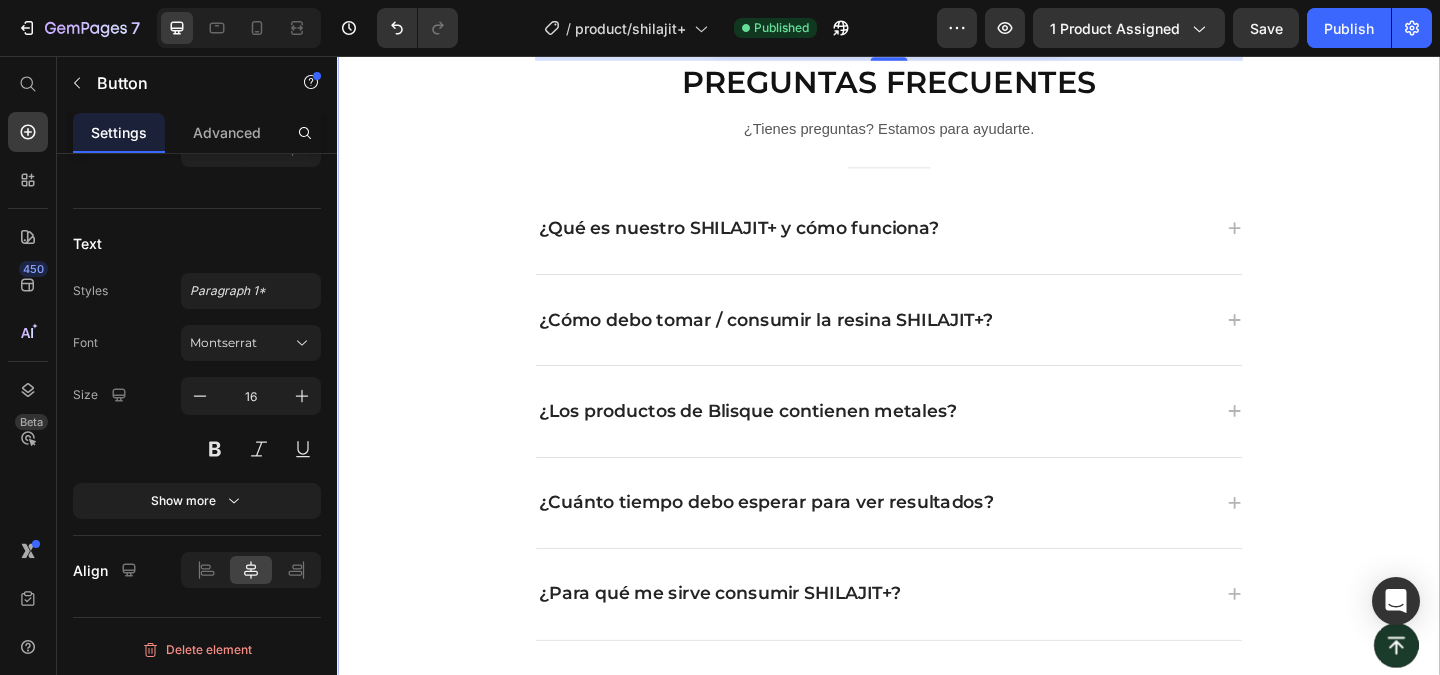 click on "PAGO INMEDIATO ebook gratis + envío Button   12 PREGUNTAS FRECUENTES Heading ¿Tienes preguntas? Estamos para ayudarte. Text block                Title Line ¿Qué es nuestro SHILAJIT+ y cómo funciona? ¿Cómo debo tomar / consumir la resina SHILAJIT+? ¿Los productos de Blisque contienen metales? ¿Cuánto tiempo debo esperar para ver resultados? ¿Para qué me sirve consumir SHILAJIT+? ¿Los productos de Blisque / SHILAJIT+ tienen efectos secundarios? Accordion ¿Dónde puedo comprar el producto de Shilaji+ blisque? ¿Puedo combinar el SHILAJIT+ con otros suplementos o medicamentos? ¿A quienes no se les recomienda consumir el SHILAJIT+? ¿Puedo cancelar o cambiar mi pedido? ¿SHILAJIT+ blisque ofrece alguna garantia de satisfacción? Accordion Row" at bounding box center (937, 647) 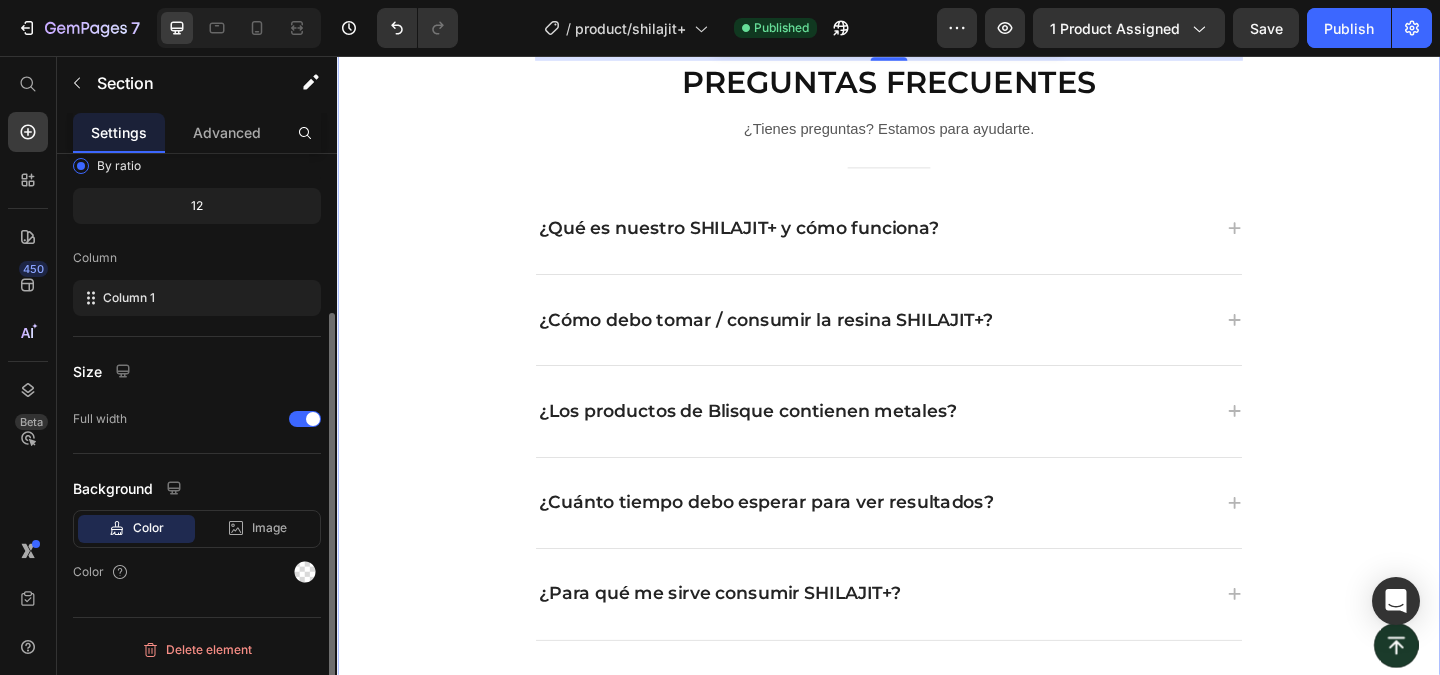 scroll, scrollTop: 0, scrollLeft: 0, axis: both 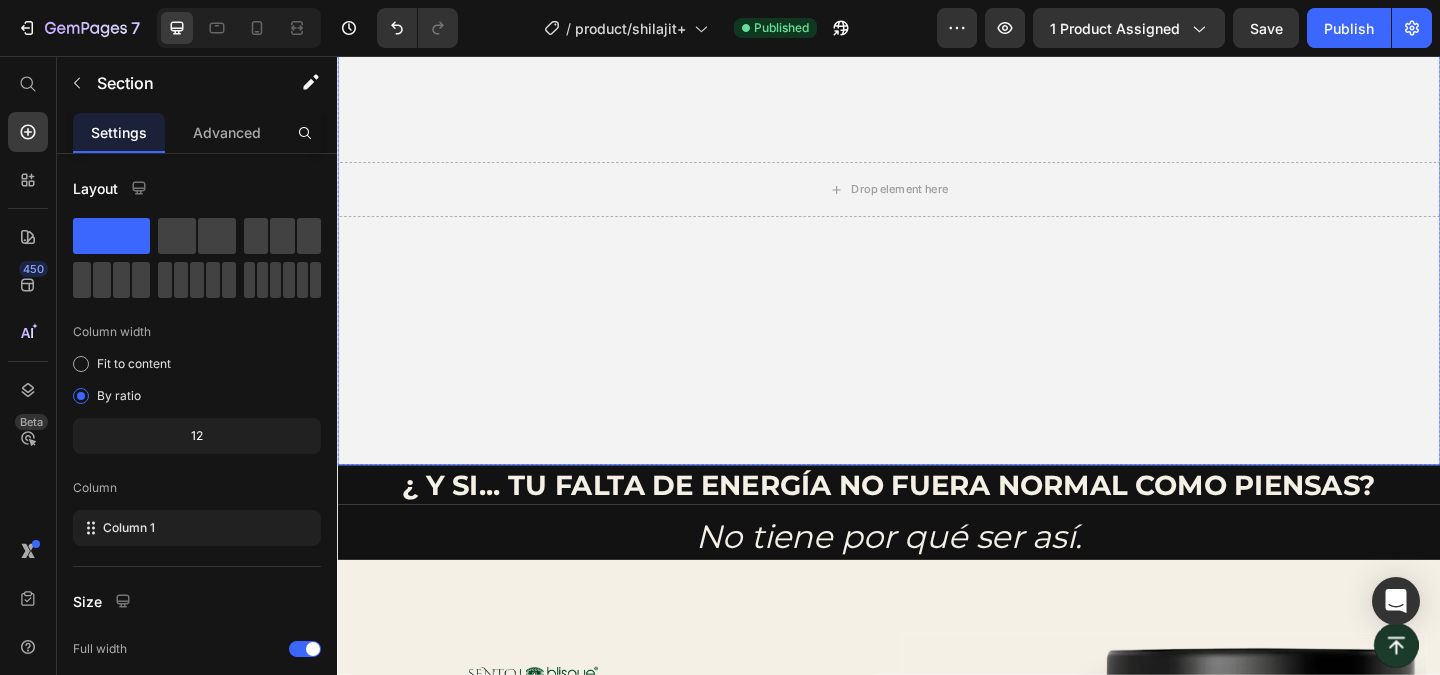 click at bounding box center (937, 201) 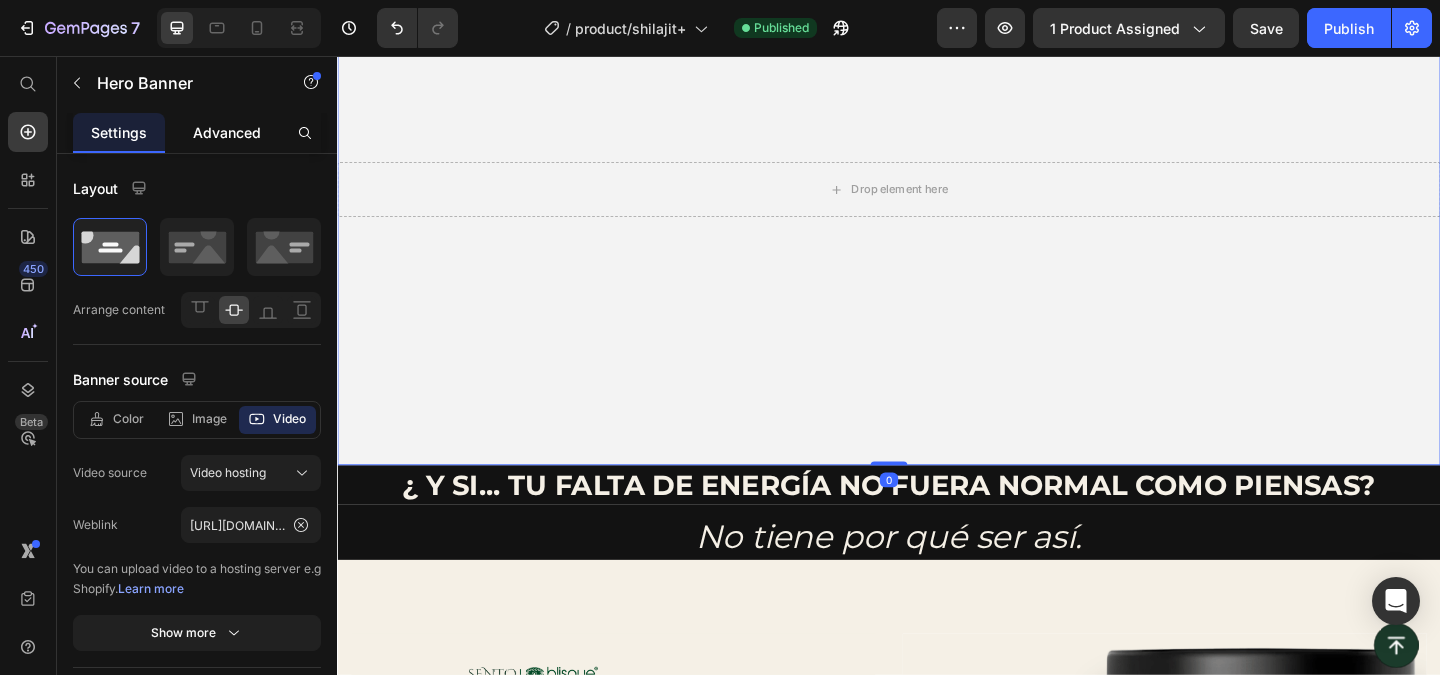 click on "Advanced" at bounding box center [227, 132] 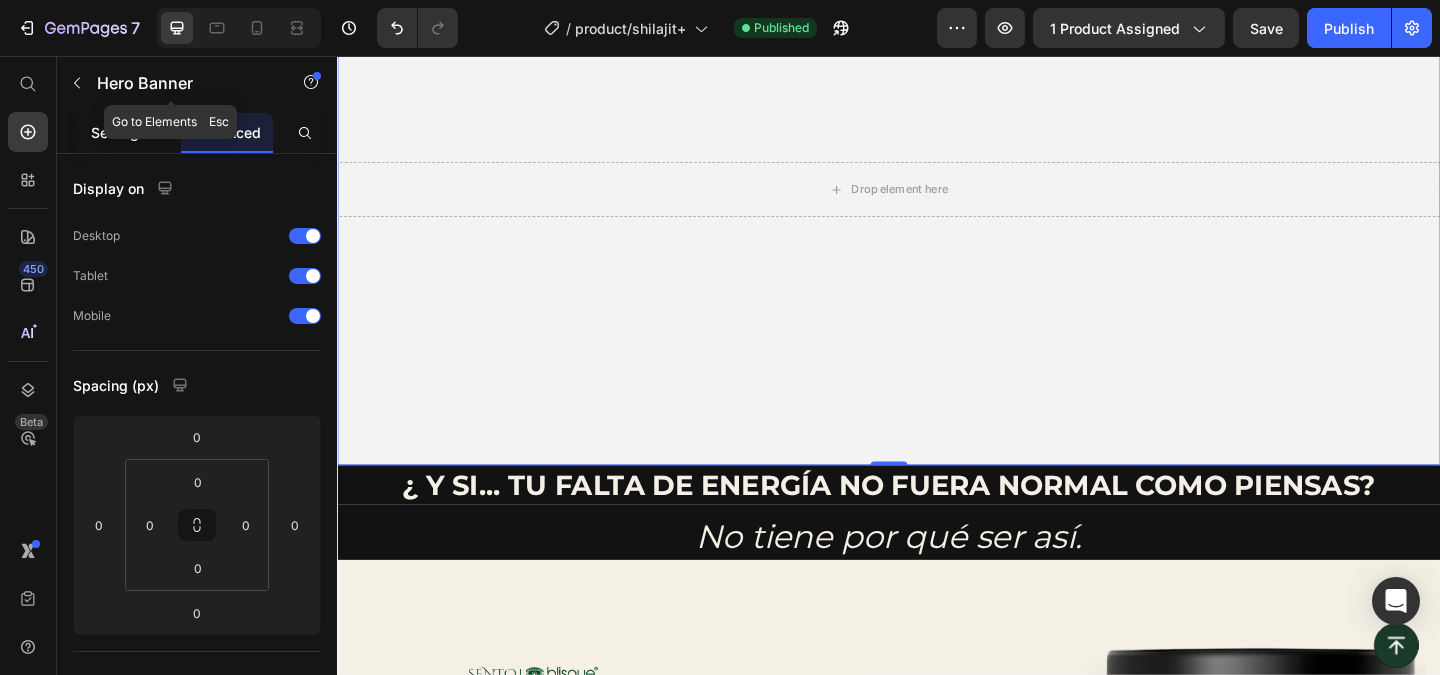 click on "Settings" 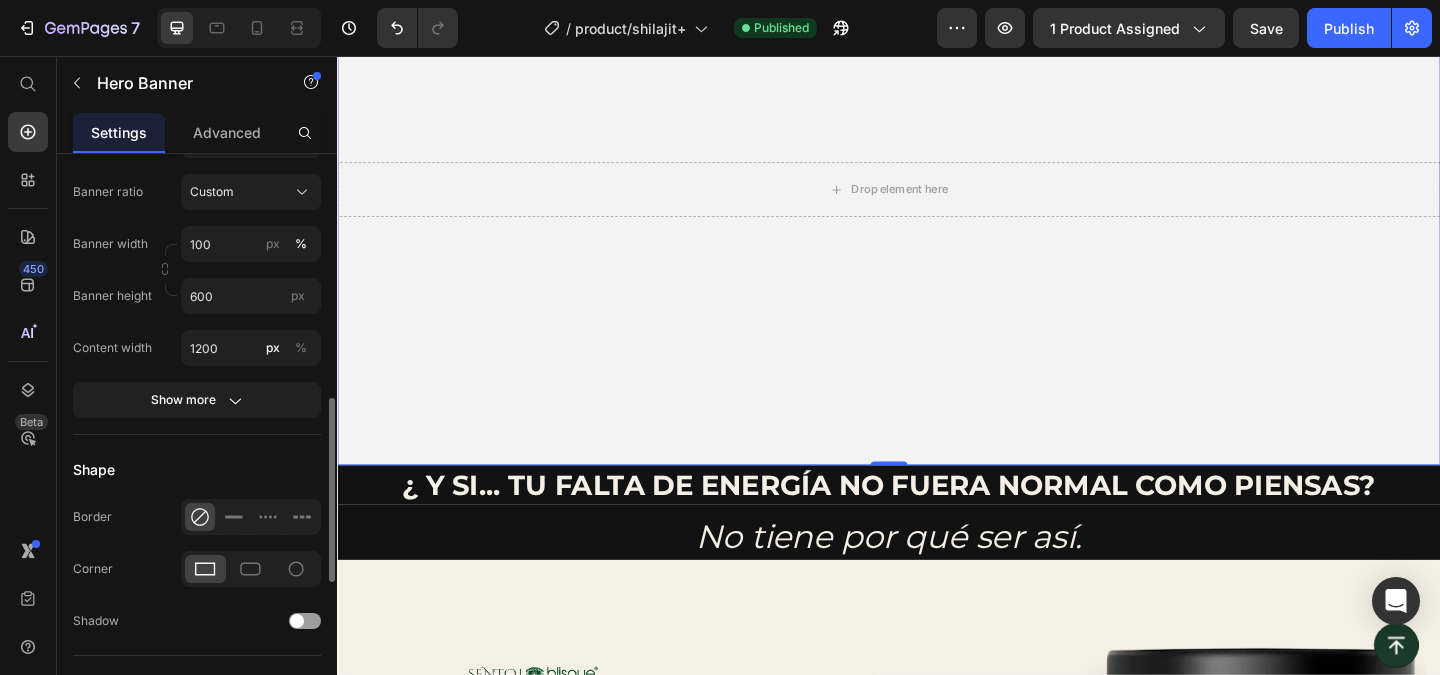 scroll, scrollTop: 767, scrollLeft: 0, axis: vertical 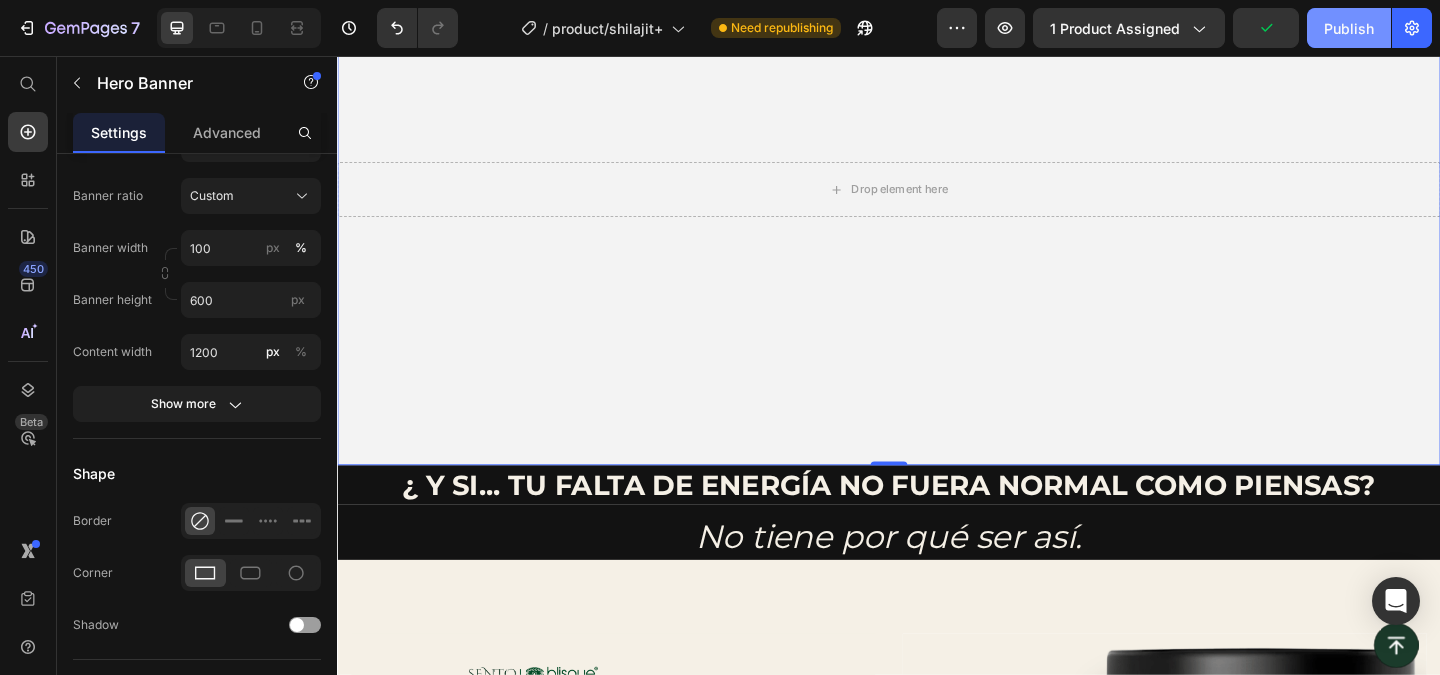click on "Publish" 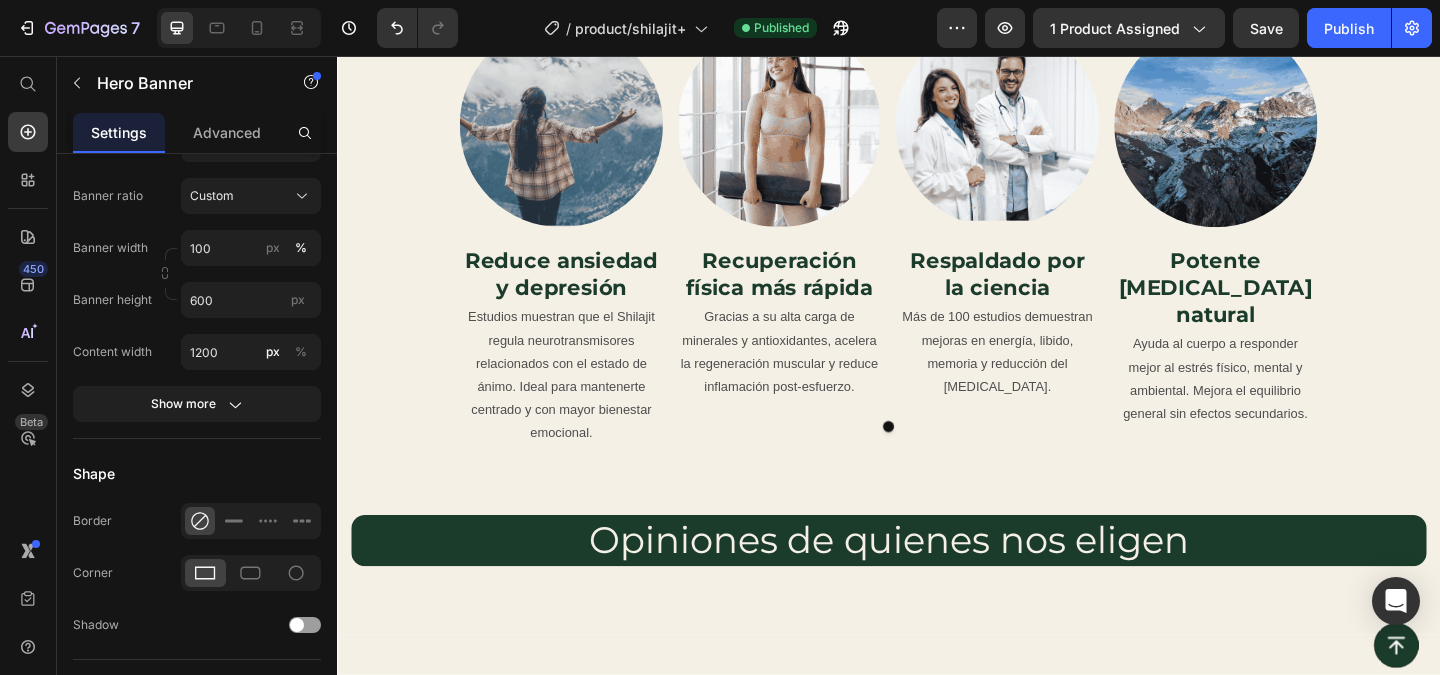 scroll, scrollTop: 0, scrollLeft: 0, axis: both 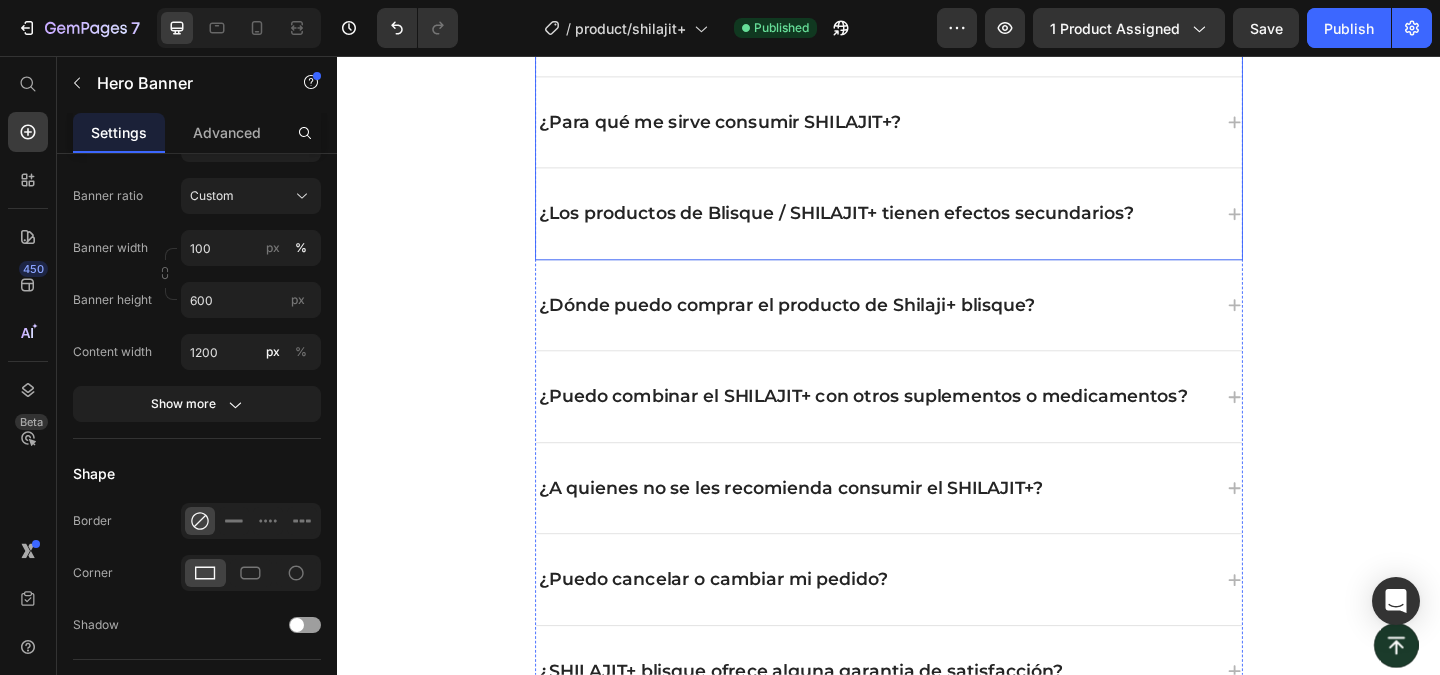 click on "¿Los productos de Blisque / SHILAJIT+ tienen efectos secundarios?" at bounding box center (921, 227) 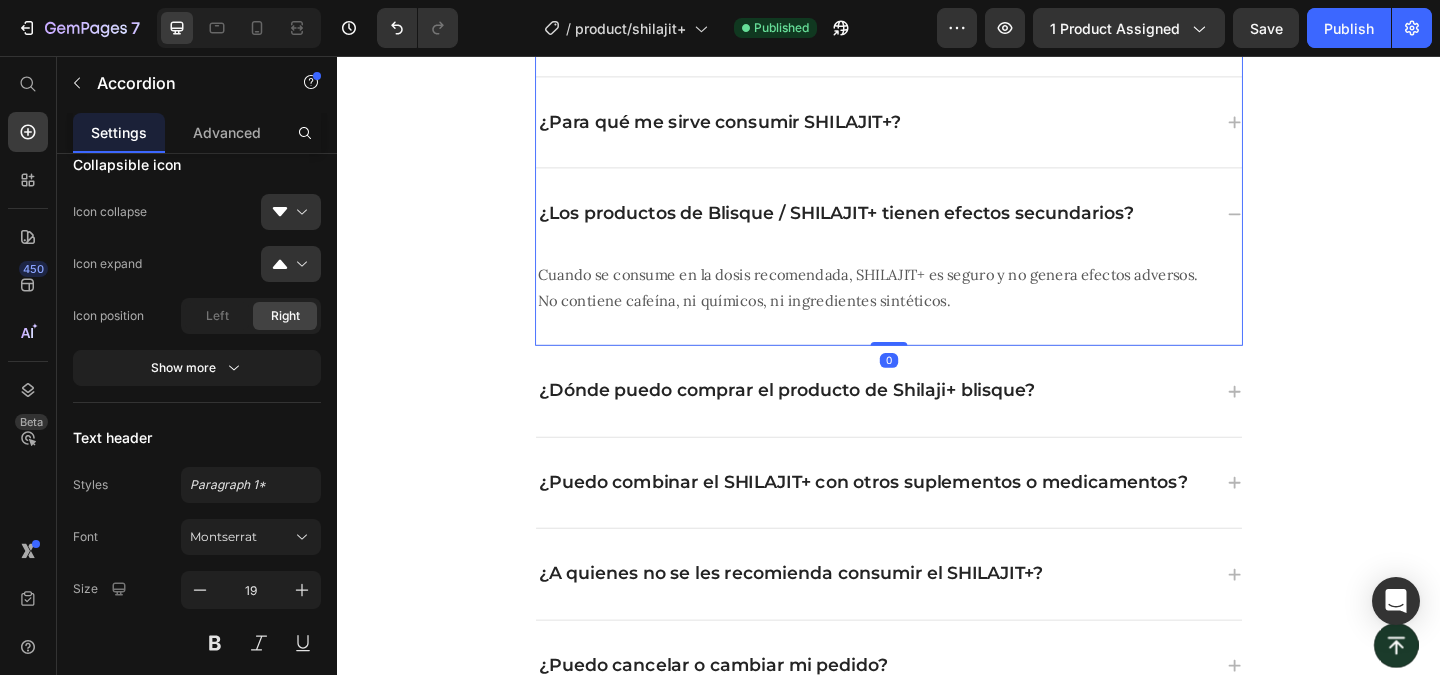 scroll, scrollTop: 0, scrollLeft: 0, axis: both 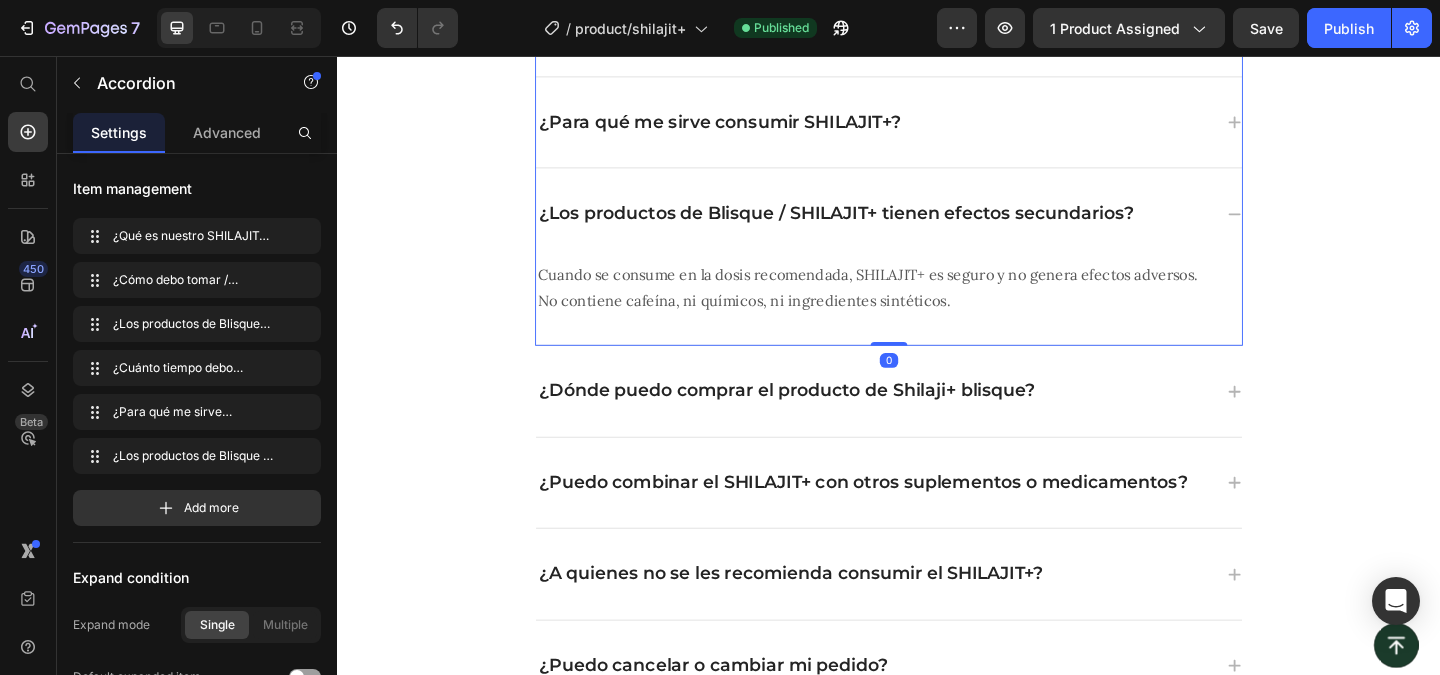 click on "¿Los productos de Blisque / SHILAJIT+ tienen efectos secundarios?" at bounding box center (937, 227) 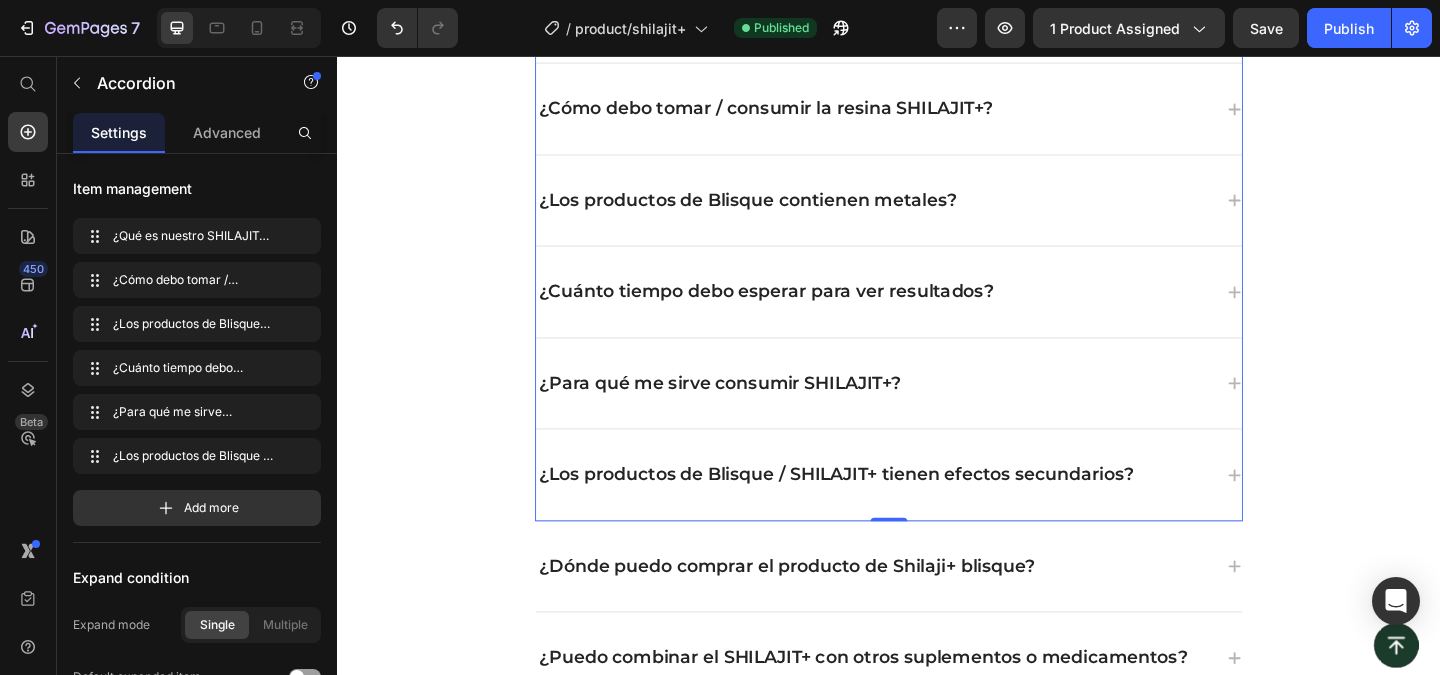 scroll, scrollTop: 4635, scrollLeft: 0, axis: vertical 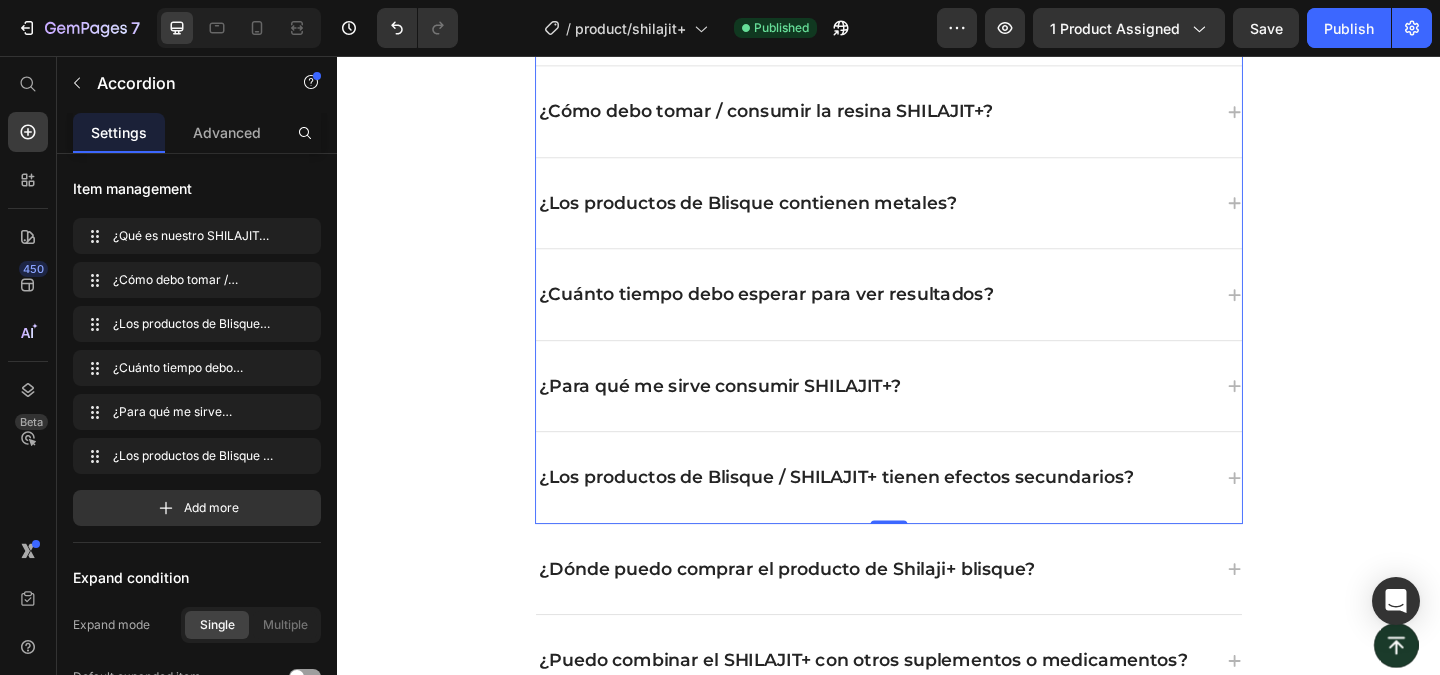 click on "¿Cómo debo tomar / consumir la resina SHILAJIT+?" at bounding box center [937, 116] 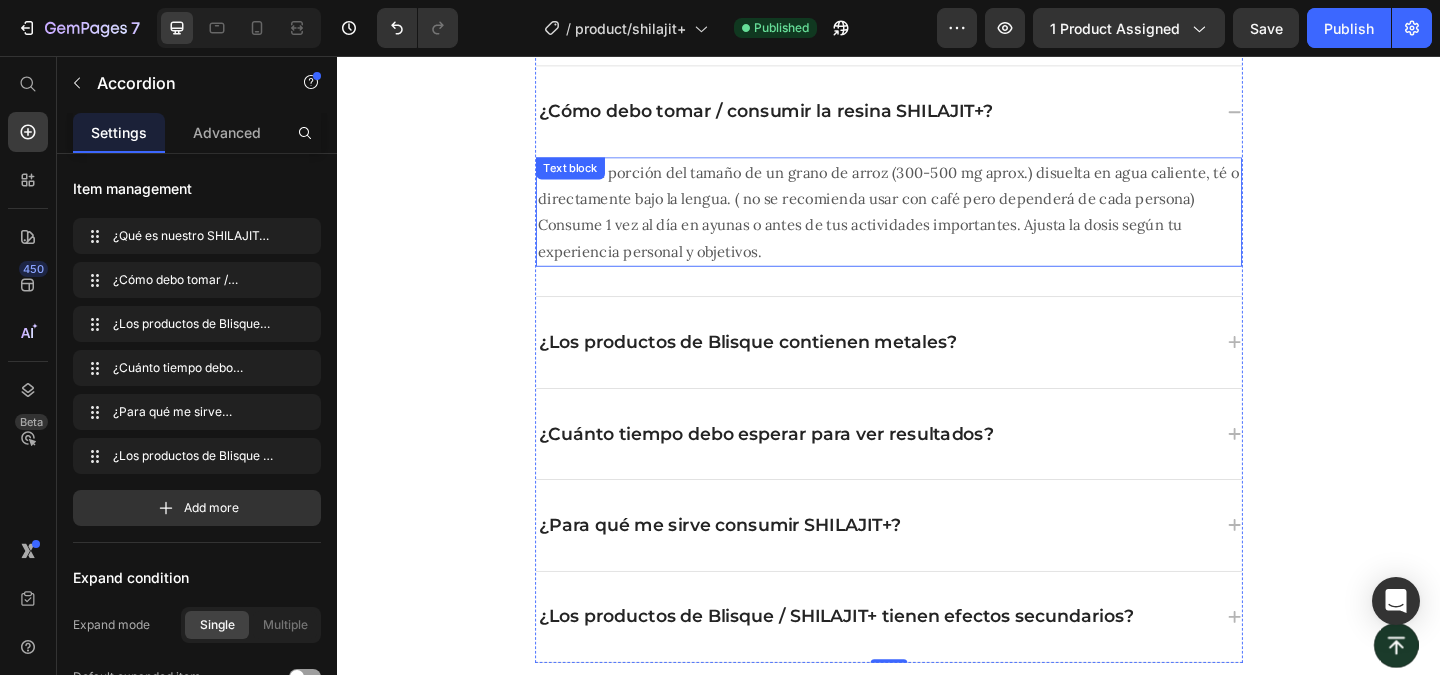 click on "Toma una porción del tamaño de un grano de arroz (300-500 mg aprox.) disuelta en agua caliente, té o directamente bajo la lengua. ( no se recomienda usar con café pero dependerá de cada persona) Consume 1 vez al día en ayunas o antes de tus actividades importantes. Ajusta la dosis según tu experiencia personal y objetivos." at bounding box center (937, 225) 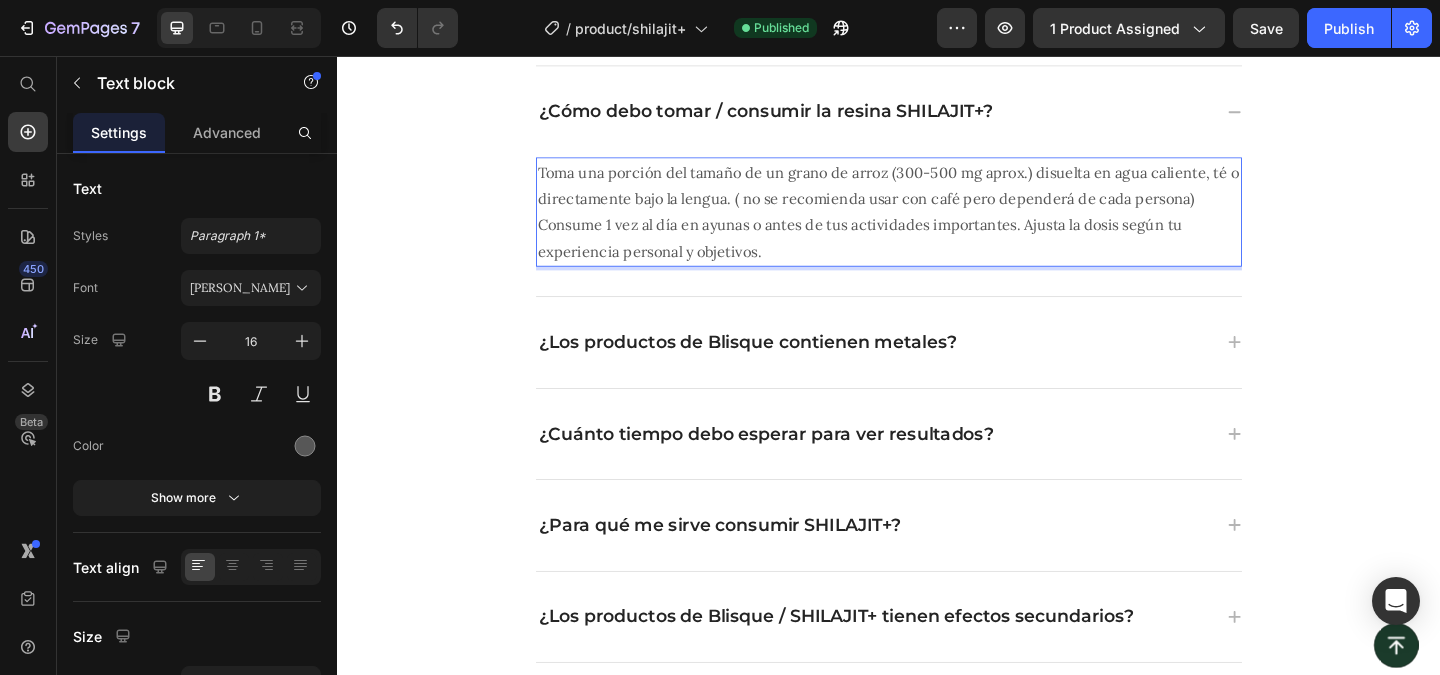 click on "Toma una porción del tamaño de un grano de arroz (300-500 mg aprox.) disuelta en agua caliente, té o directamente bajo la lengua. ( no se recomienda usar con café pero dependerá de cada persona) Consume 1 vez al día en ayunas o antes de tus actividades importantes. Ajusta la dosis según tu experiencia personal y objetivos." at bounding box center [937, 225] 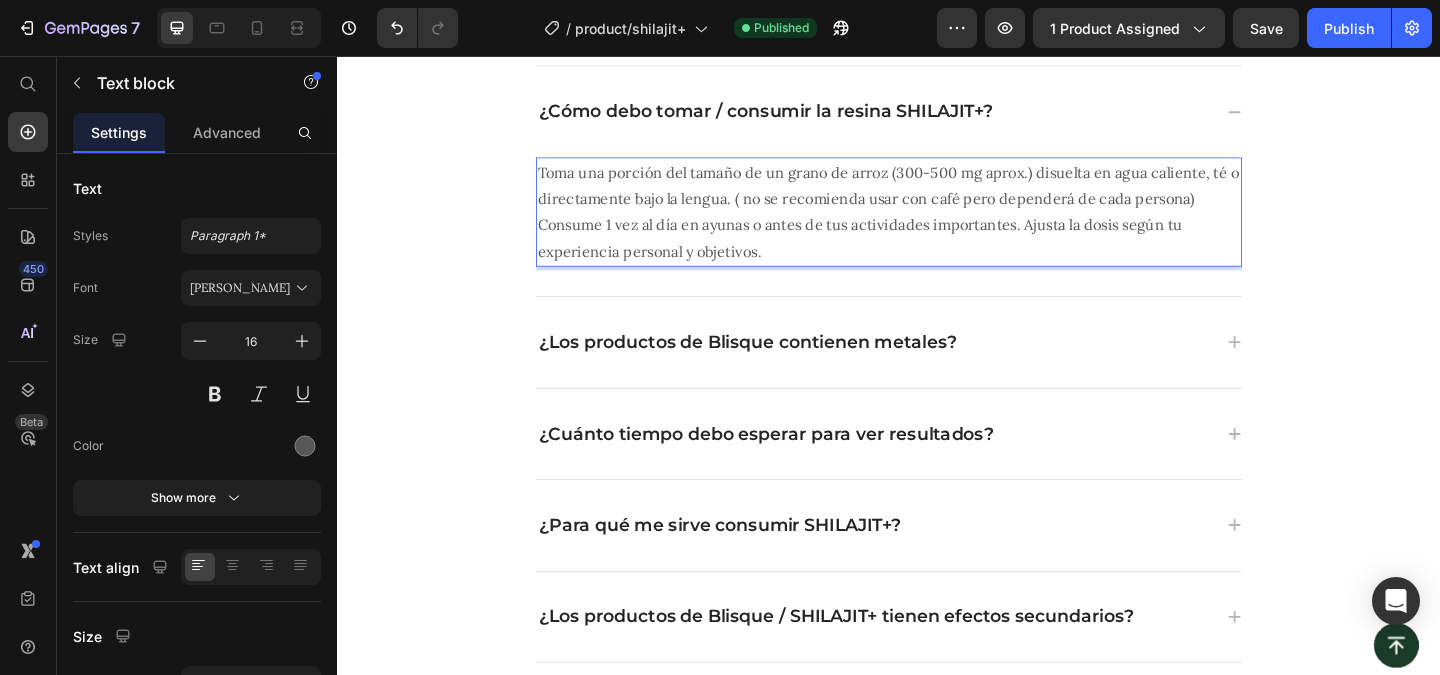 click on "Toma una porción del tamaño de un grano de arroz (300-500 mg aprox.) disuelta en agua caliente, té o directamente bajo la lengua. ( no se recomienda usar con café pero dependerá de cada persona) Consume 1 vez al día en ayunas o antes de tus actividades importantes. Ajusta la dosis según tu experiencia personal y objetivos." at bounding box center (937, 225) 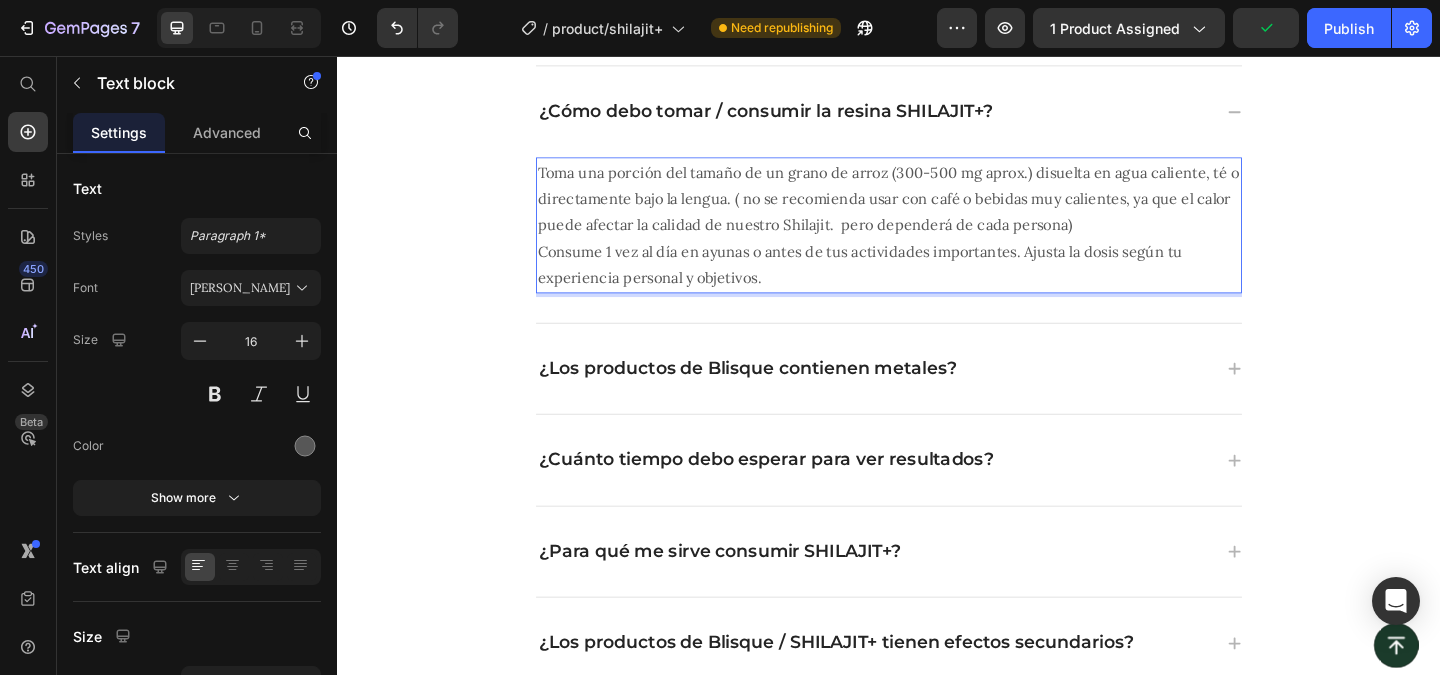 click on "Toma una porción del tamaño de un grano de arroz (300-500 mg aprox.) disuelta en agua caliente, té o directamente bajo la lengua. ( no se recomienda usar con café o bebidas muy calientes, ya que el calor puede afectar la calidad de nuestro Shilajit.  pero dependerá de cada persona) Consume 1 vez al día en ayunas o antes de tus actividades importantes. Ajusta la dosis según tu experiencia personal y objetivos." at bounding box center (937, 240) 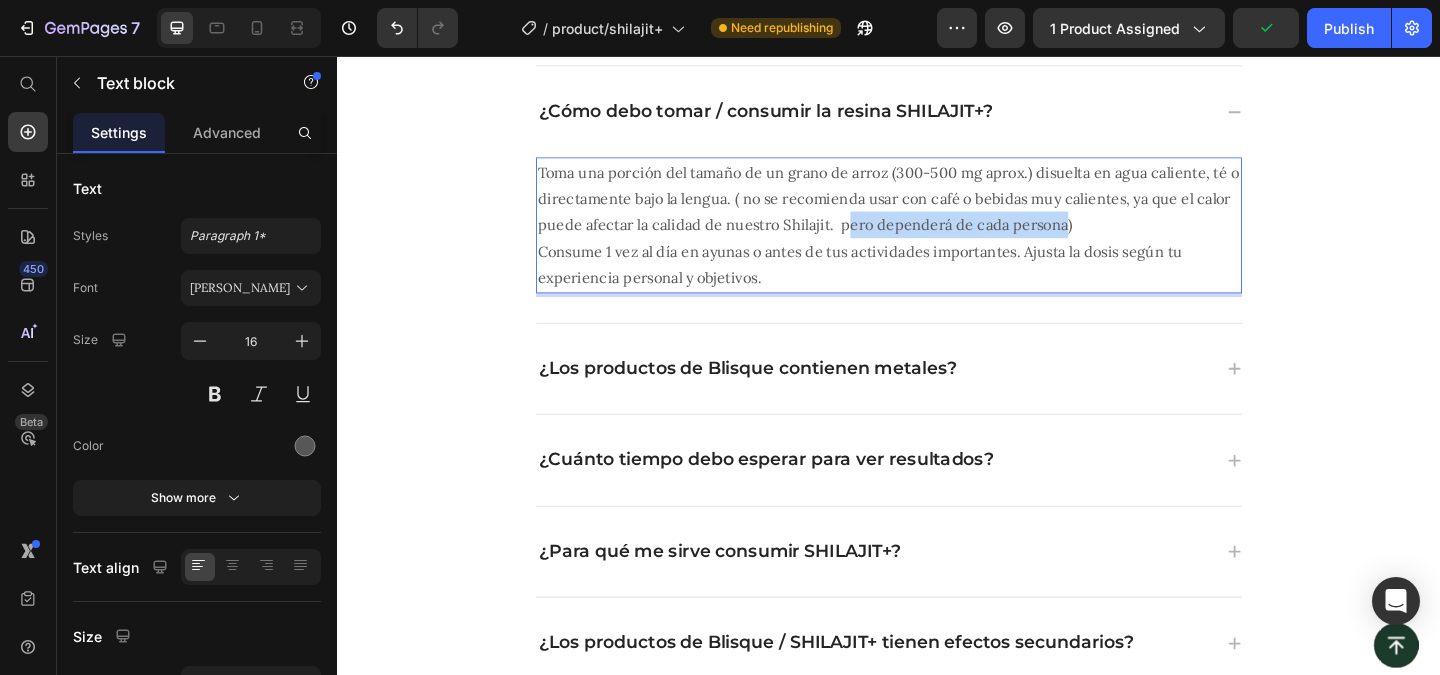 drag, startPoint x: 1126, startPoint y: 315, endPoint x: 896, endPoint y: 304, distance: 230.2629 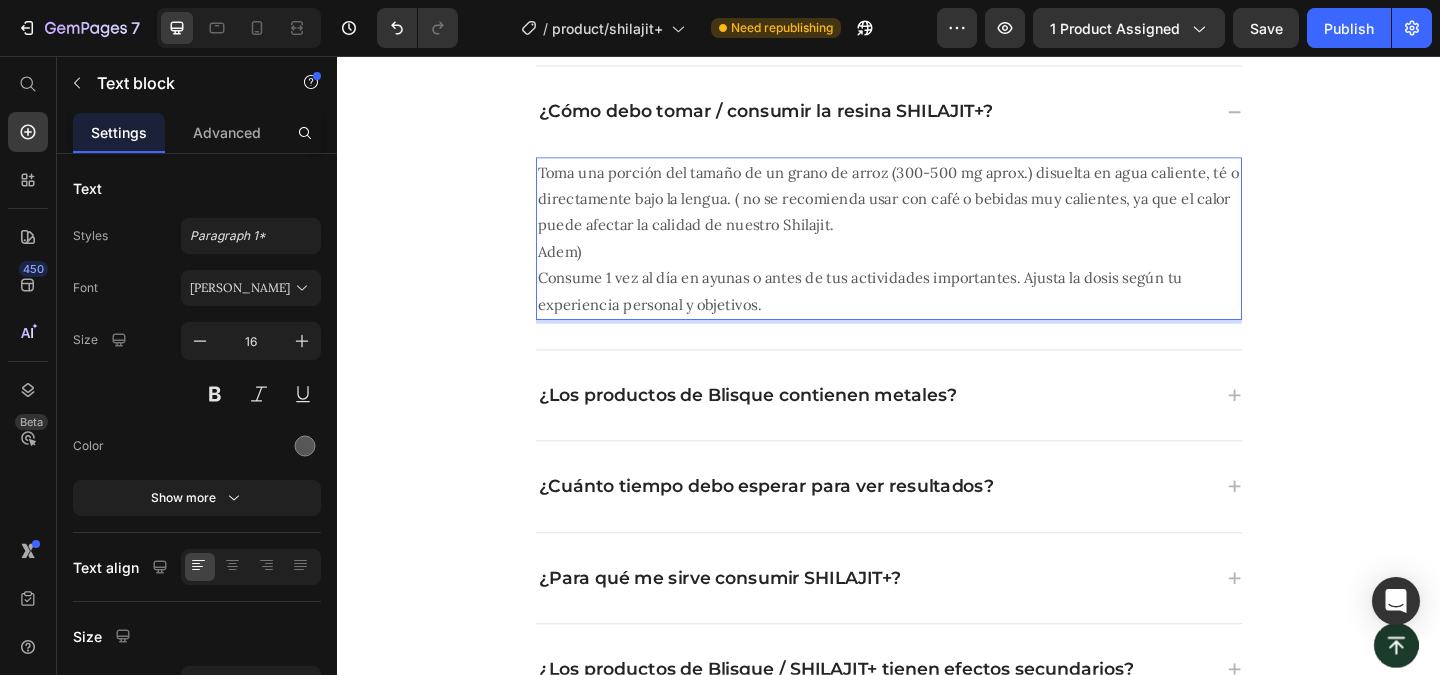type 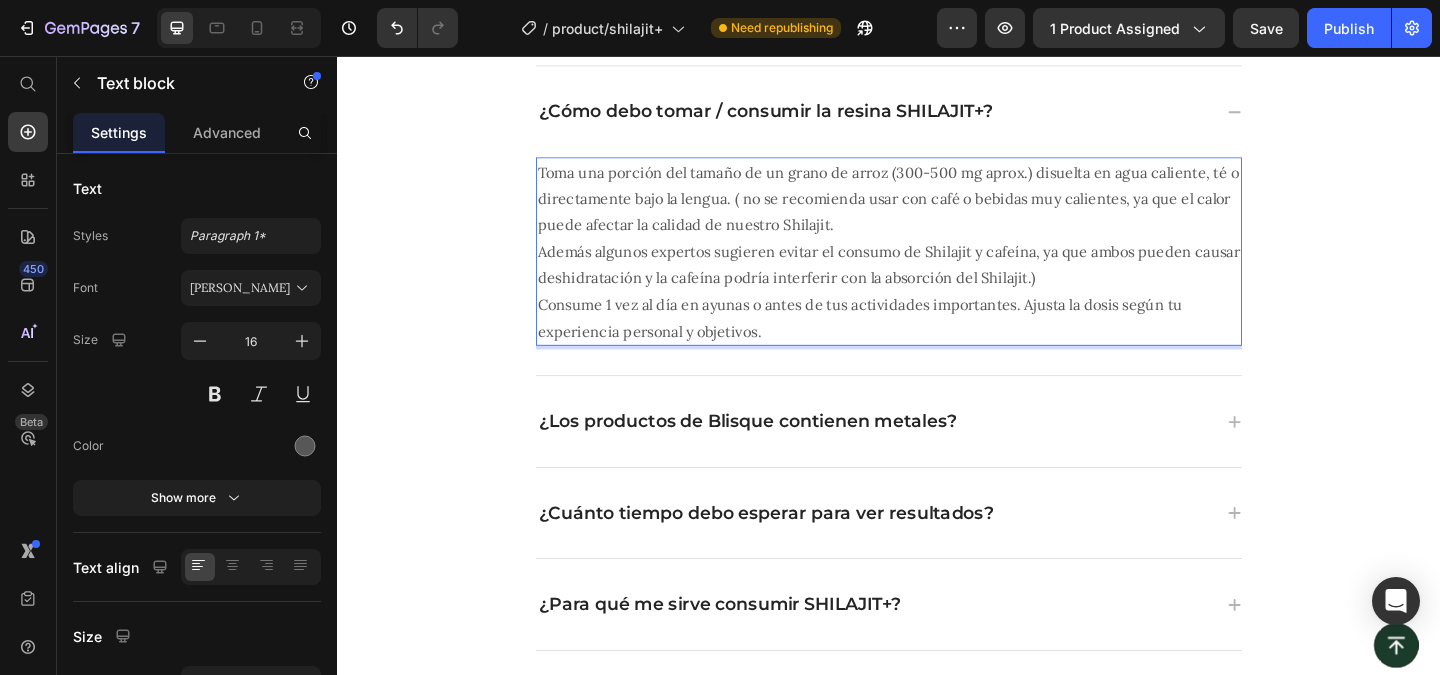 click on "Además algunos expertos sugieren evitar el consumo de Shilajit y cafeína, ya que ambos pueden causar deshidratación y la cafeína podría interferir con la absorción del Shilajit.) Consume 1 vez al día en ayunas o antes de tus actividades importantes. Ajusta la dosis según tu experiencia personal y objetivos." at bounding box center [937, 311] 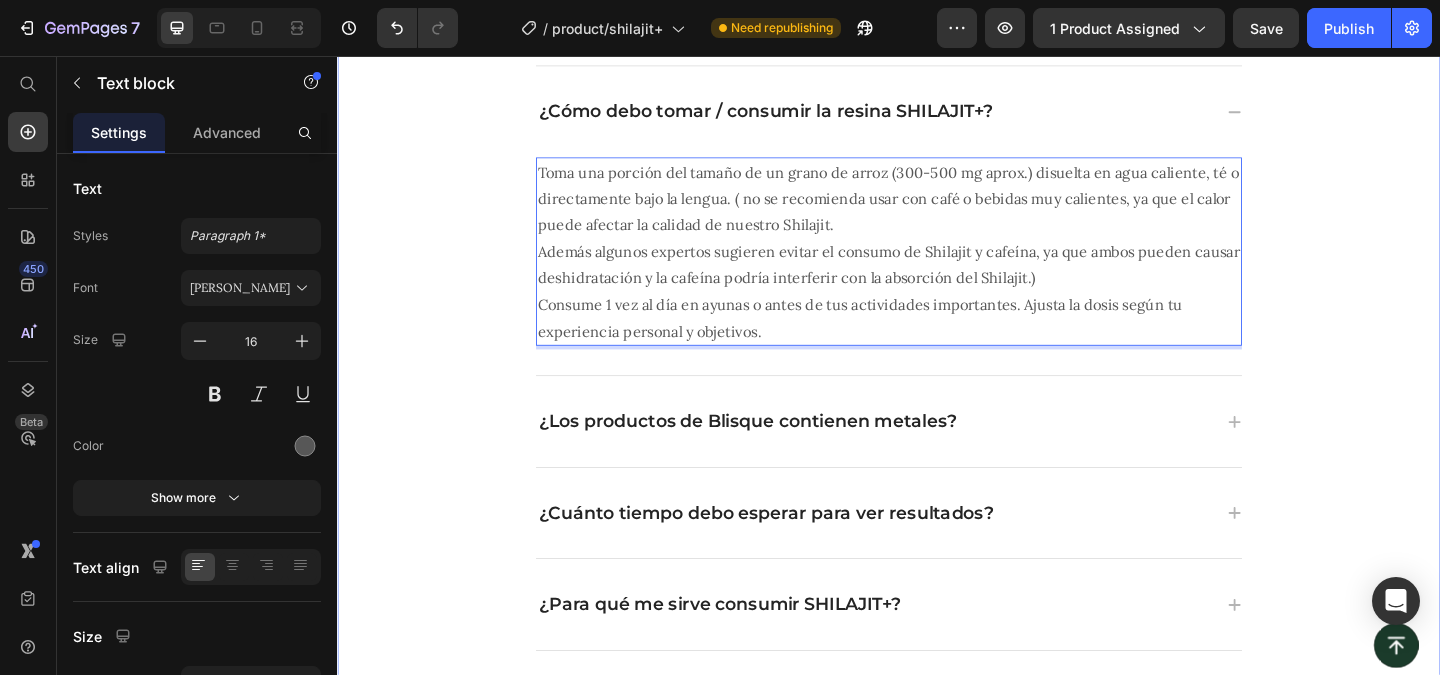 click on "PAGO INMEDIATO ebook gratis + envío Button PREGUNTAS FRECUENTES Heading ¿Tienes preguntas? Estamos para ayudarte. Text block                Title Line ¿Qué es nuestro SHILAJIT+ y cómo funciona? ¿Cómo debo tomar / consumir la resina SHILAJIT+? Toma una porción del tamaño de un grano de arroz (300-500 mg aprox.) disuelta en agua caliente, té o directamente bajo la lengua. ( no se recomienda usar con café o bebidas muy calientes, ya que el calor puede afectar la calidad de nuestro Shilajit. Además algunos expertos sugieren evitar el consumo de Shilajit y cafeína, ya que ambos pueden causar deshidratación y la cafeína podría interferir con la absorción del Shilajit.) Consume 1 vez al día en ayunas o antes de tus actividades importantes. Ajusta la dosis según tu experiencia personal y objetivos. Text block   32 ¿Los productos de Blisque contienen metales? ¿Cuánto tiempo debo esperar para ver resultados? ¿Para qué me sirve consumir SHILAJIT+? Accordion Accordion Row" at bounding box center (937, 539) 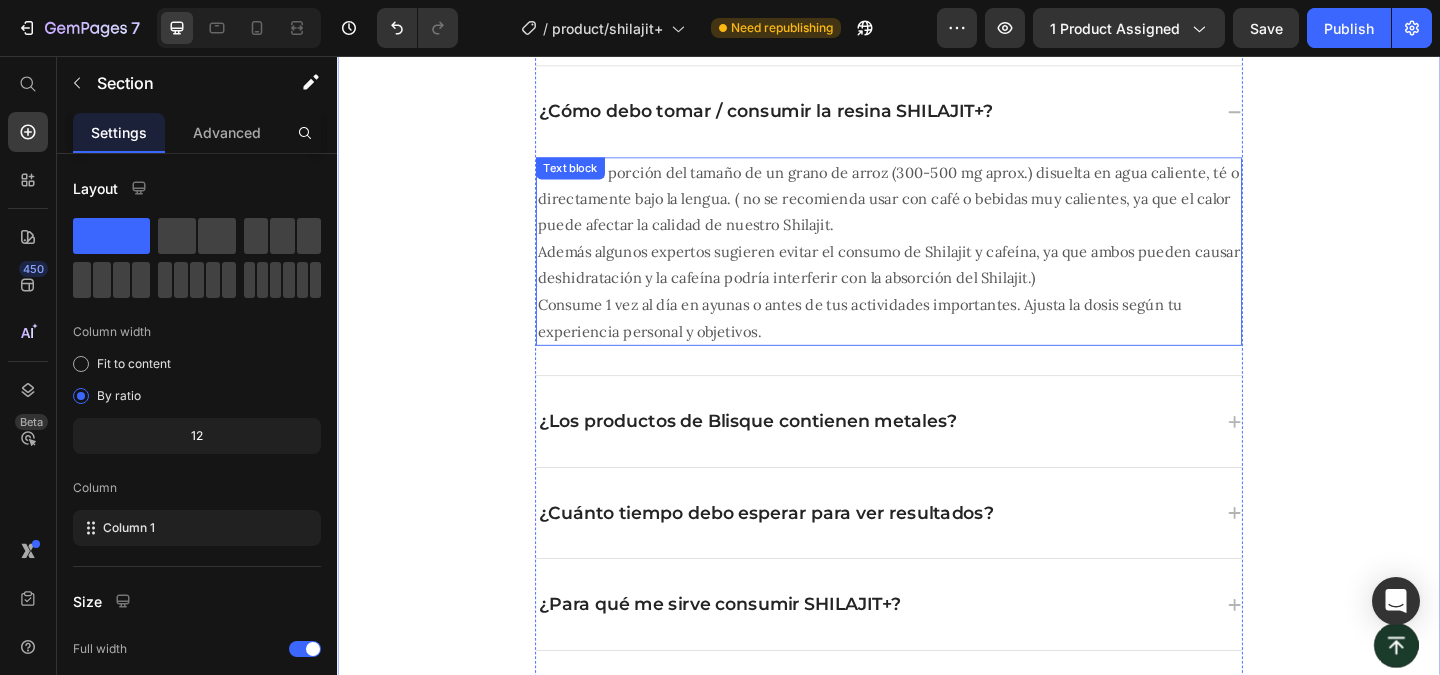 click on "Además algunos expertos sugieren evitar el consumo de Shilajit y cafeína, ya que ambos pueden causar deshidratación y la cafeína podría interferir con la absorción del Shilajit.) Consume 1 vez al día en ayunas o antes de tus actividades importantes. Ajusta la dosis según tu experiencia personal y objetivos." at bounding box center [937, 311] 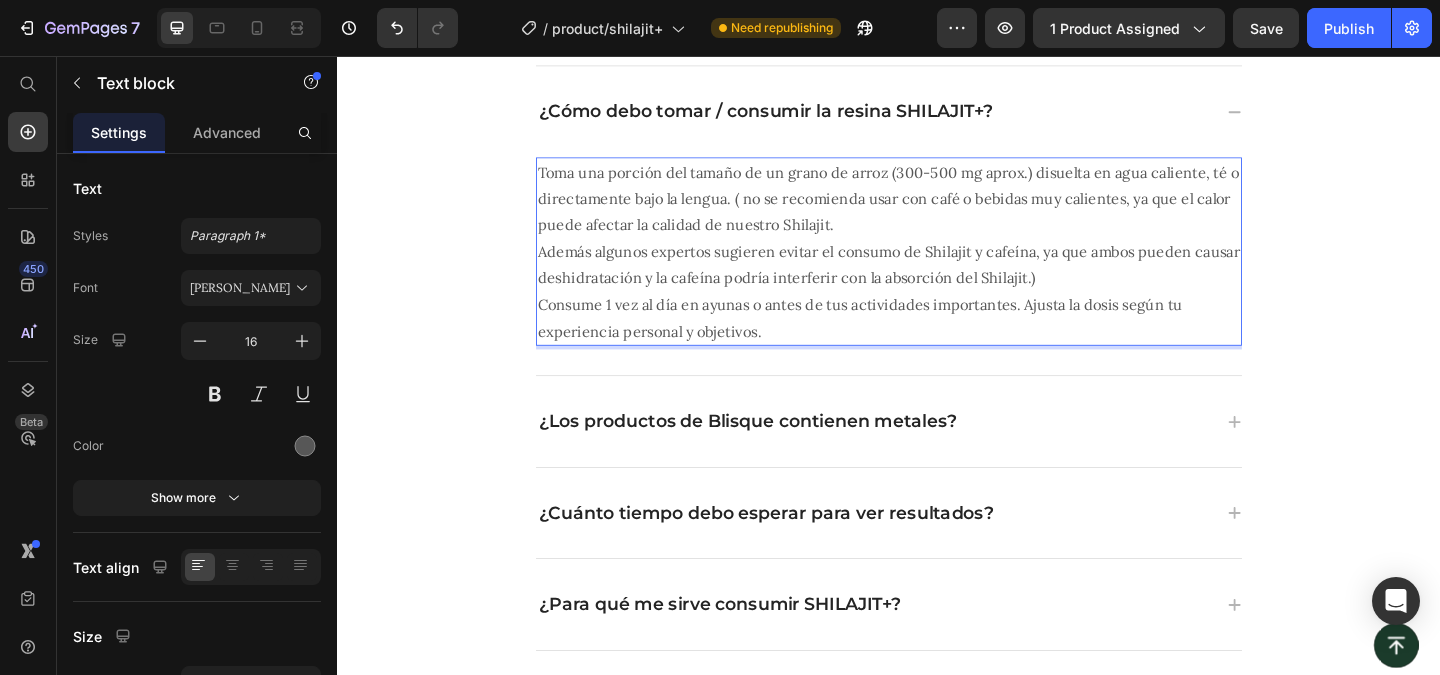 click on "Además algunos expertos sugieren evitar el consumo de Shilajit y cafeína, ya que ambos pueden causar deshidratación y la cafeína podría interferir con la absorción del Shilajit.) Consume 1 vez al día en ayunas o antes de tus actividades importantes. Ajusta la dosis según tu experiencia personal y objetivos." at bounding box center [937, 311] 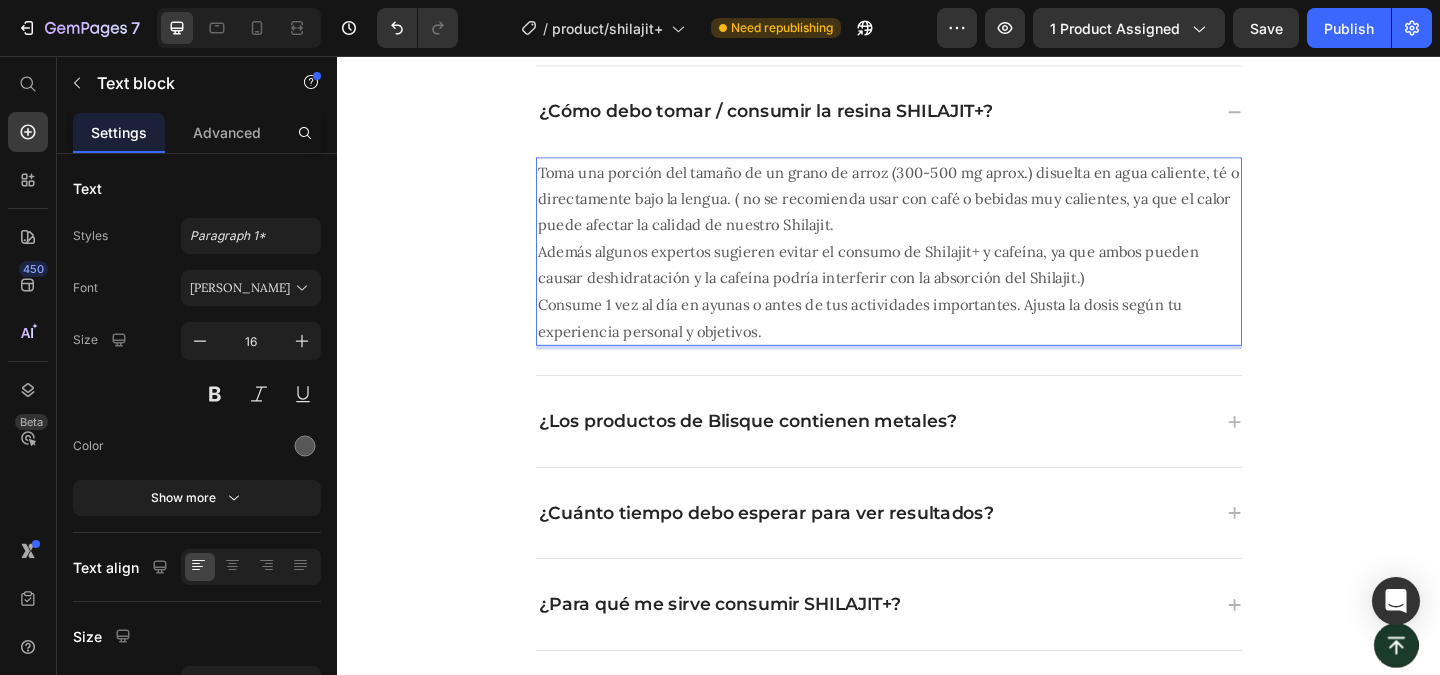 click on "Además algunos expertos sugieren evitar el consumo de Shilajit+ y cafeína, ya que ambos pueden causar deshidratación y la cafeína podría interferir con la absorción del Shilajit.) Consume 1 vez al día en ayunas o antes de tus actividades importantes. Ajusta la dosis según tu experiencia personal y objetivos." at bounding box center (937, 311) 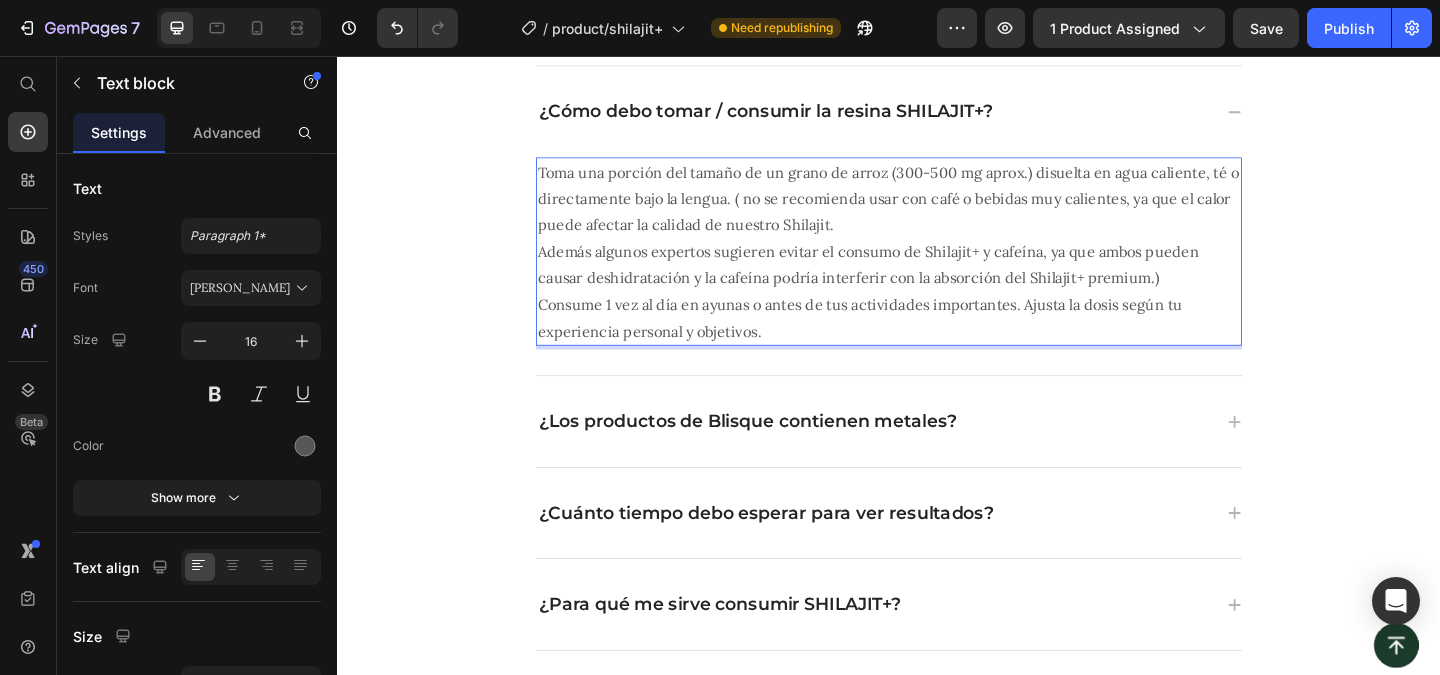 click on "Además algunos expertos sugieren evitar el consumo de Shilajit+ y cafeína, ya que ambos pueden causar deshidratación y la cafeína podría interferir con la absorción del Shilajit+ premium.) Consume 1 vez al día en ayunas o antes de tus actividades importantes. Ajusta la dosis según tu experiencia personal y objetivos." at bounding box center [937, 311] 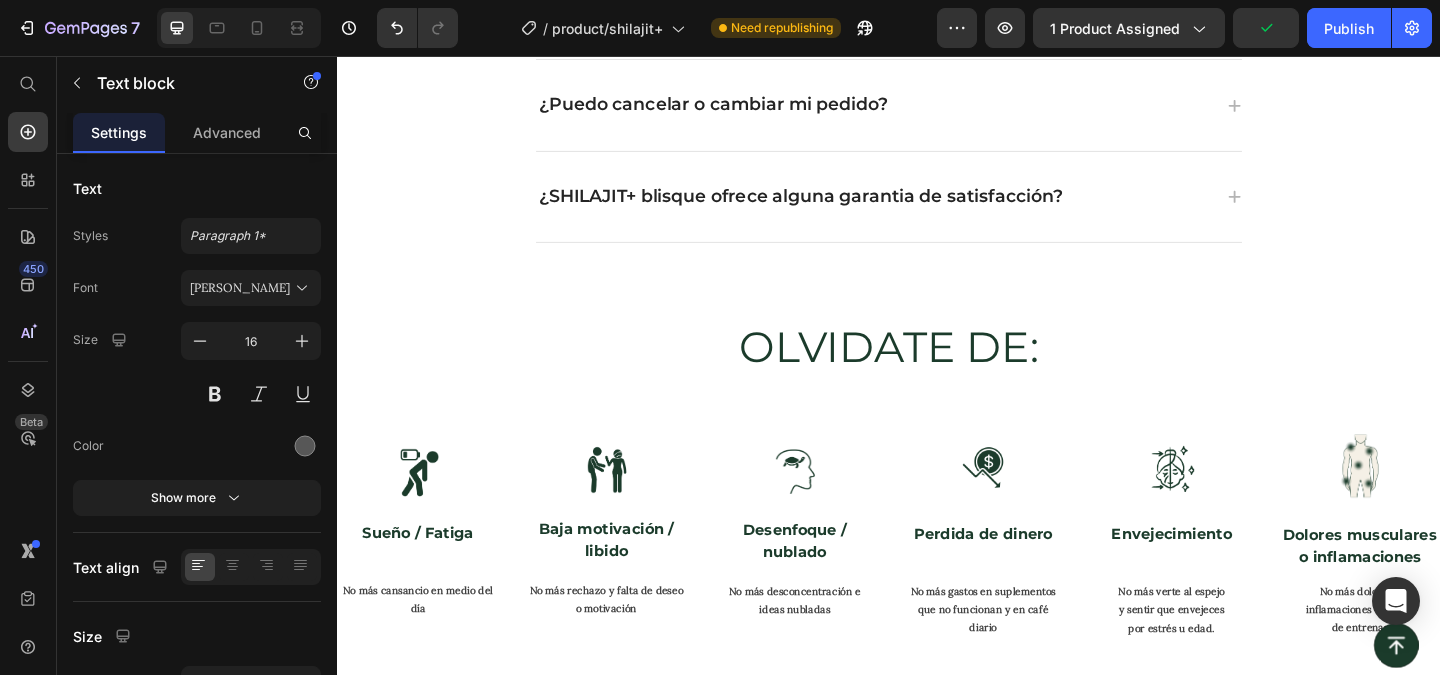 scroll, scrollTop: 5518, scrollLeft: 0, axis: vertical 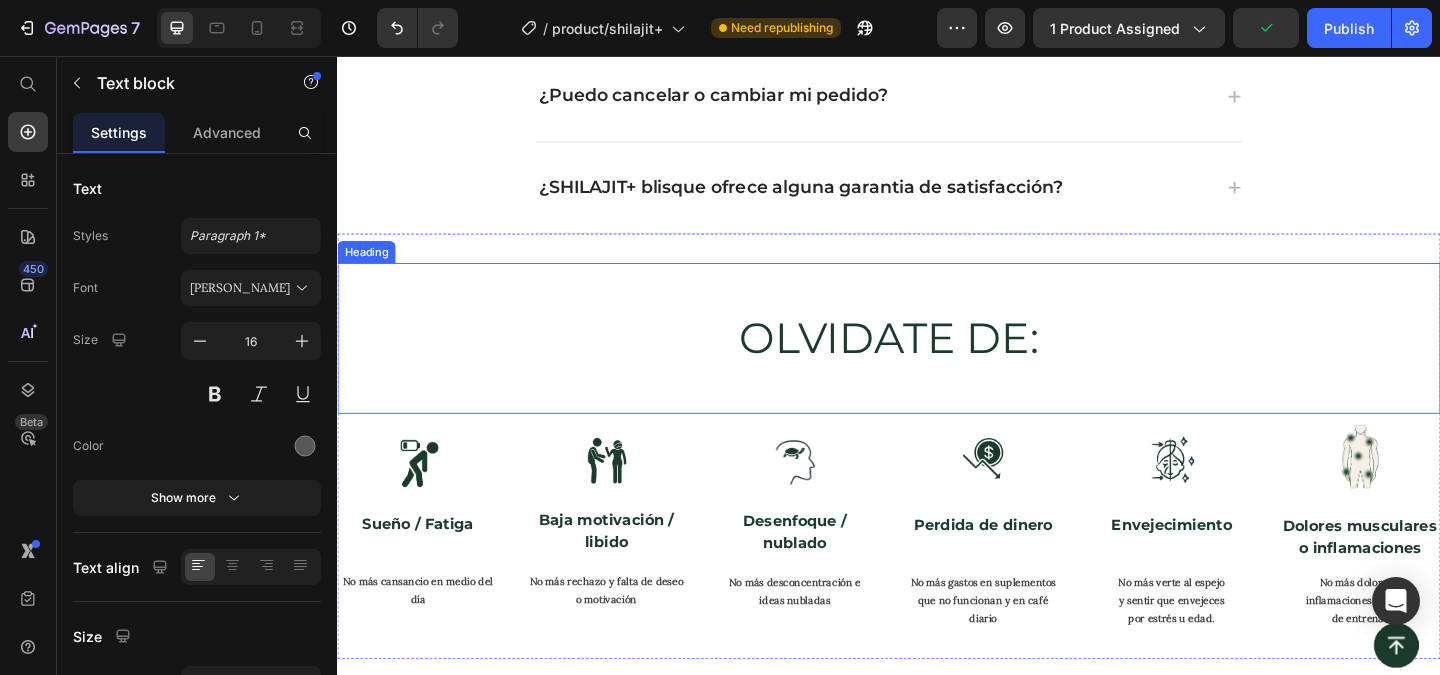 click on "OLVIDATE DE:" at bounding box center [937, 363] 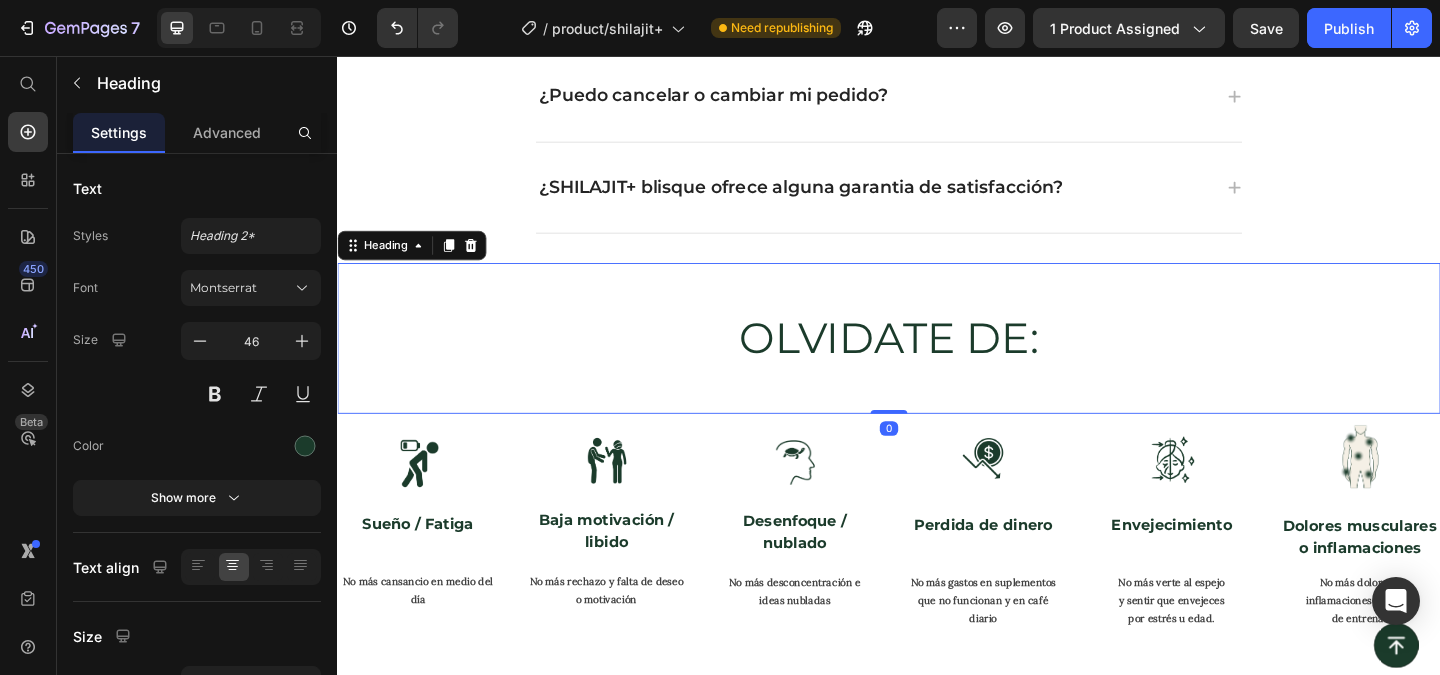 click on "OLVIDATE DE:" at bounding box center [937, 363] 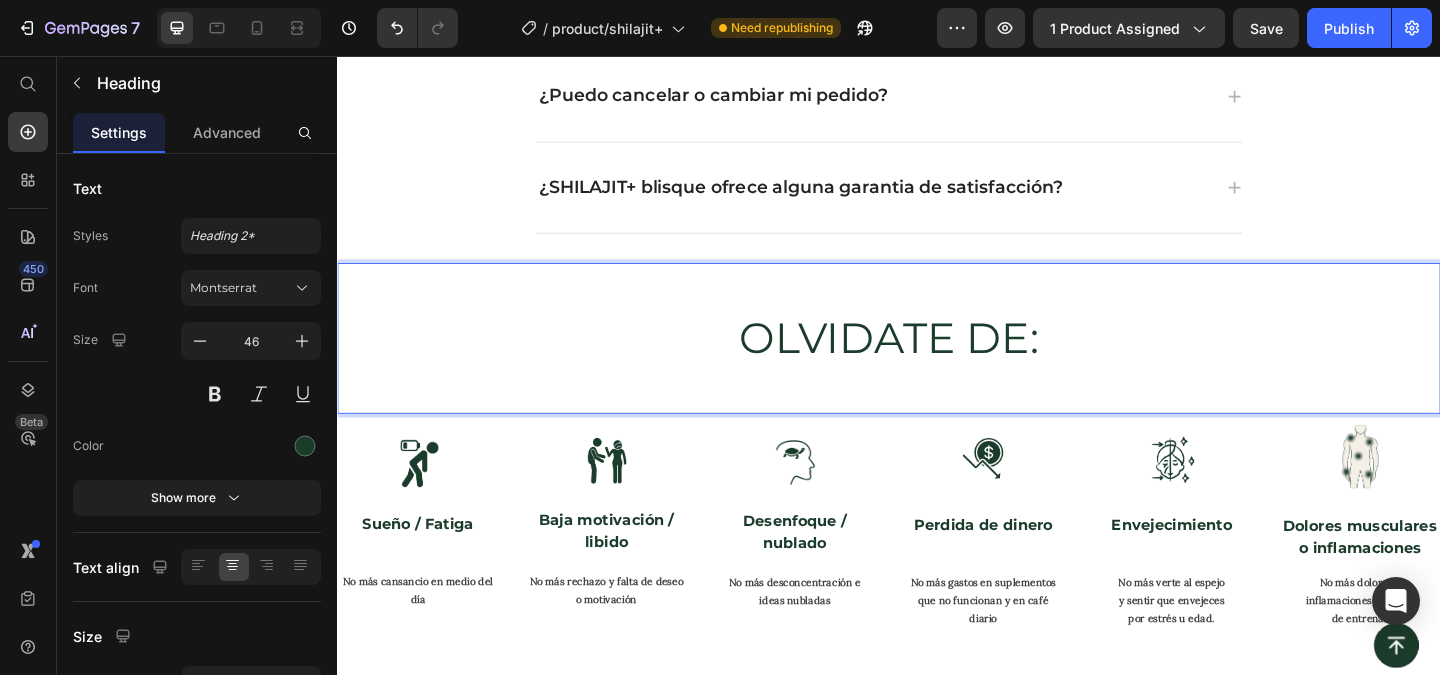 click on "OLVIDATE DE:" at bounding box center (937, 363) 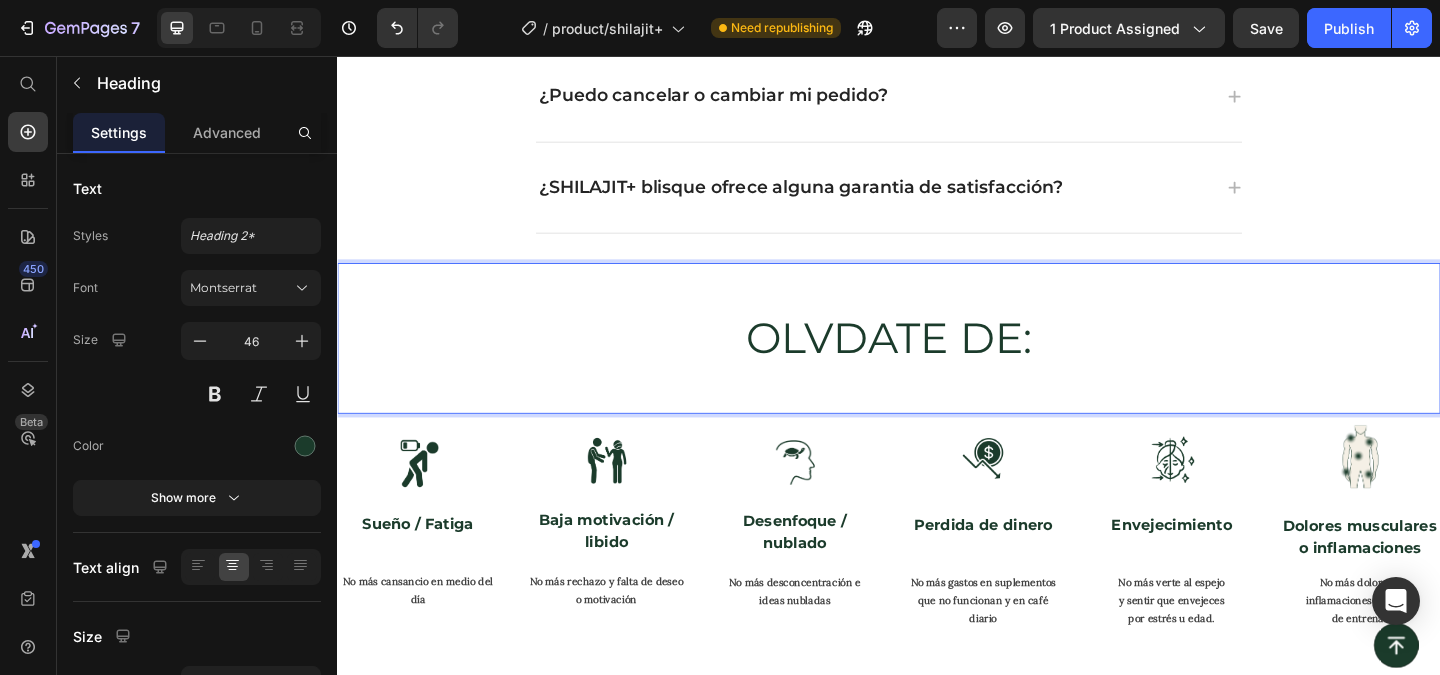 type 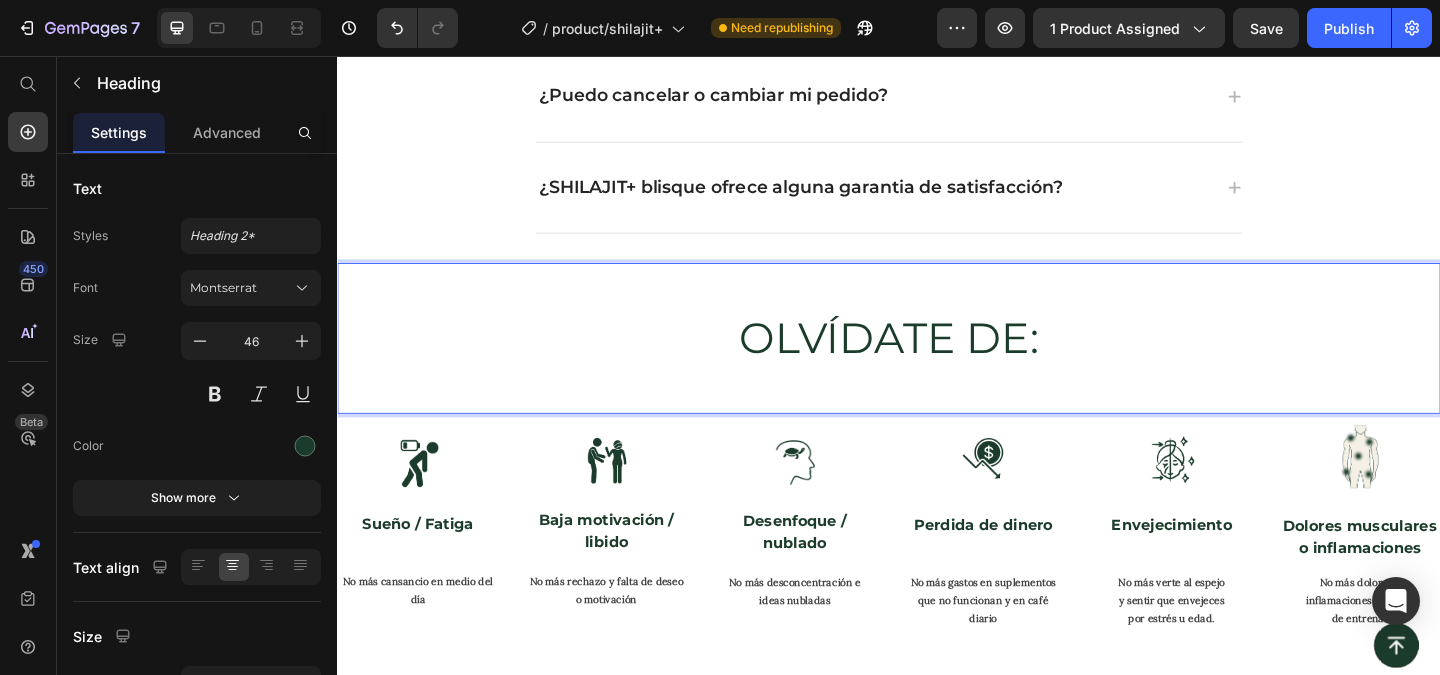click on "OLVÍDATE DE:" at bounding box center [937, 363] 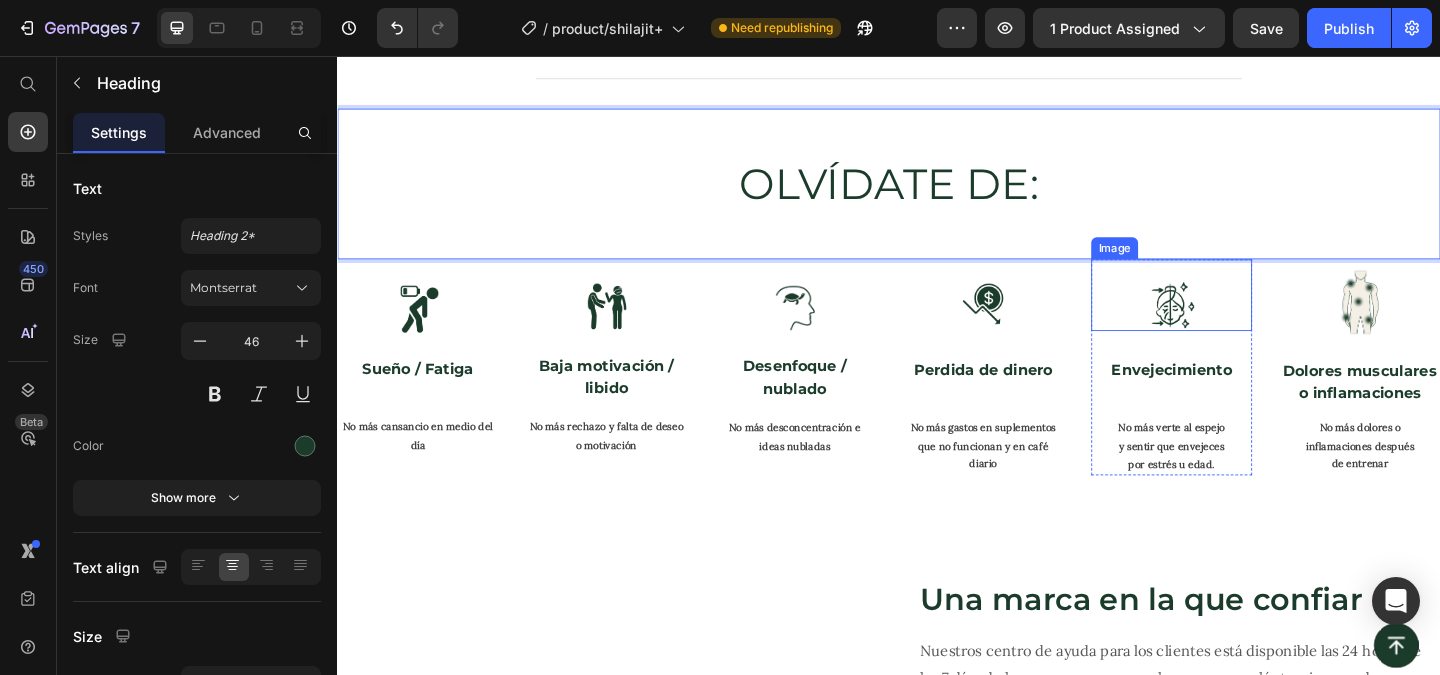 scroll, scrollTop: 5693, scrollLeft: 0, axis: vertical 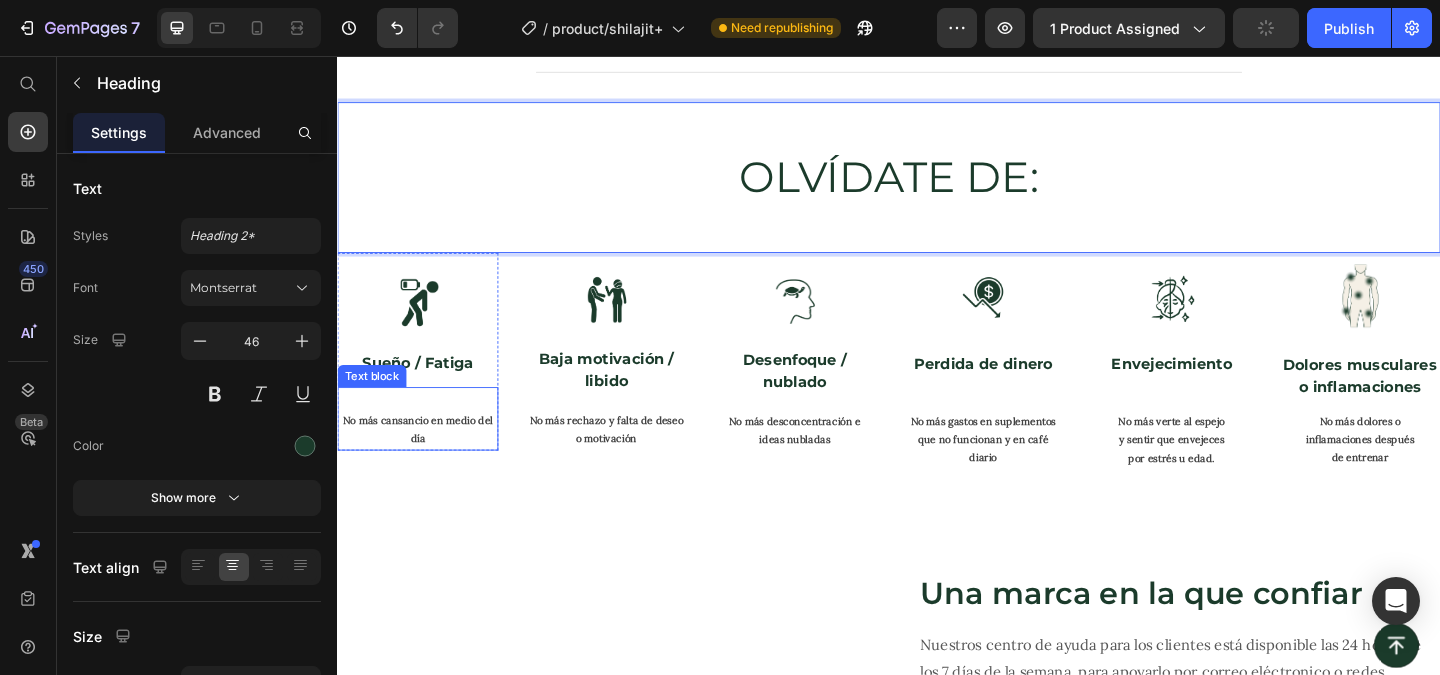 click on "No más cansancio en medio del día" at bounding box center [424, 463] 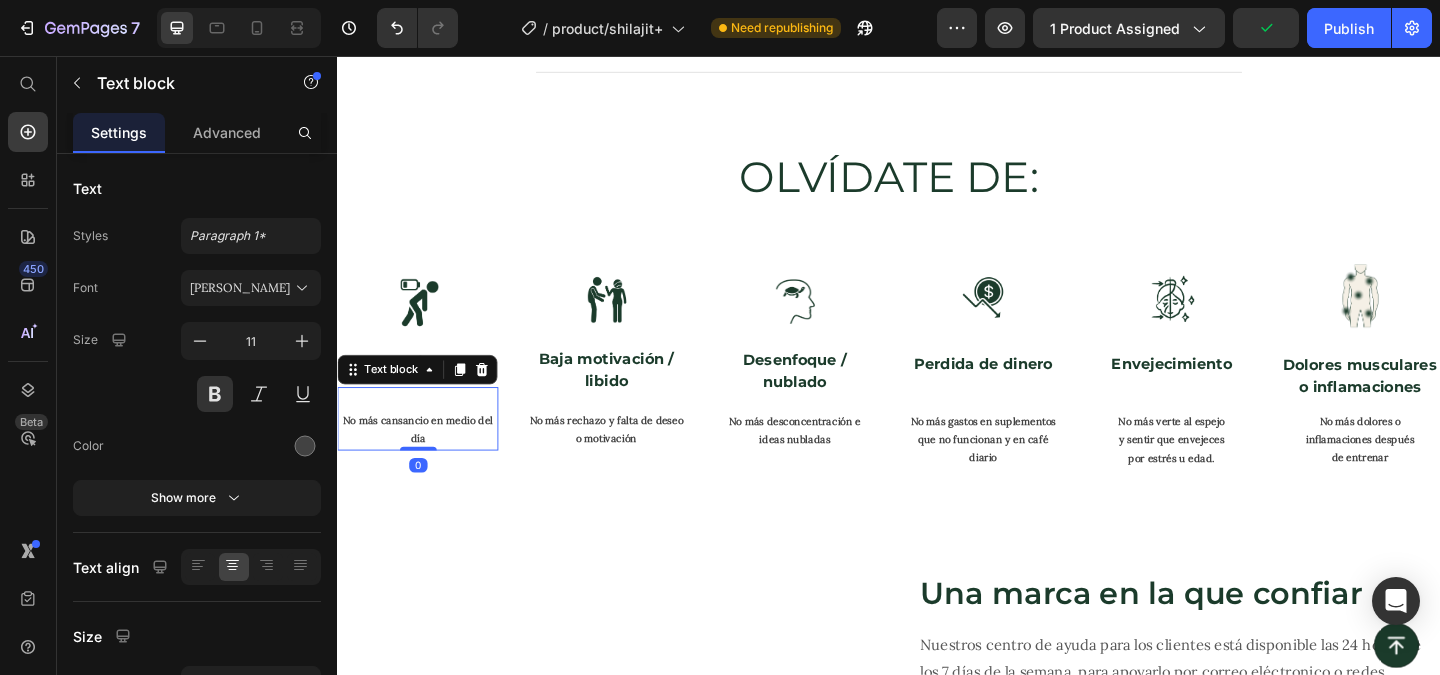 click on "No más cansancio en medio del día" at bounding box center [424, 463] 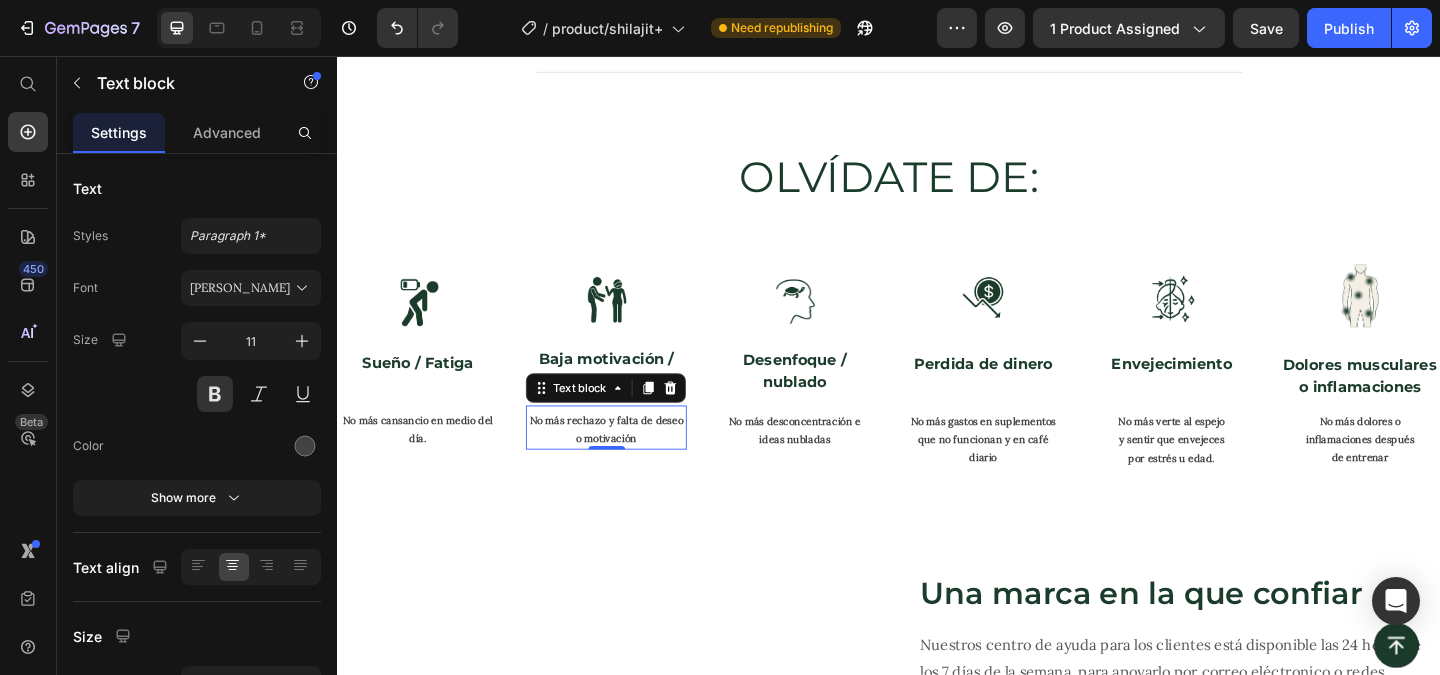 click on "No más rechazo y falta de deseo o motivación" at bounding box center [629, 463] 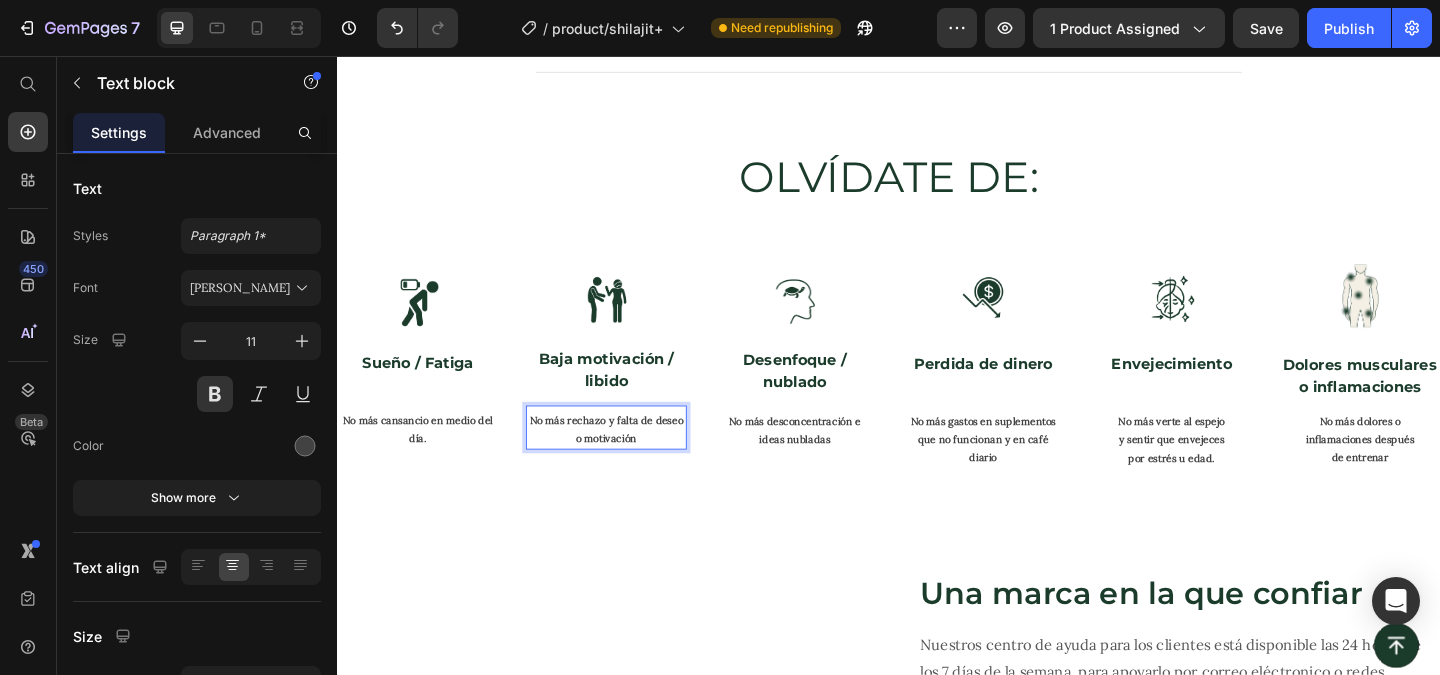 click on "No más rechazo y falta de deseo o motivación" at bounding box center [629, 463] 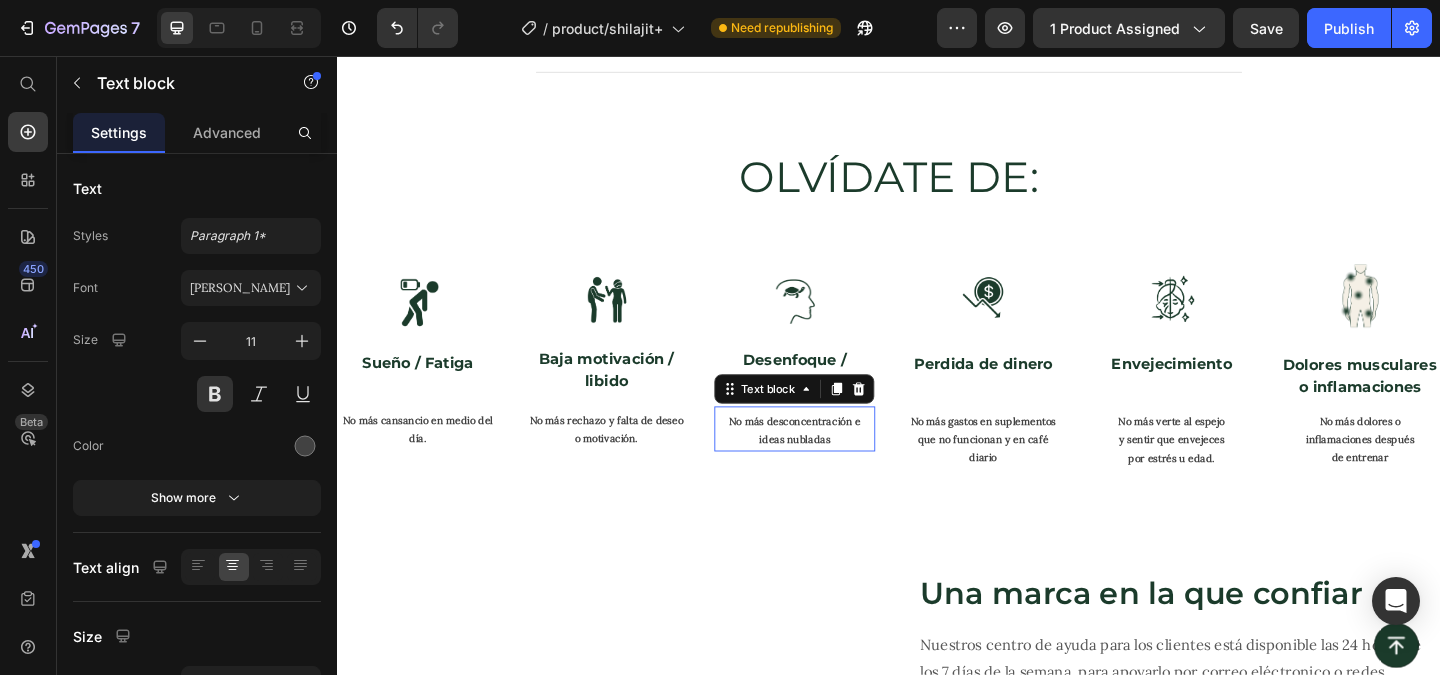 click on "No más desconcentración e ideas nubladas" at bounding box center [834, 464] 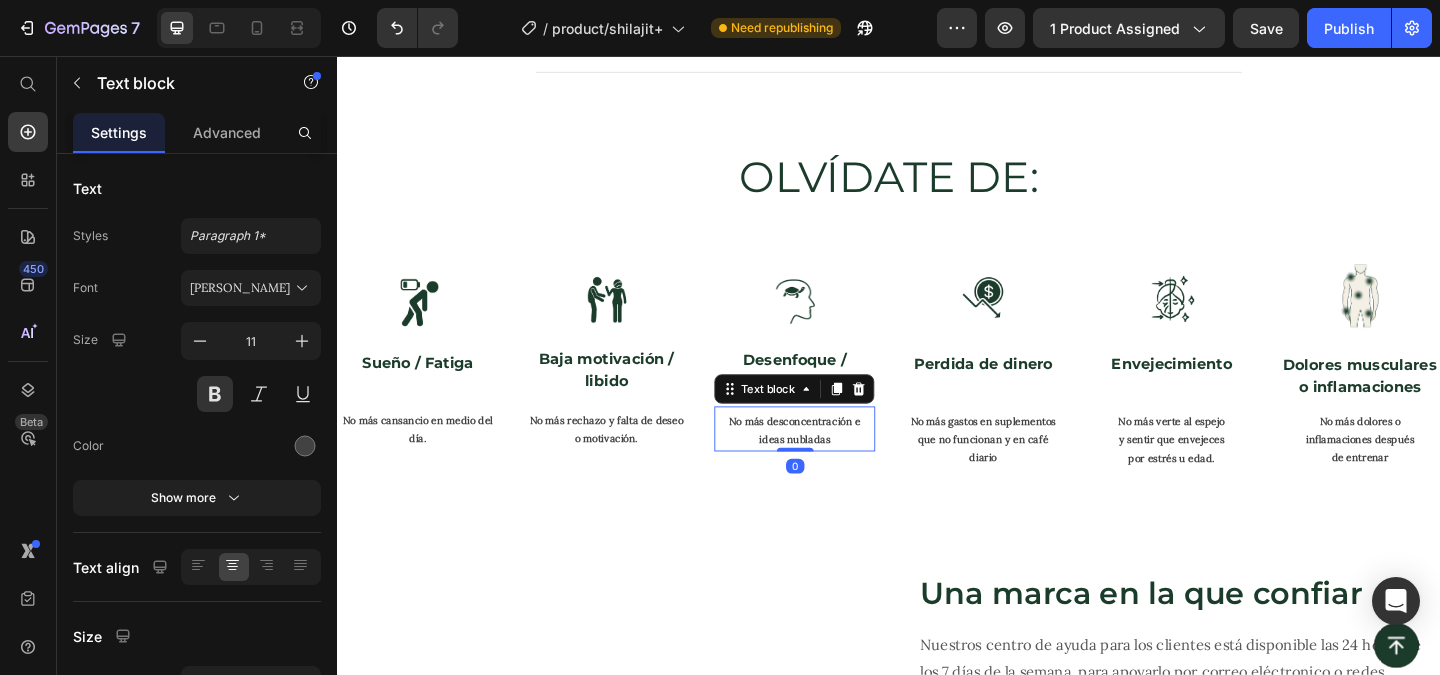 click on "No más desconcentración e ideas nubladas" at bounding box center (834, 464) 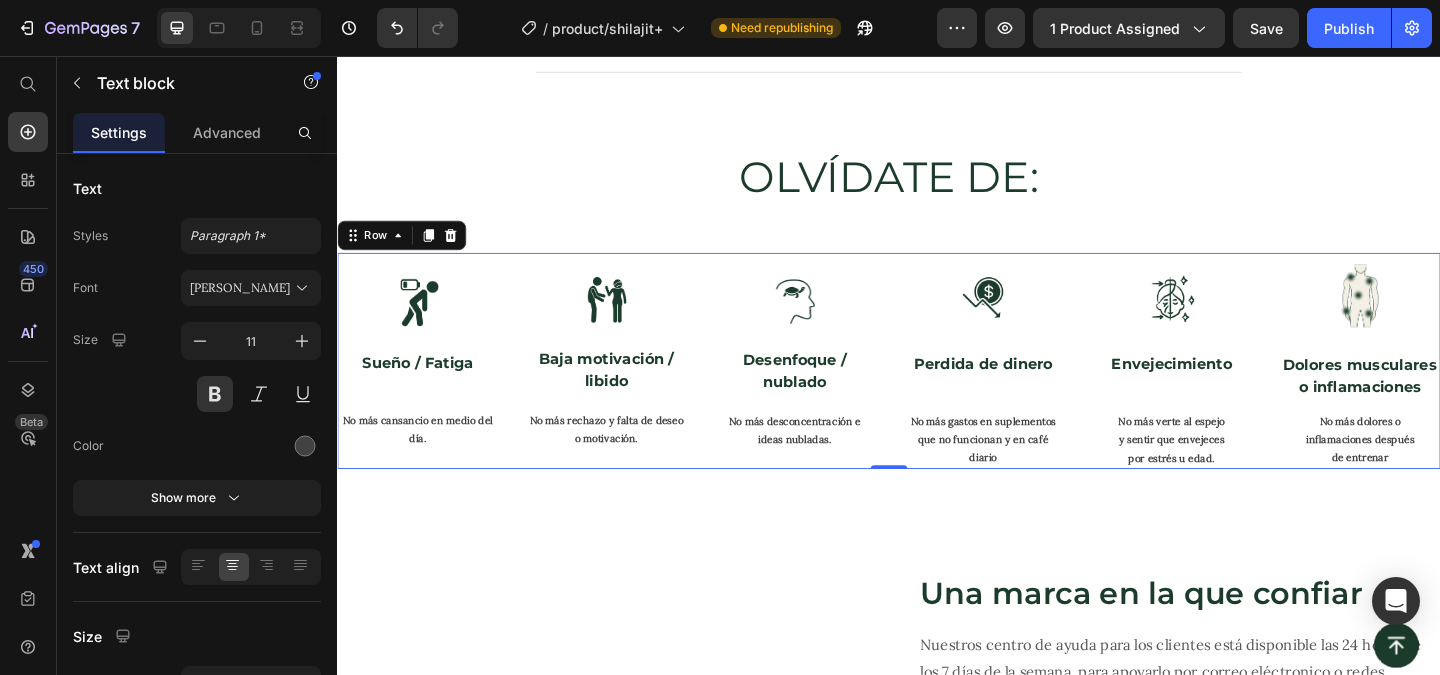 click on "Image   Sueño / Fatiga  Text block No más cansancio en medio del día. Text block Row Image   Baja motivación / libido Text block No más rechazo y falta de deseo o motivación. Text block Row Image   Desenfoque / nublado Text block No más desconcentración e ideas nubladas. Text block Row Image   Perdida de dinero Text block   No más gastos en suplementos que no funcionan y en café diario Text block Row Image   Envejecimiento Text block   No más verte al espejo y sentir que envejeces por estrés u edad. Text block Row Image Dolores musculares o inflamaciones Text block No más dolores o inflamaciones después de entrenar  Text block Row Row   0" at bounding box center [937, 387] 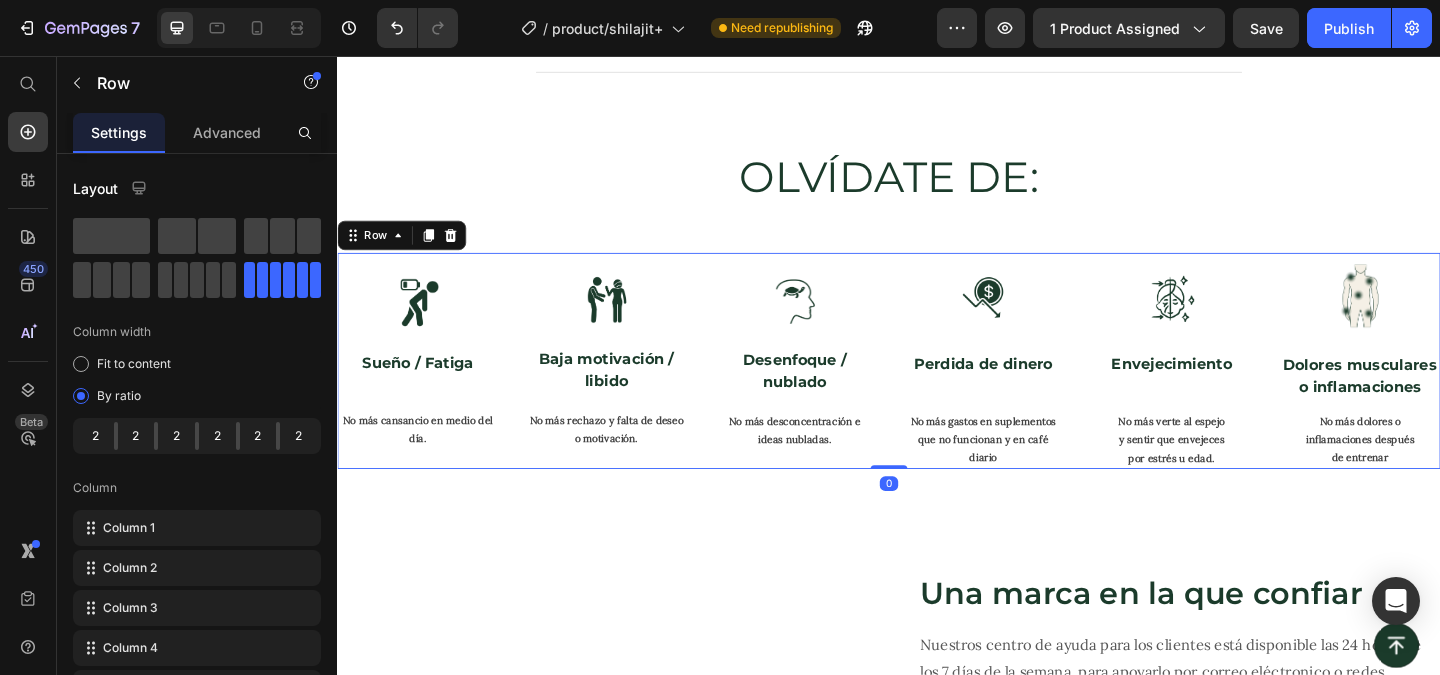 click on "Image   Sueño / Fatiga  Text block No más cansancio en medio del día. Text block Row Image   Baja motivación / libido Text block No más rechazo y falta de deseo o motivación. Text block Row Image   Desenfoque / nublado Text block No más desconcentración e ideas nubladas. Text block Row Image   Perdida de dinero Text block   No más gastos en suplementos que no funcionan y en café diario Text block Row Image   Envejecimiento Text block   No más verte al espejo y sentir que envejeces por estrés u edad. Text block Row Image Dolores musculares o inflamaciones Text block No más dolores o inflamaciones después de entrenar  Text block Row Row   0" at bounding box center (937, 387) 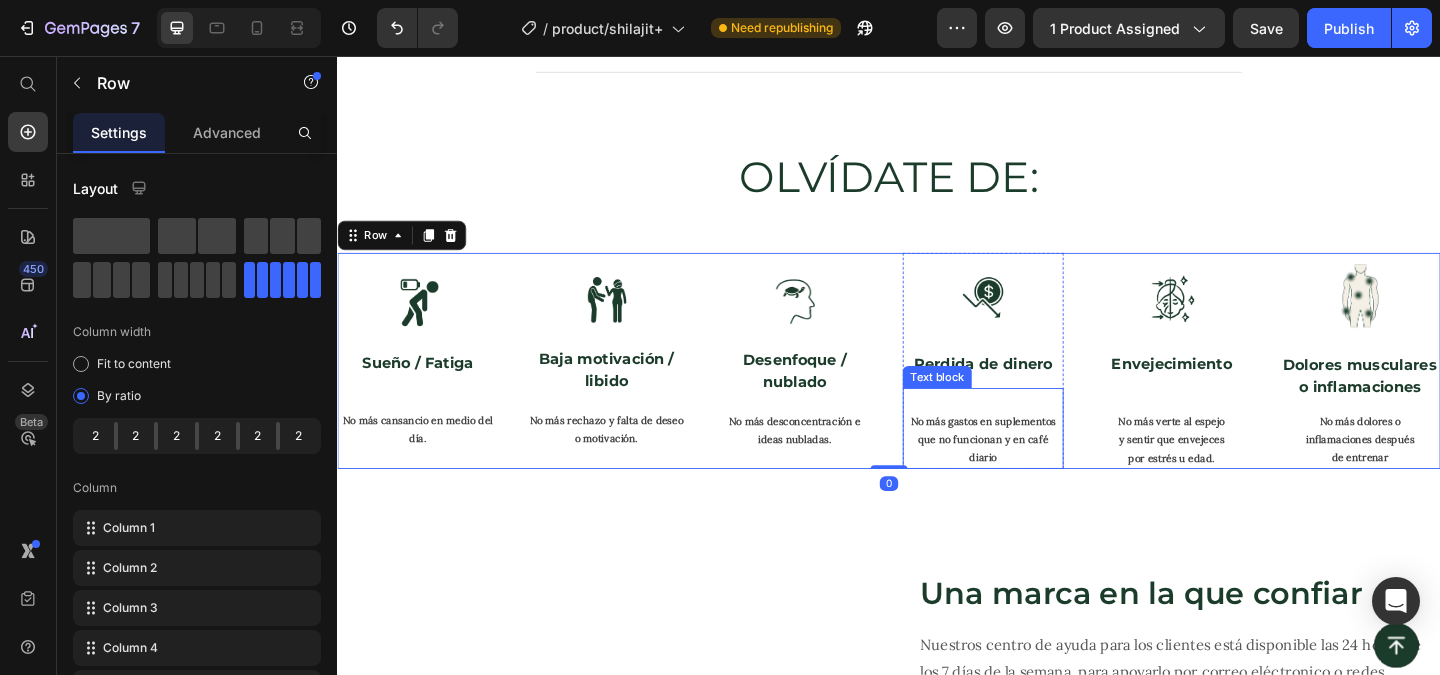 click on "No más gastos en suplementos que no funcionan y en café diario" at bounding box center [1039, 473] 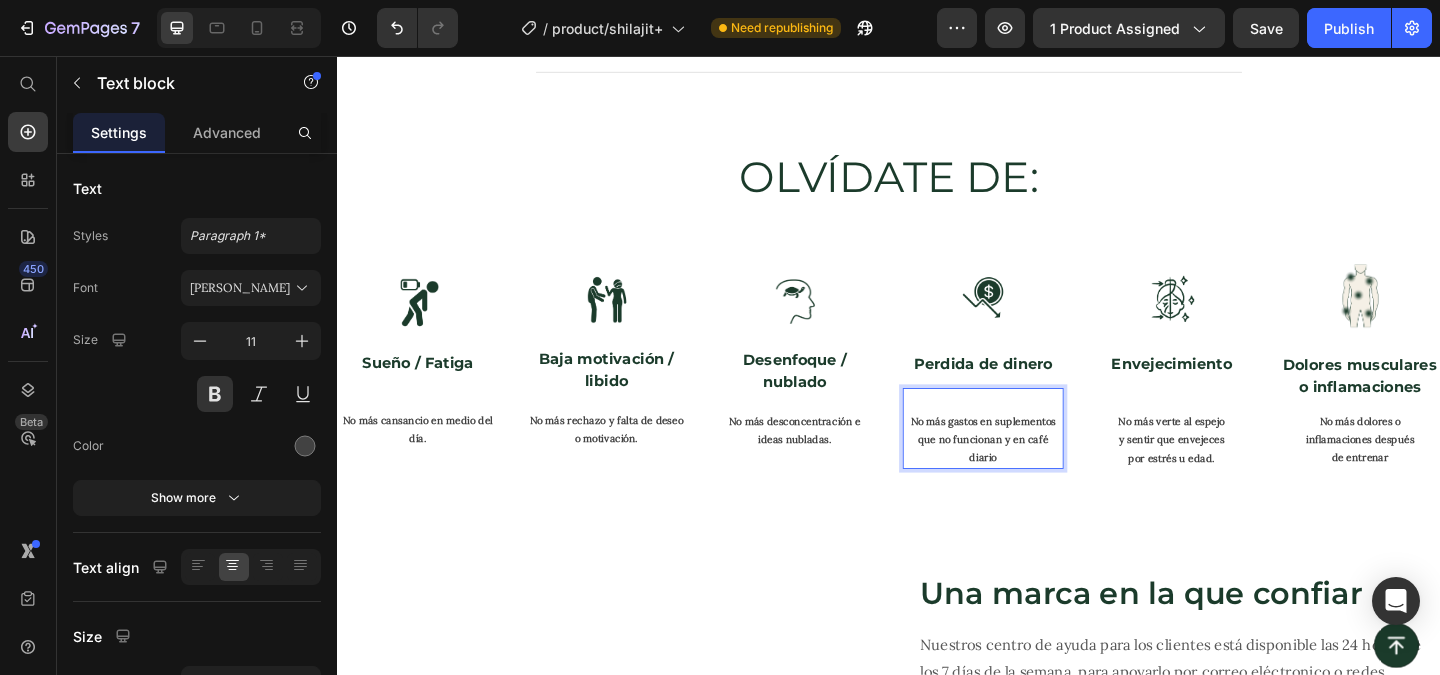 click on "No más gastos en suplementos que no funcionan y en café diario" at bounding box center (1039, 473) 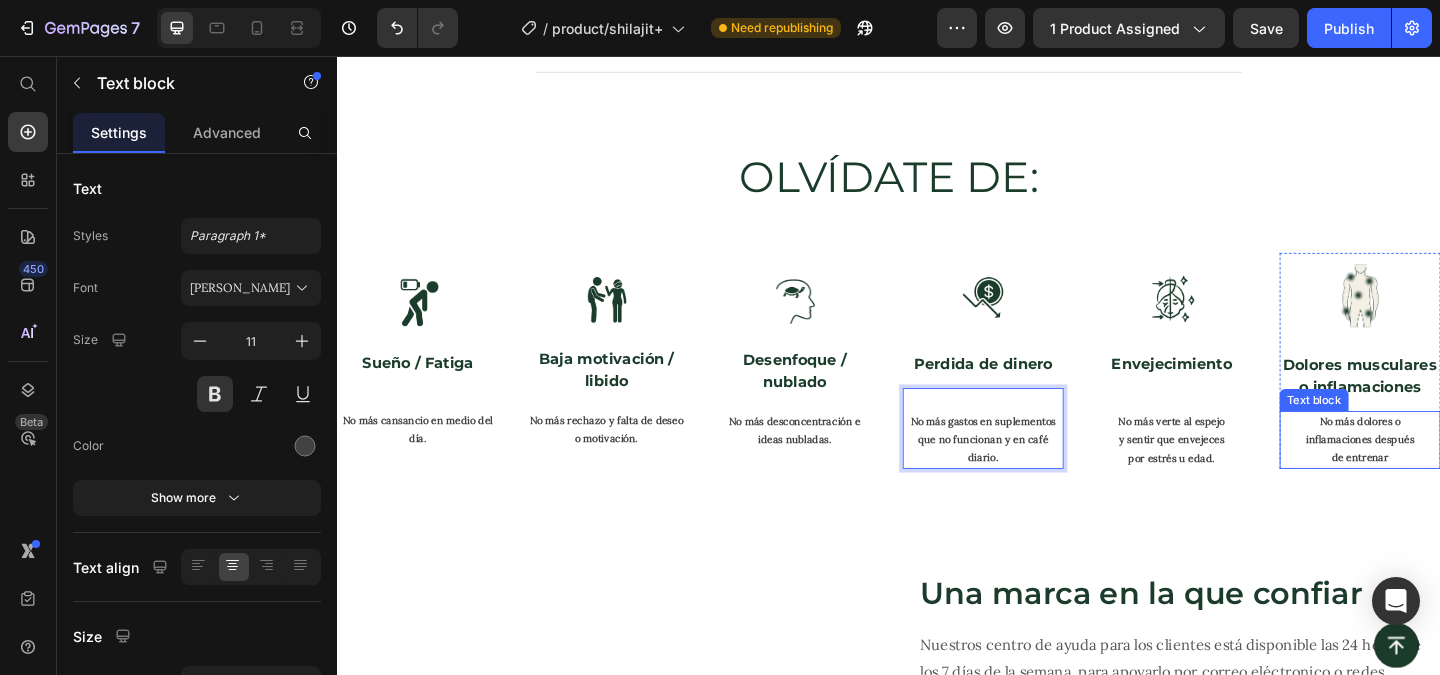 click on "No más dolores o inflamaciones después de entrenar" at bounding box center [1449, 473] 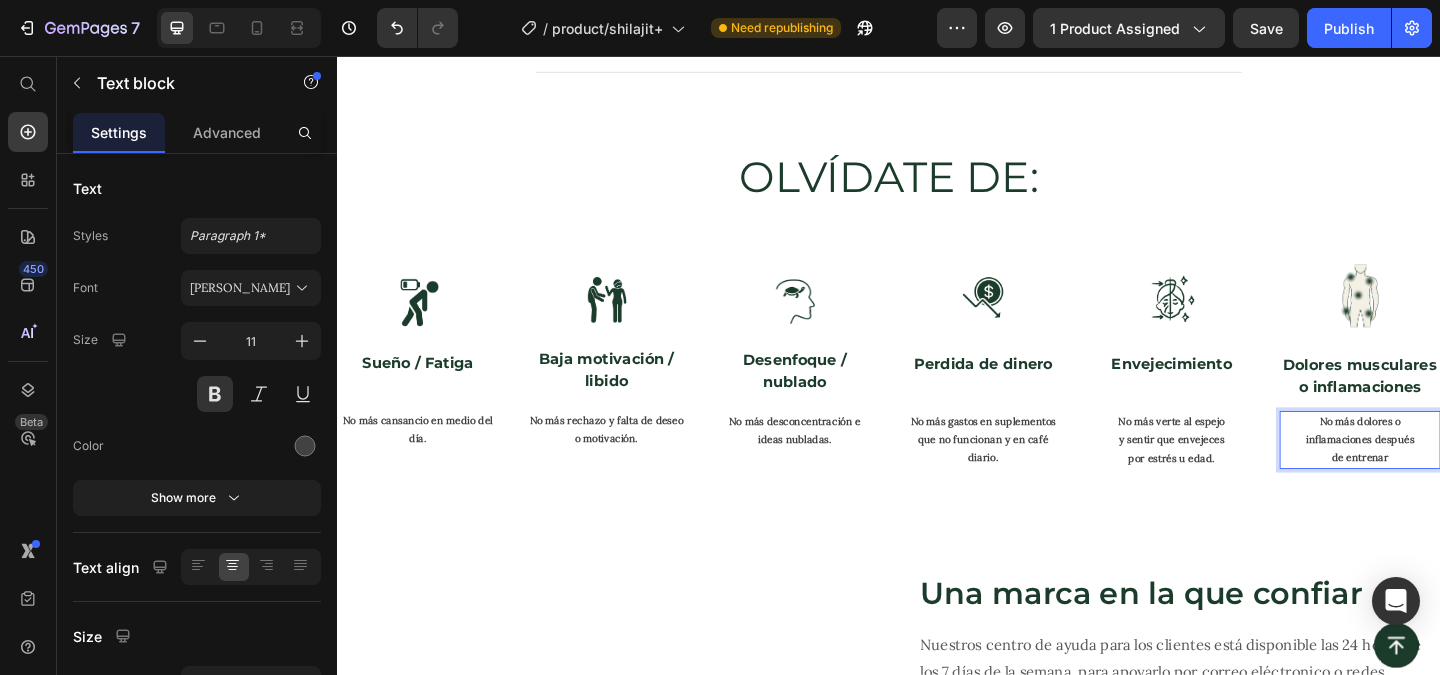 click on "No más dolores o inflamaciones después de entrenar" at bounding box center [1449, 473] 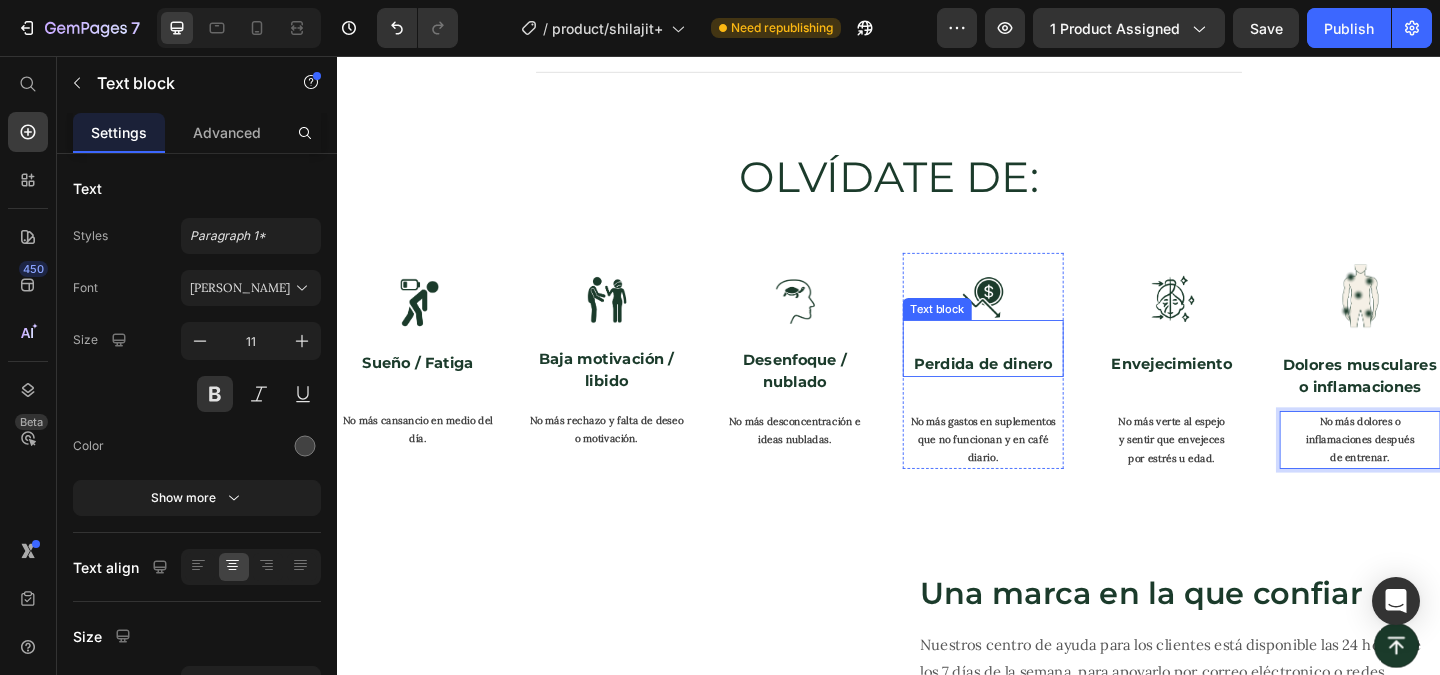 click on "Perdida de dinero" at bounding box center (1039, 391) 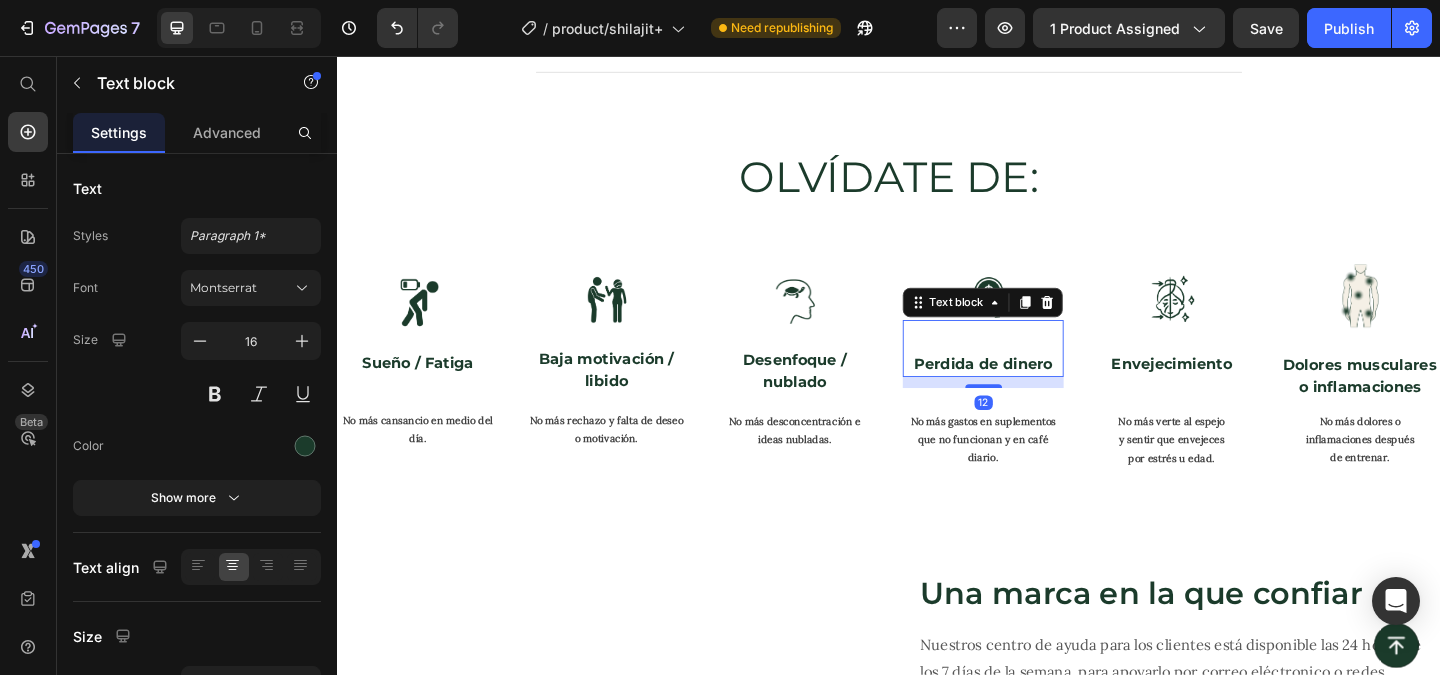 click on "Perdida de dinero" at bounding box center (1039, 391) 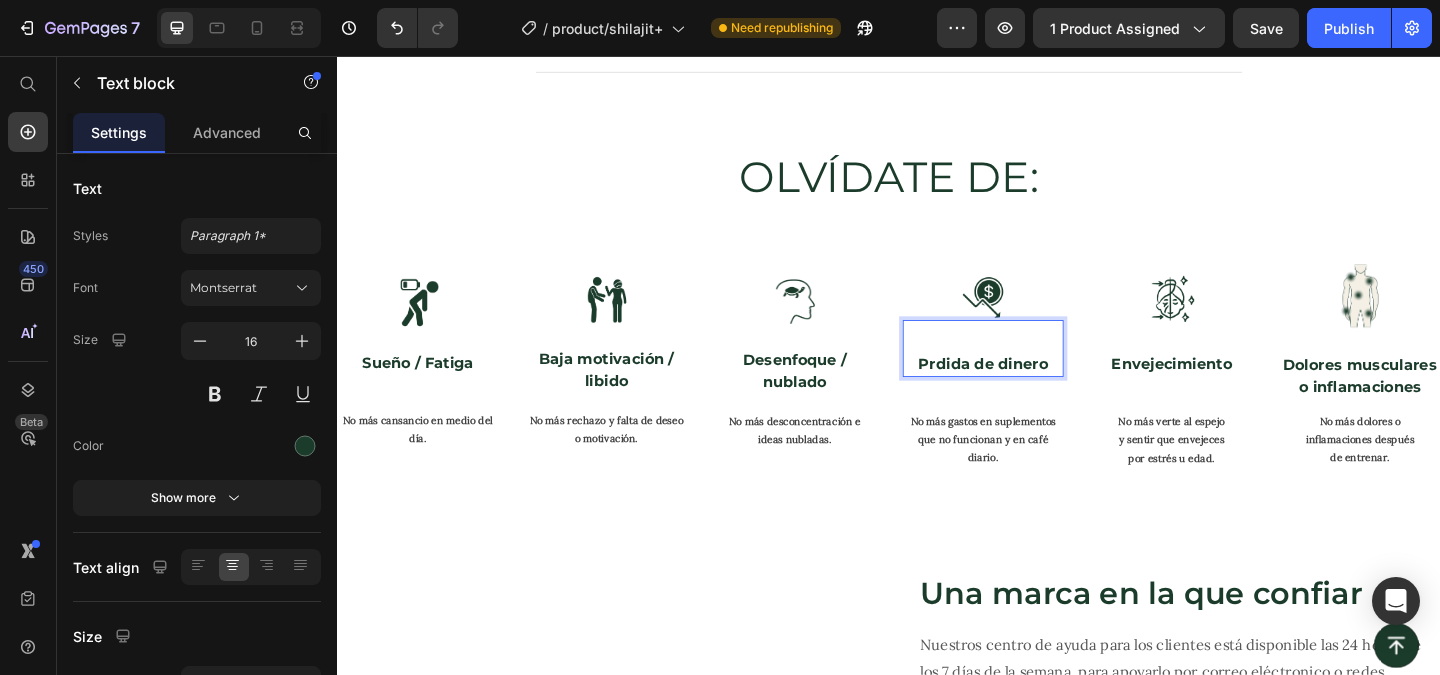 type 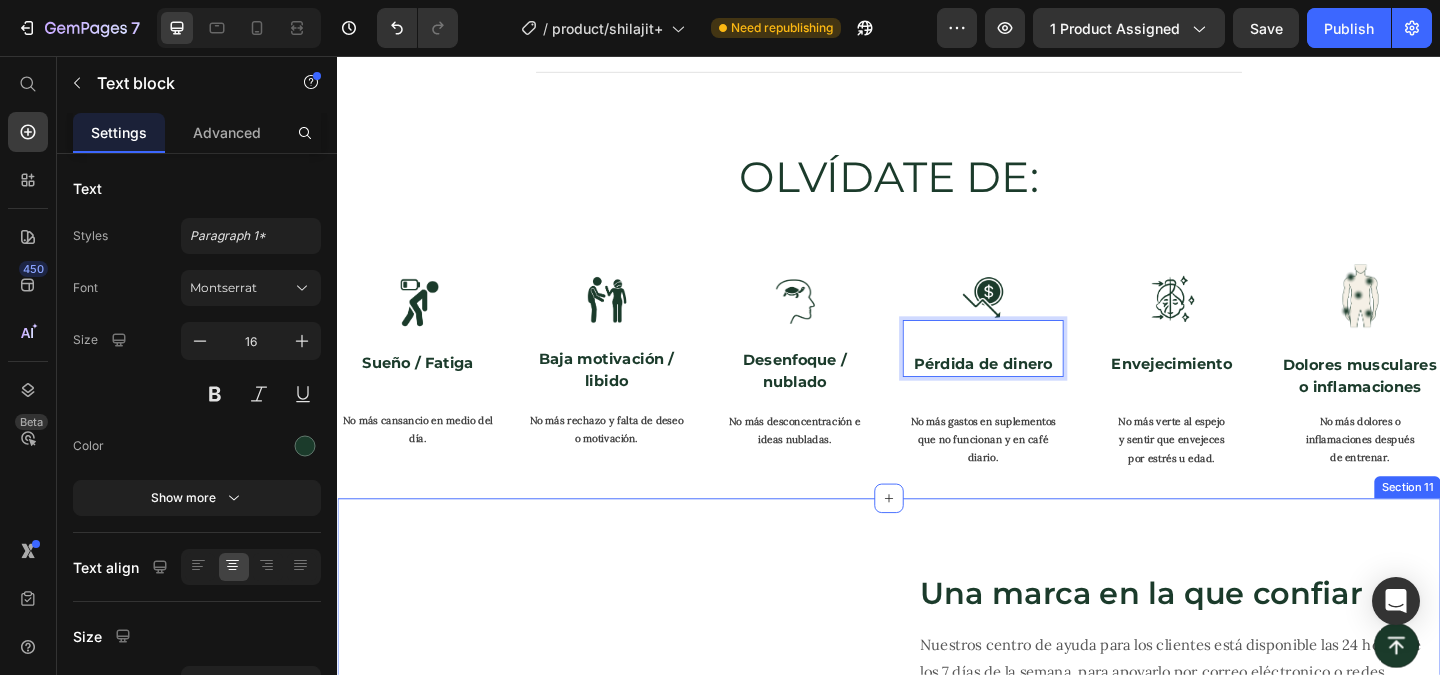 click on "Image Una marca en la que confiar  Heading Nuestros centro de ayuda para los clientes está disponible las 24 horas de los 7 días de la semana, para apoyarlo por correo eléctronico o redes sociales.  Text block 50,00+ Heading Productos que han llegado exitosamente al cliente. Text block 98% Heading Clientes satisfechos y reseñas de alta puntuación. Text block 50+ Heading Más de 50 recomendaciones por profesionales. Text block Row Row Section 11" at bounding box center [937, 761] 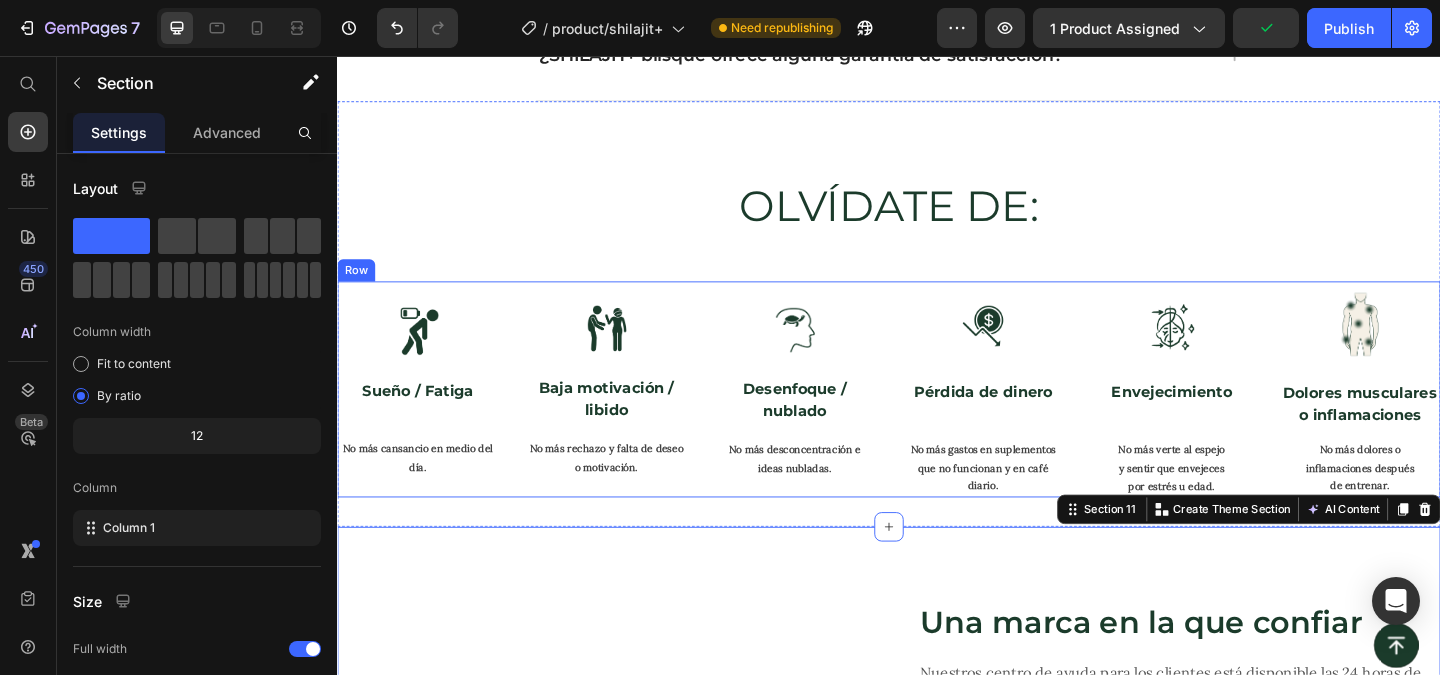 scroll, scrollTop: 5717, scrollLeft: 0, axis: vertical 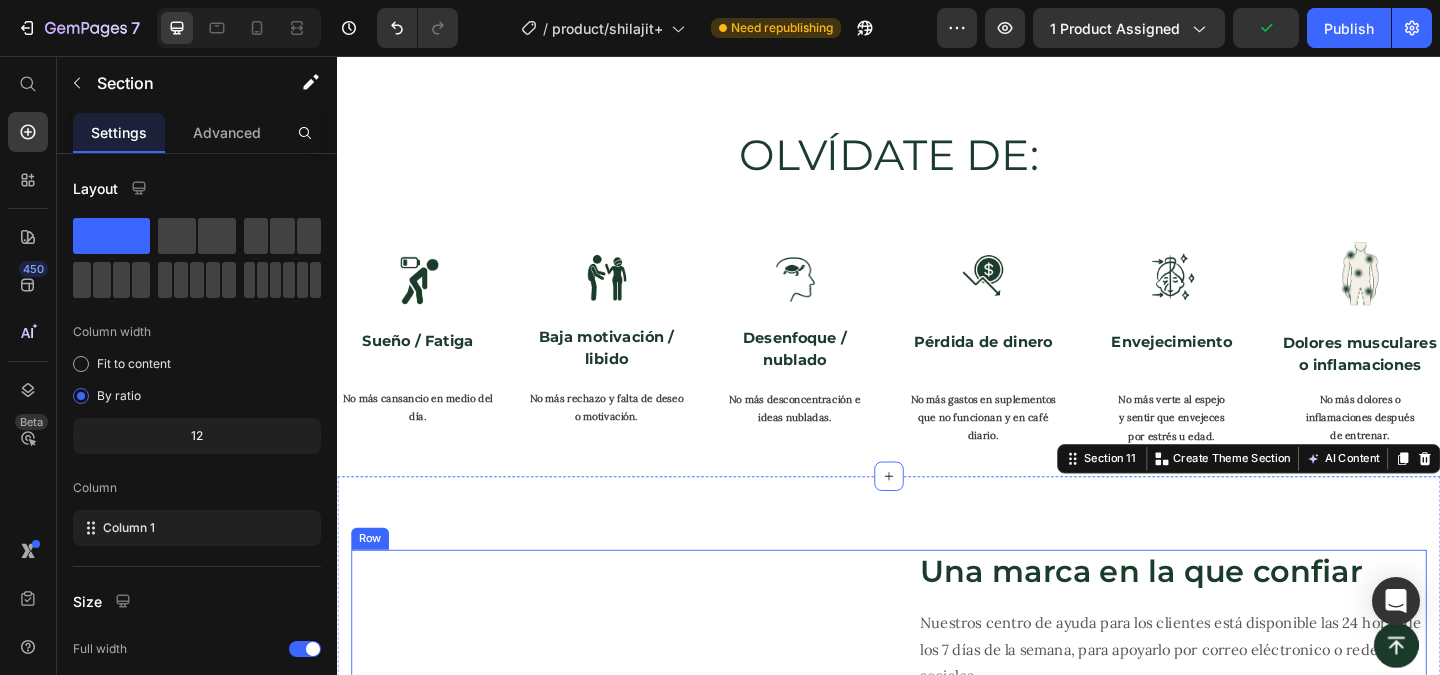 click on "Una marca en la que confiar  Heading Nuestros centro de ayuda para los clientes está disponible las 24 horas de los 7 días de la semana, para apoyarlo por correo eléctronico o redes sociales.  Text block 50,00+ Heading Productos que han llegado exitosamente al cliente. Text block 98% Heading Clientes satisfechos y reseñas de alta puntuación. Text block 50+ Heading Más de 50 recomendaciones por profesionales. Text block Row" at bounding box center (1245, 737) 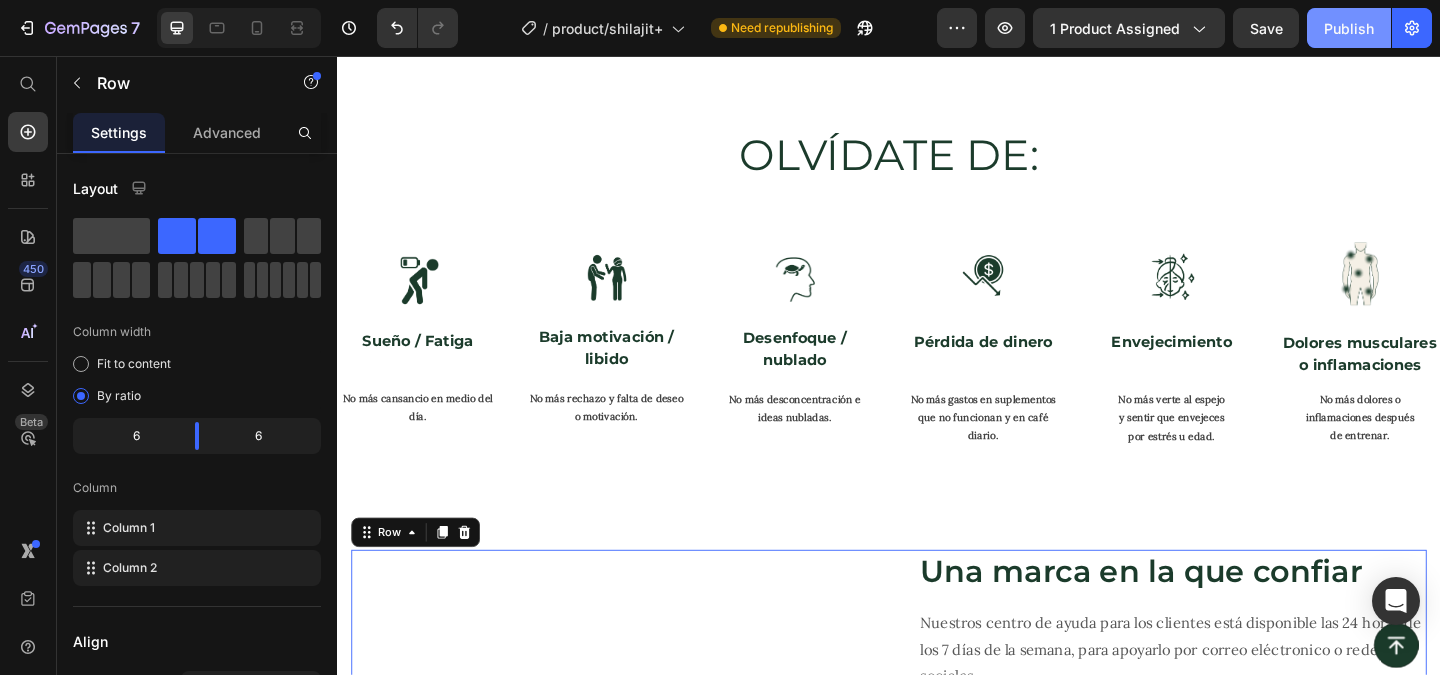 click on "Publish" 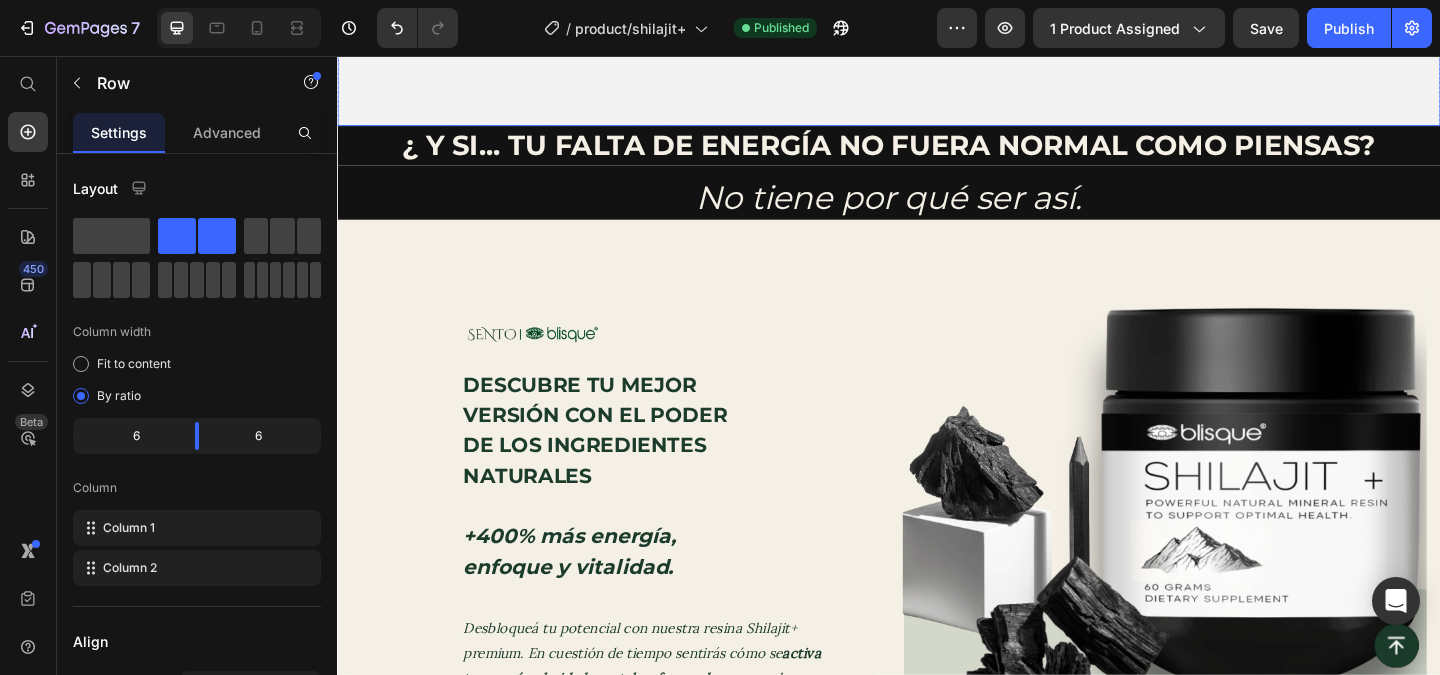 scroll, scrollTop: 0, scrollLeft: 0, axis: both 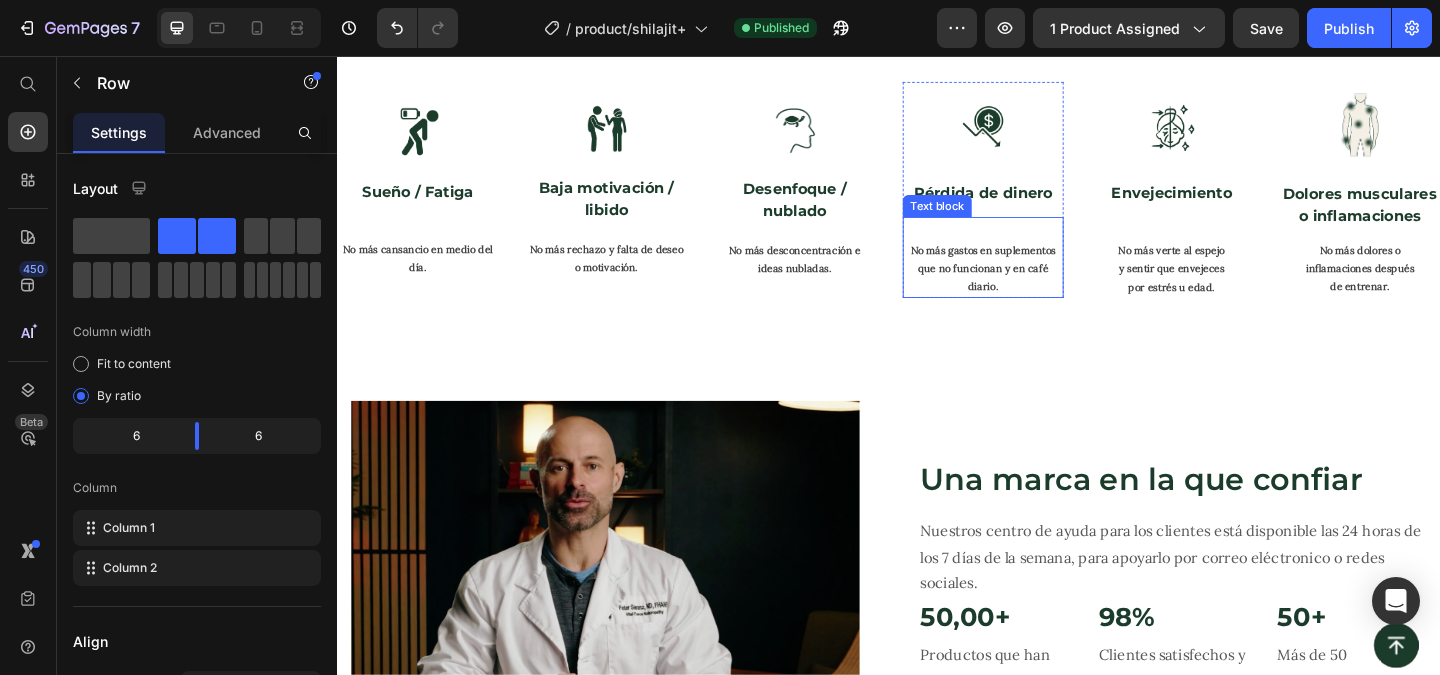 click on "No más gastos en suplementos que no funcionan y en café diario." at bounding box center [1039, 287] 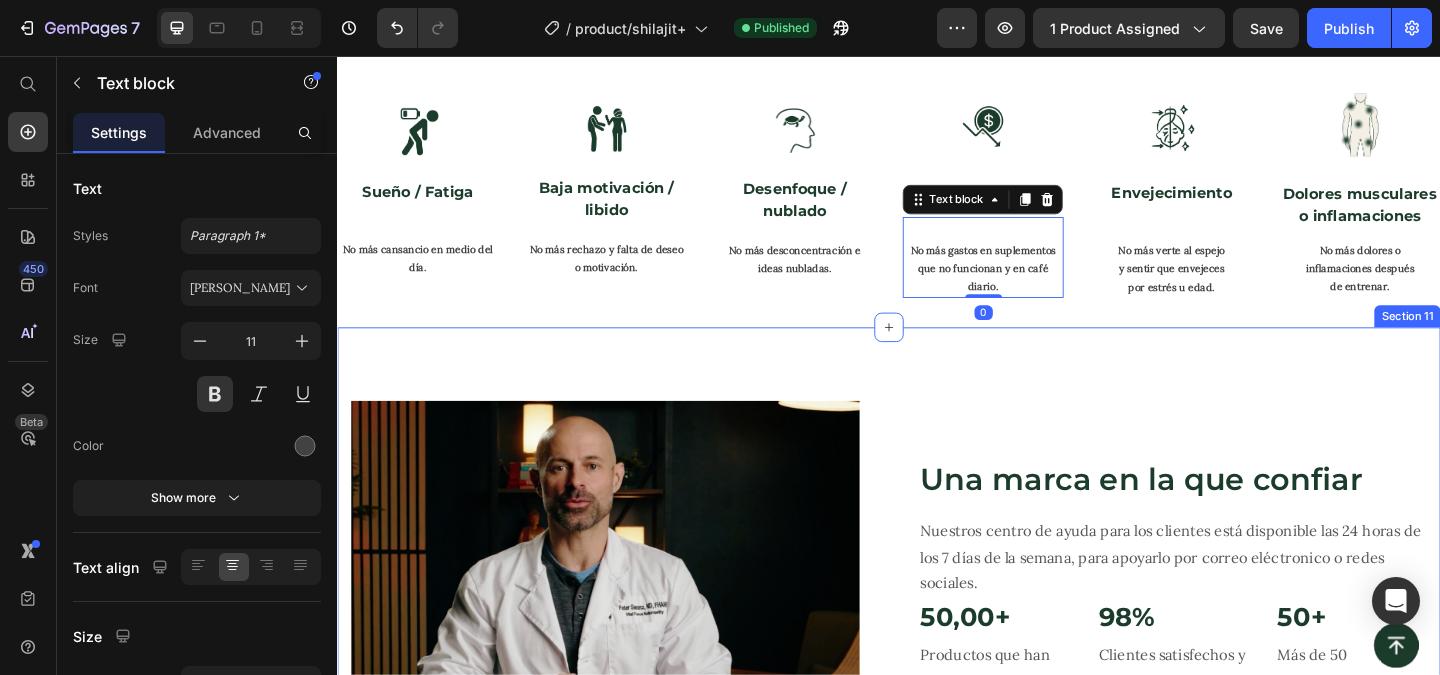 click on "Image Una marca en la que confiar  Heading Nuestros centro de ayuda para los clientes está disponible las 24 horas de los 7 días de la semana, para apoyarlo por correo eléctronico o redes sociales.  Text block 50,00+ Heading Productos que han llegado exitosamente al cliente. Text block 98% Heading Clientes satisfechos y reseñas de alta puntuación. Text block 50+ Heading Más de 50 recomendaciones por profesionales. Text block Row Row Section 11" at bounding box center (937, 636) 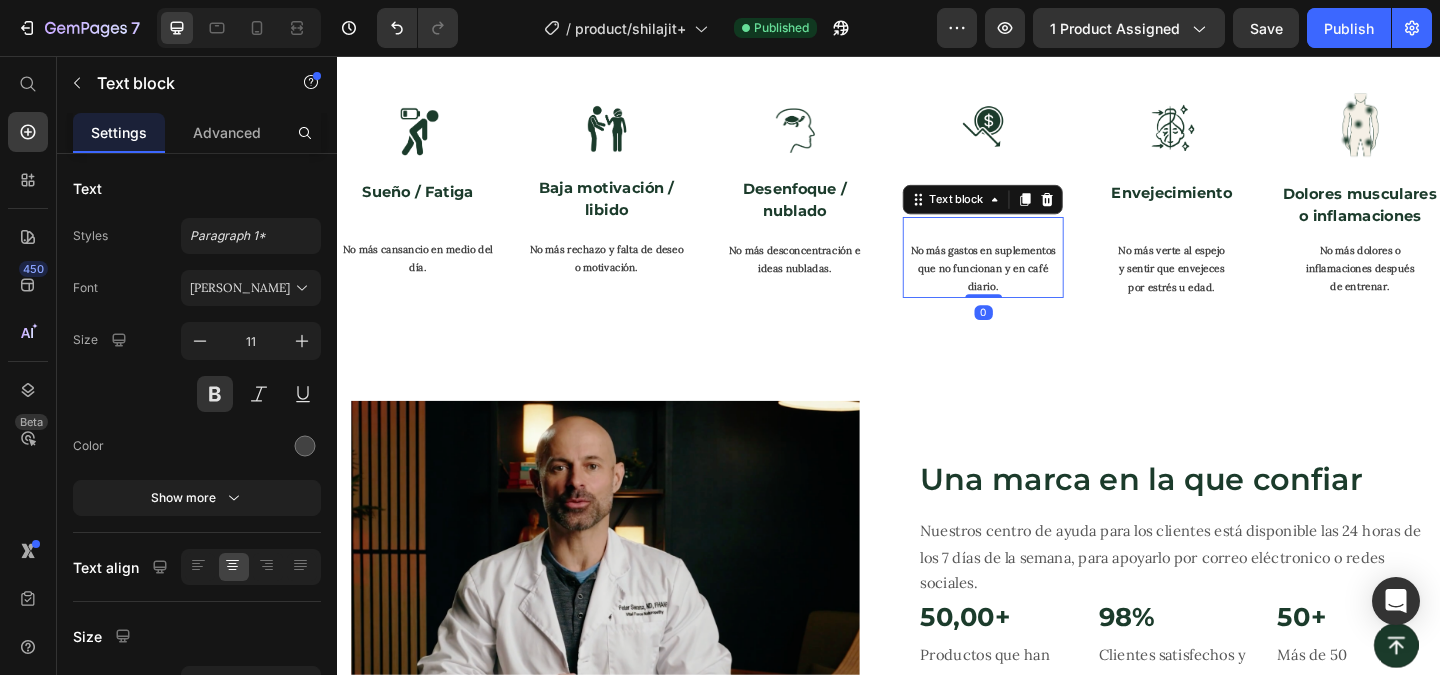click on "No más gastos en suplementos que no funcionan y en café diario." at bounding box center (1039, 287) 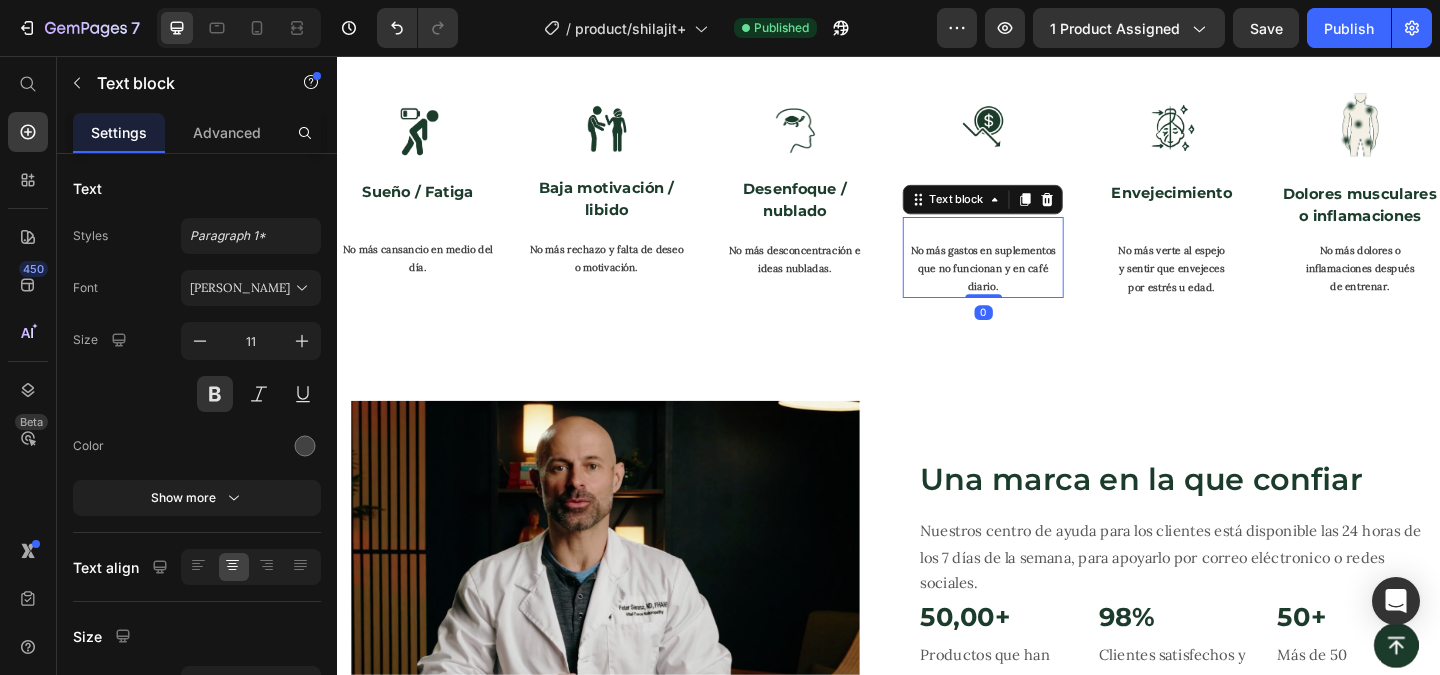 click on "No más gastos en suplementos que no funcionan y en café diario." at bounding box center (1039, 287) 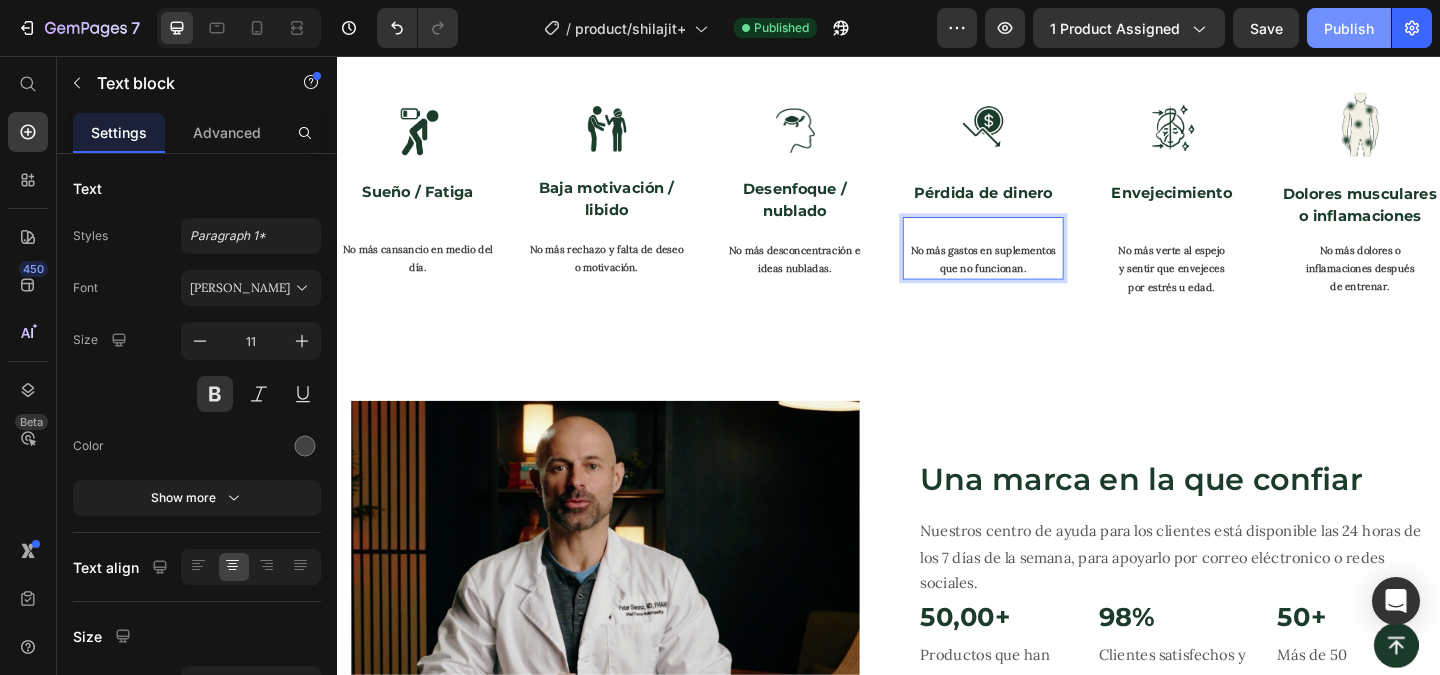 click on "Publish" at bounding box center (1349, 28) 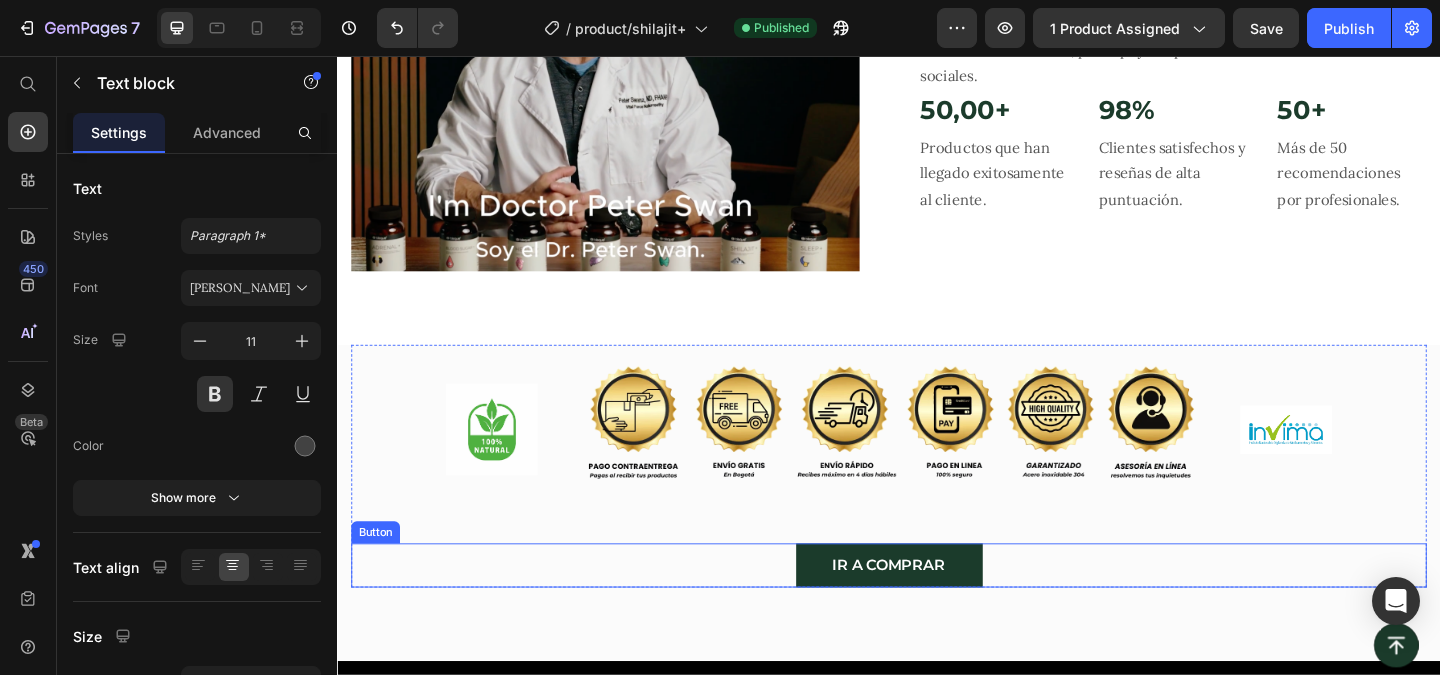 scroll, scrollTop: 6428, scrollLeft: 0, axis: vertical 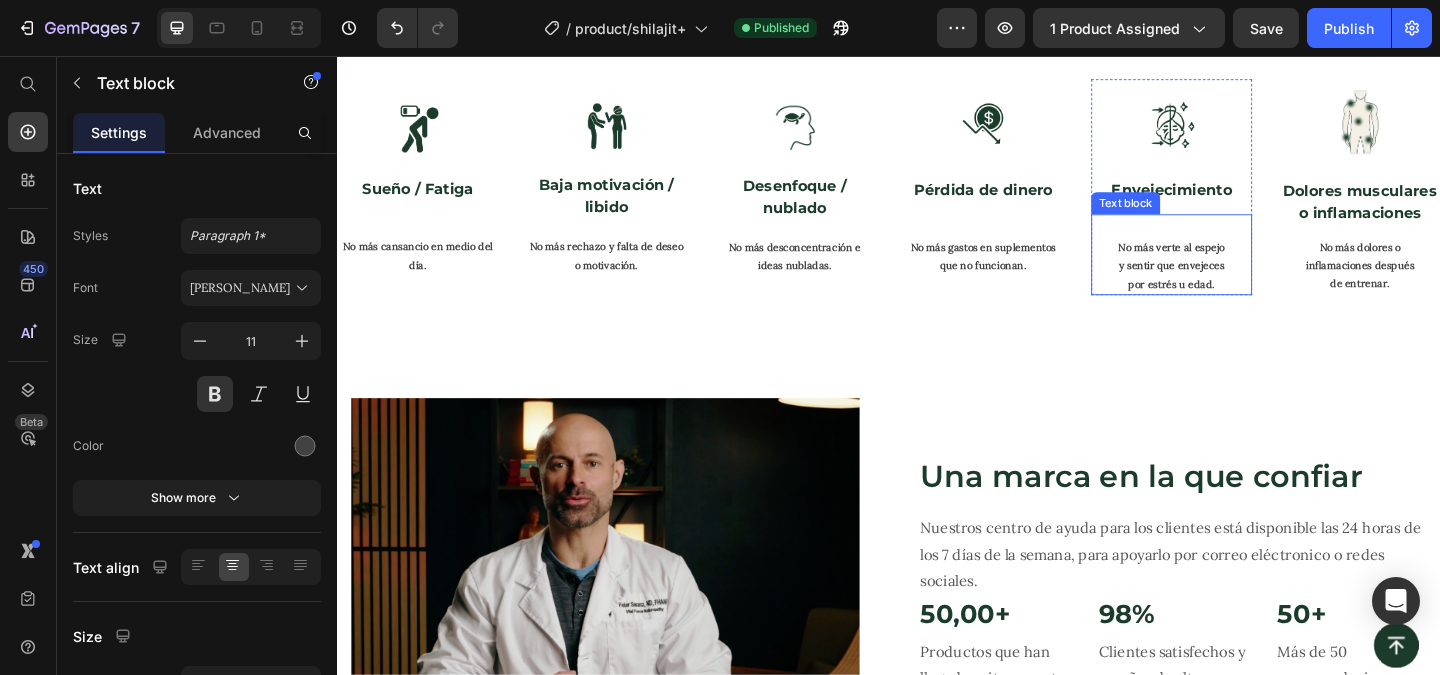 click on "No más verte al espejo y sentir que envejeces por estrés u edad." at bounding box center (1244, 284) 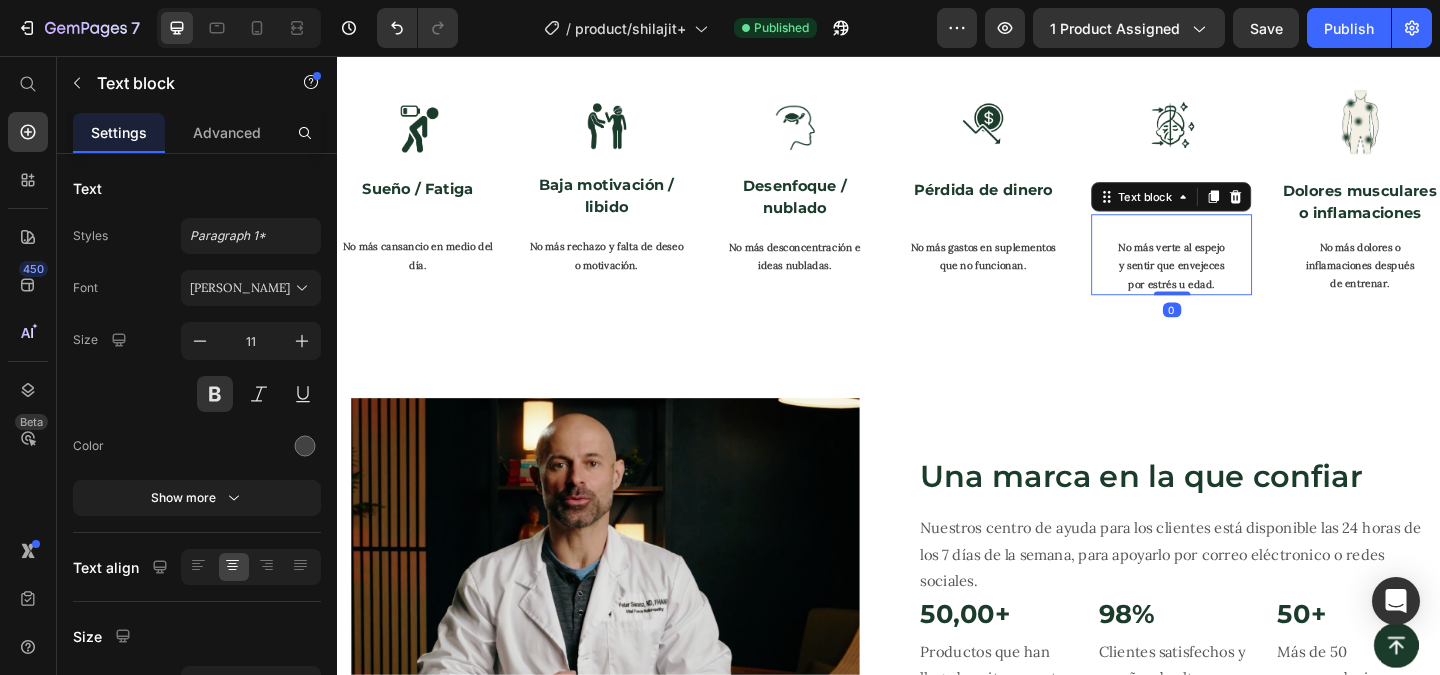 click on "No más verte al espejo y sentir que envejeces por estrés u edad." at bounding box center (1244, 284) 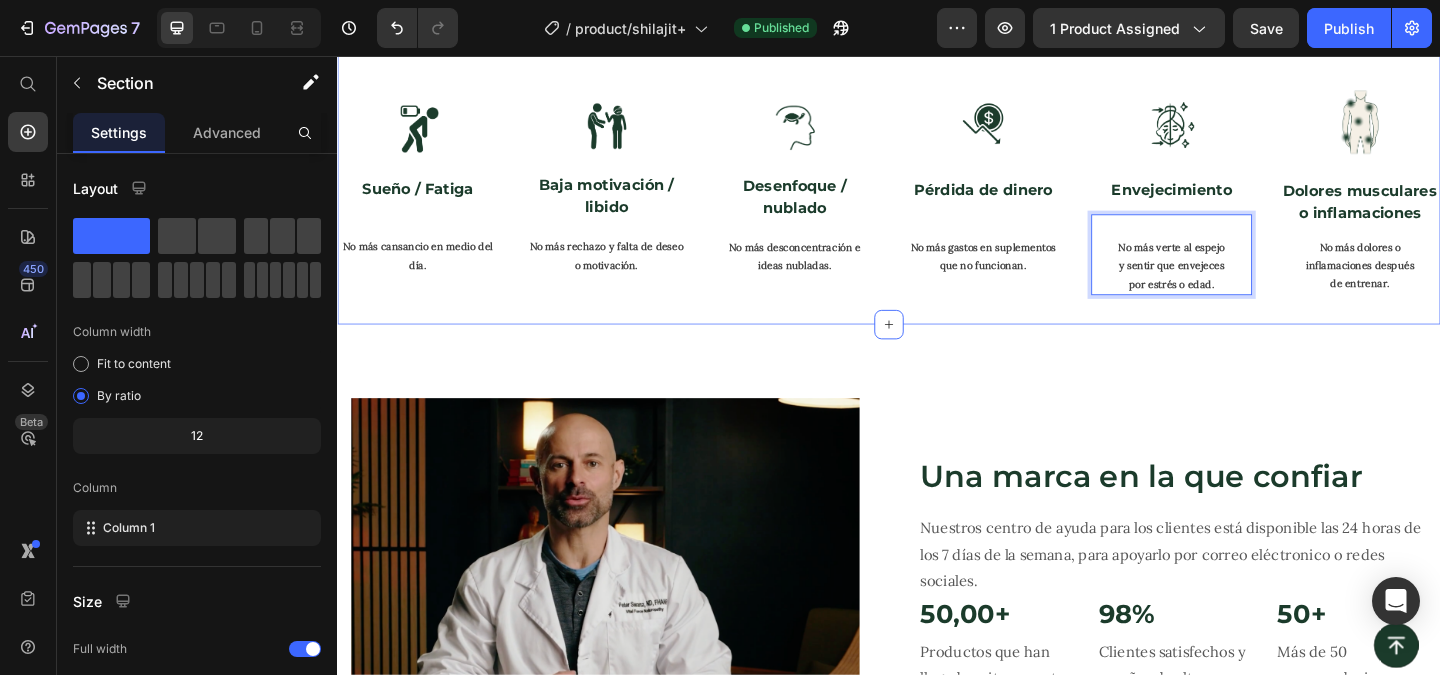 click on "Image Una marca en la que confiar  Heading Nuestros centro de ayuda para los clientes está disponible las 24 horas de los 7 días de la semana, para apoyarlo por correo eléctronico o redes sociales.  Text block 50,00+ Heading Productos que han llegado exitosamente al cliente. Text block 98% Heading Clientes satisfechos y reseñas de alta puntuación. Text block 50+ Heading Más de 50 recomendaciones por profesionales. Text block Row Row Section 11" at bounding box center (937, 633) 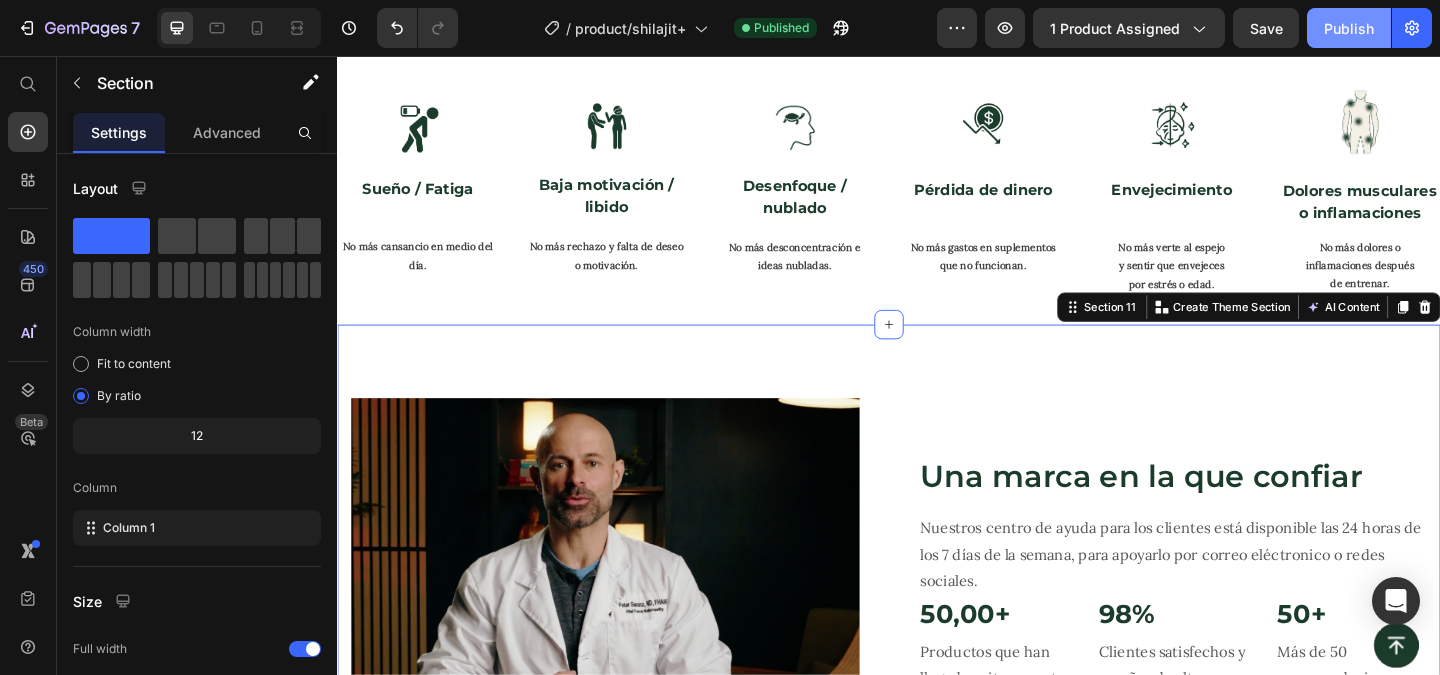 click on "Publish" 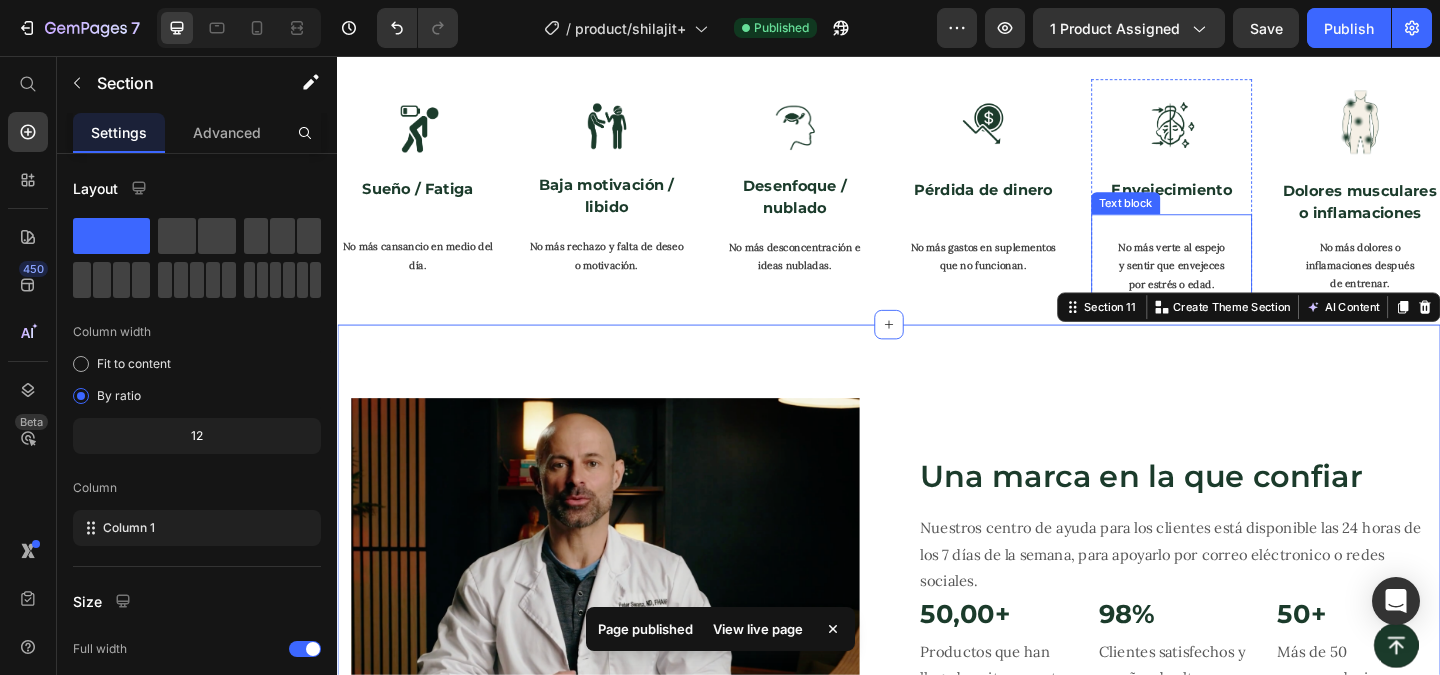 click on "No más verte al espejo y sentir que envejeces por estrés o edad." at bounding box center [1244, 284] 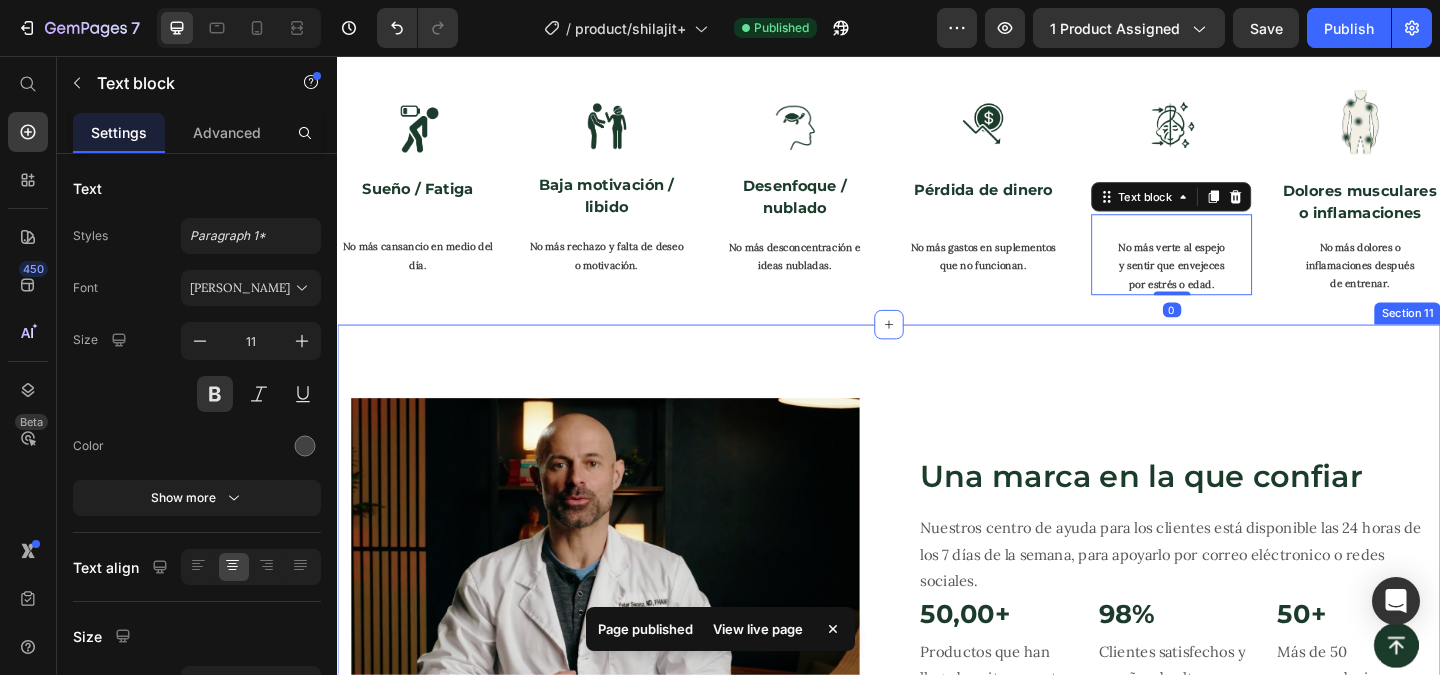 click on "Image Una marca en la que confiar  Heading Nuestros centro de ayuda para los clientes está disponible las 24 horas de los 7 días de la semana, para apoyarlo por correo eléctronico o redes sociales.  Text block 50,00+ Heading Productos que han llegado exitosamente al cliente. Text block 98% Heading Clientes satisfechos y reseñas de alta puntuación. Text block 50+ Heading Más de 50 recomendaciones por profesionales. Text block Row Row Section 11" at bounding box center (937, 633) 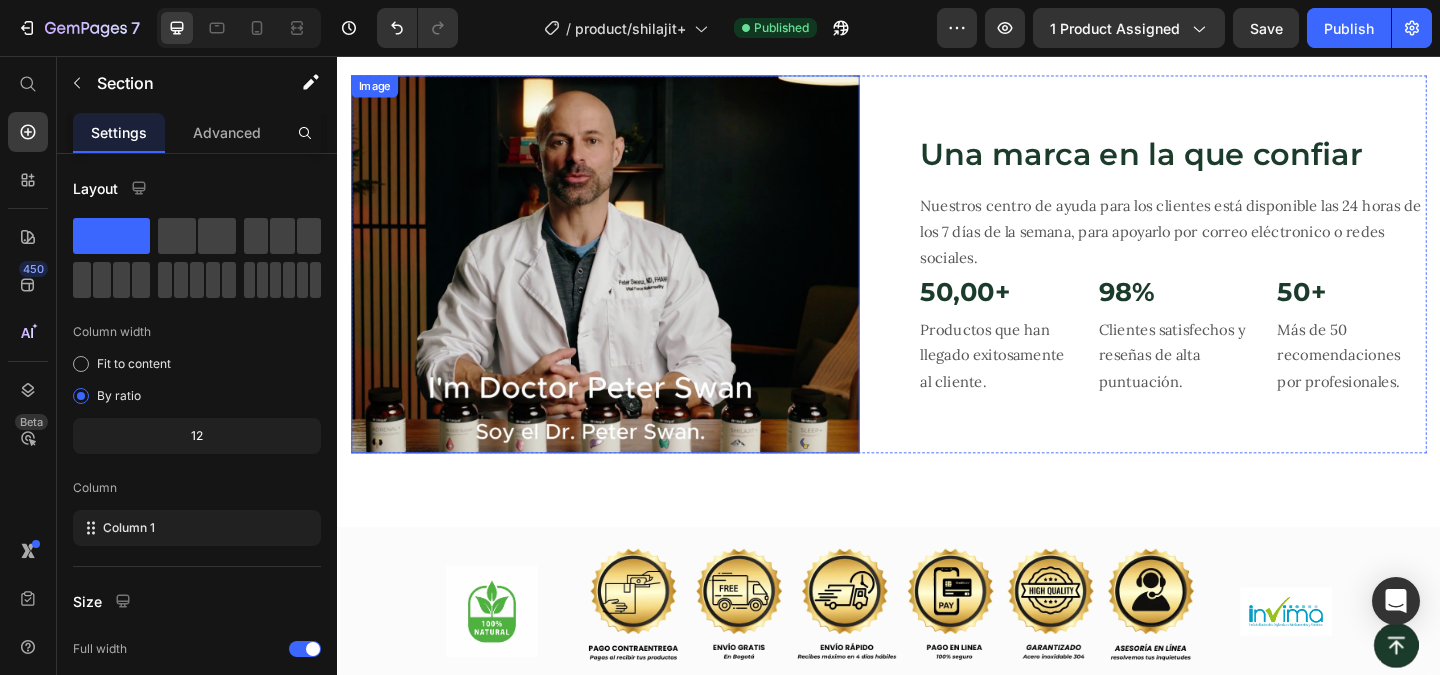 scroll, scrollTop: 6225, scrollLeft: 0, axis: vertical 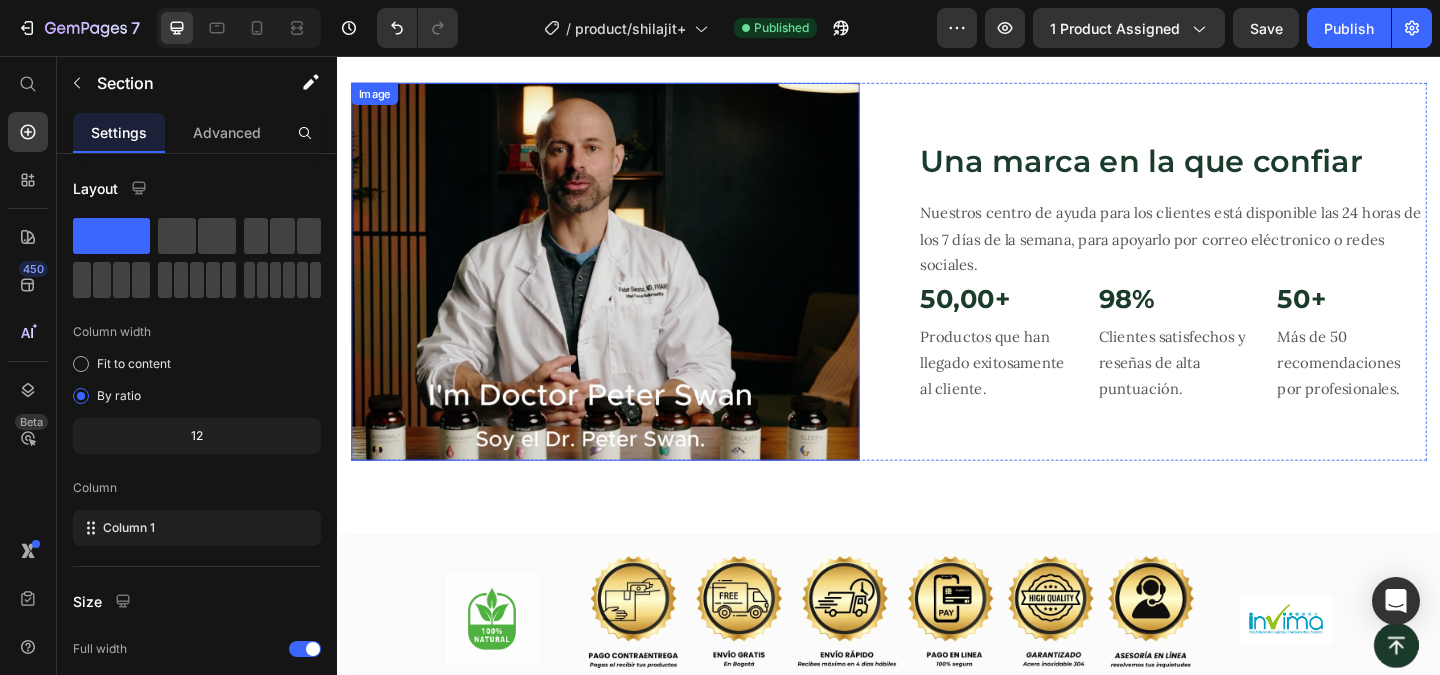 click at bounding box center [628, 290] 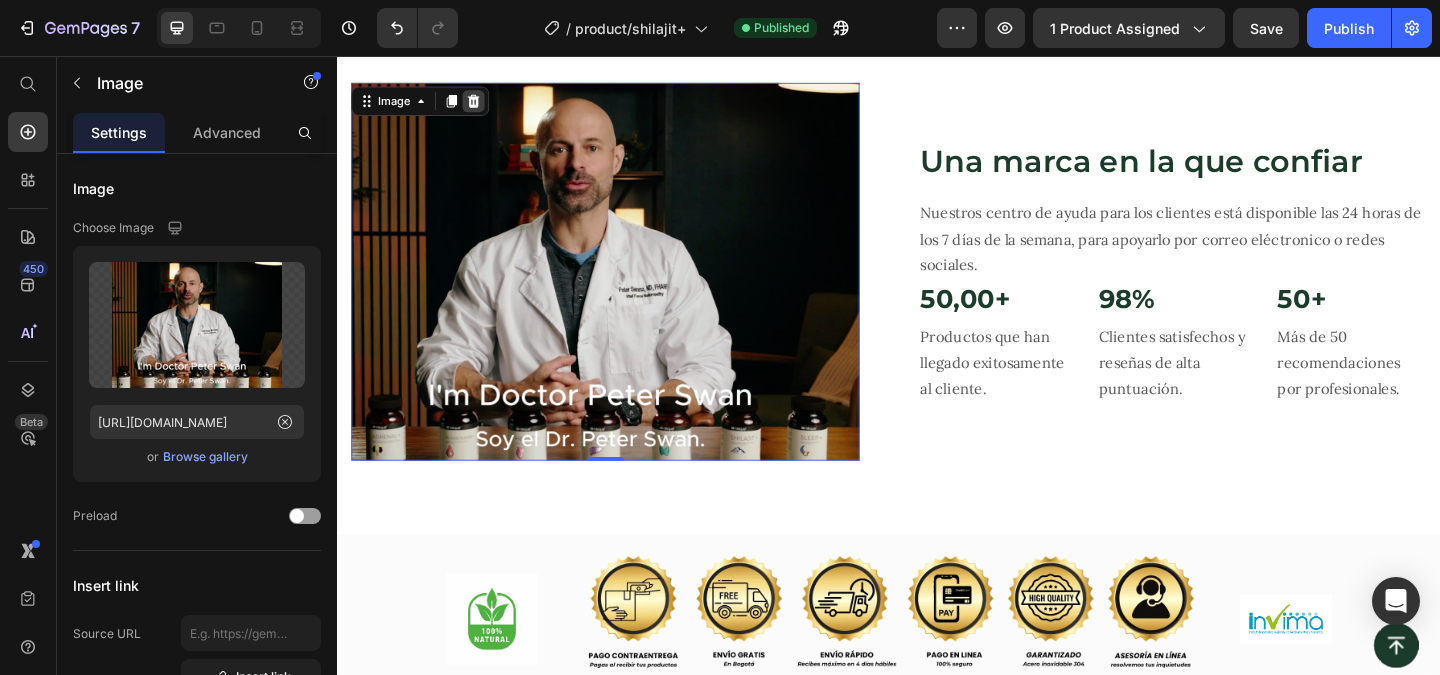click 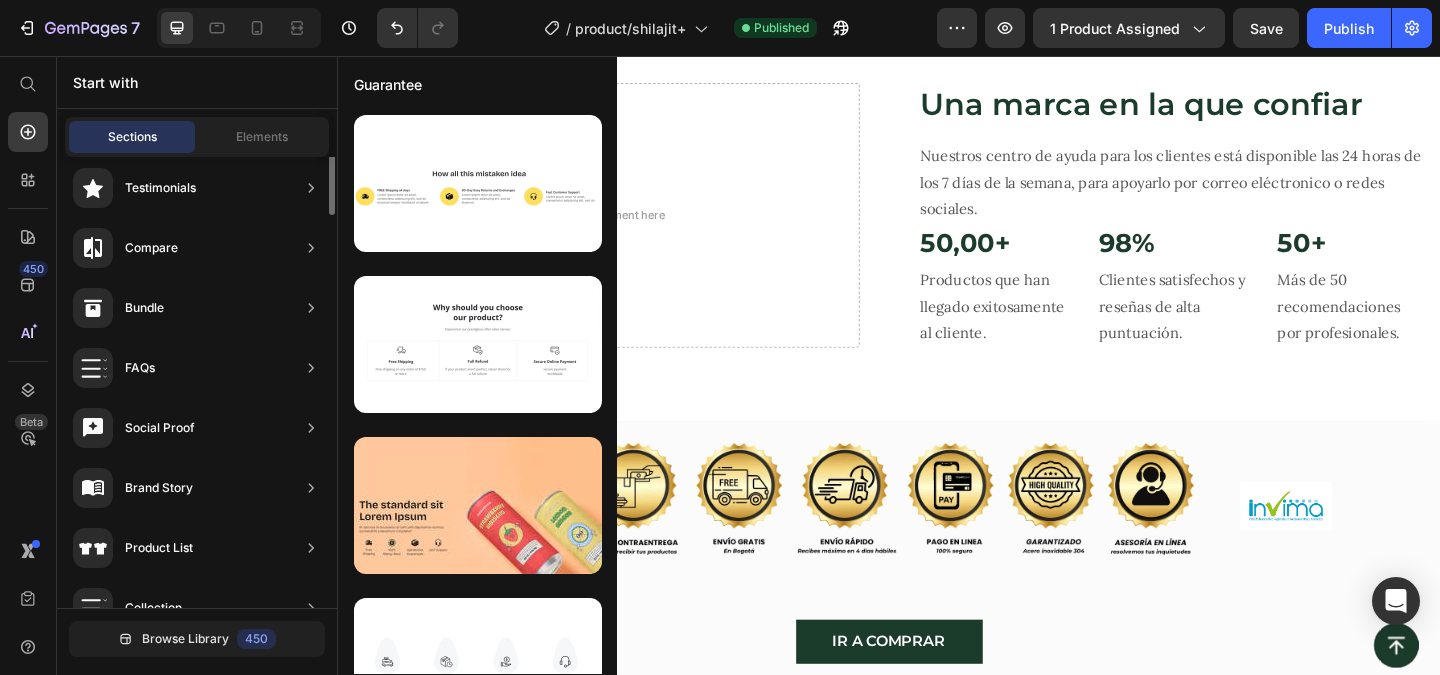 scroll, scrollTop: 0, scrollLeft: 0, axis: both 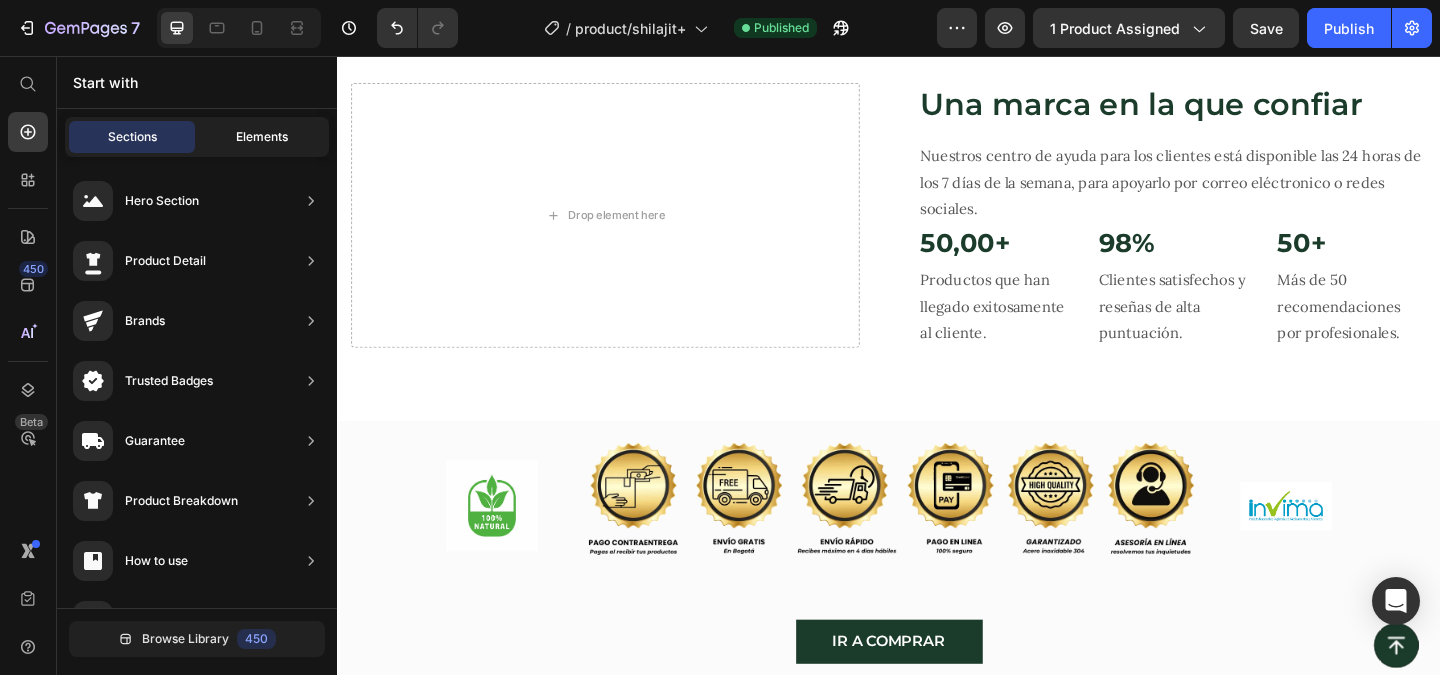 click on "Elements" at bounding box center [262, 137] 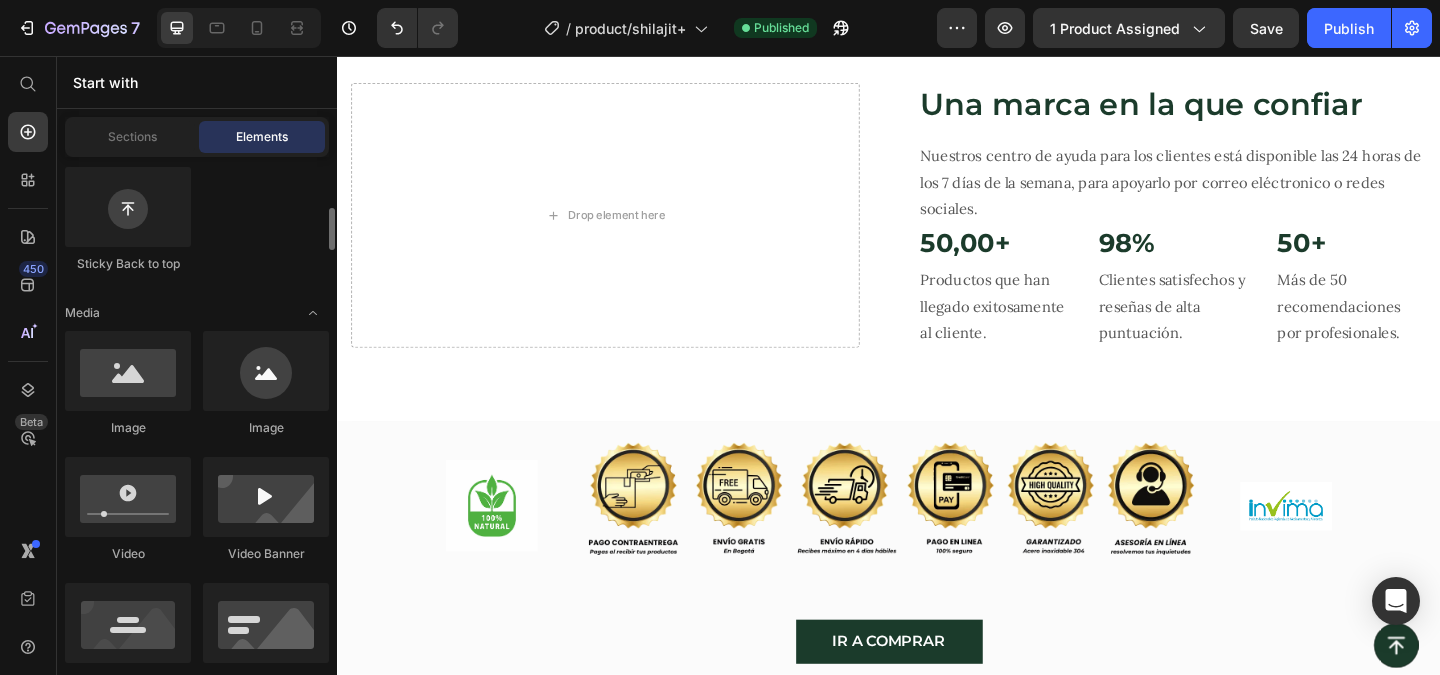 scroll, scrollTop: 615, scrollLeft: 0, axis: vertical 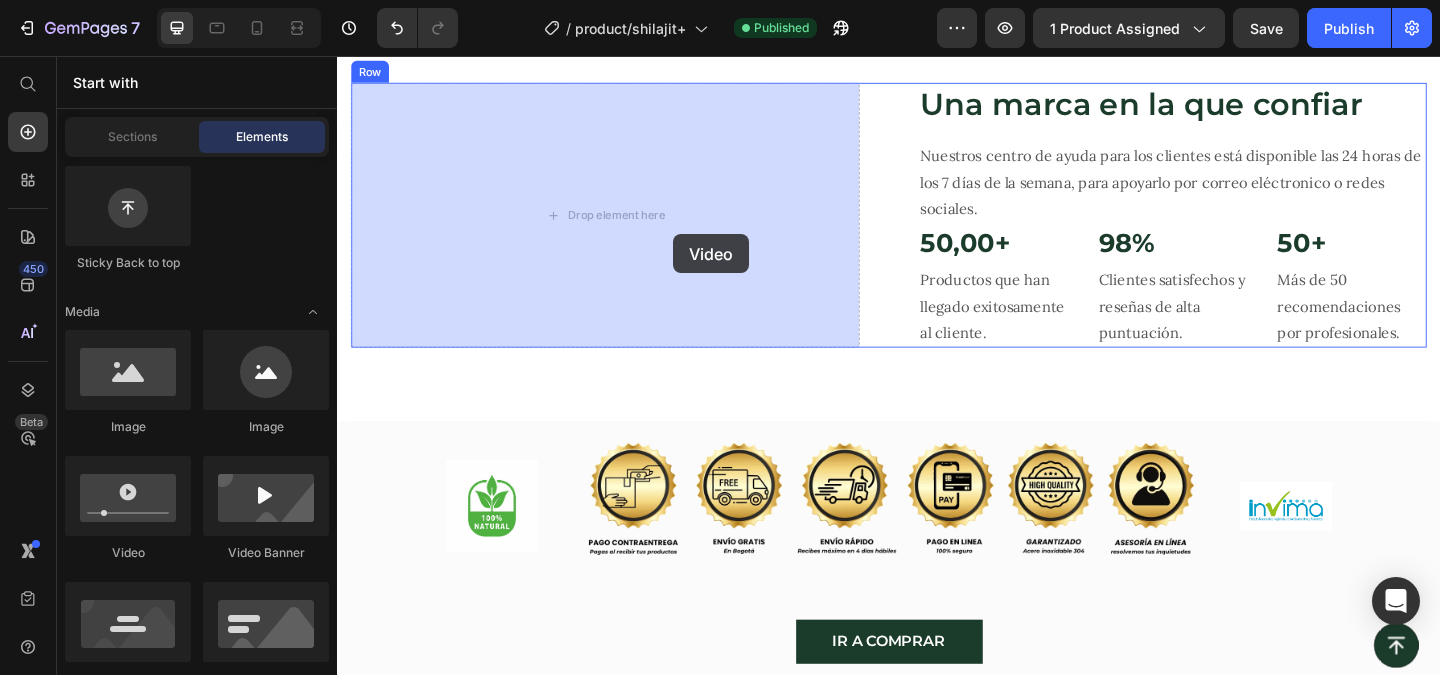 drag, startPoint x: 472, startPoint y: 575, endPoint x: 703, endPoint y: 250, distance: 398.7305 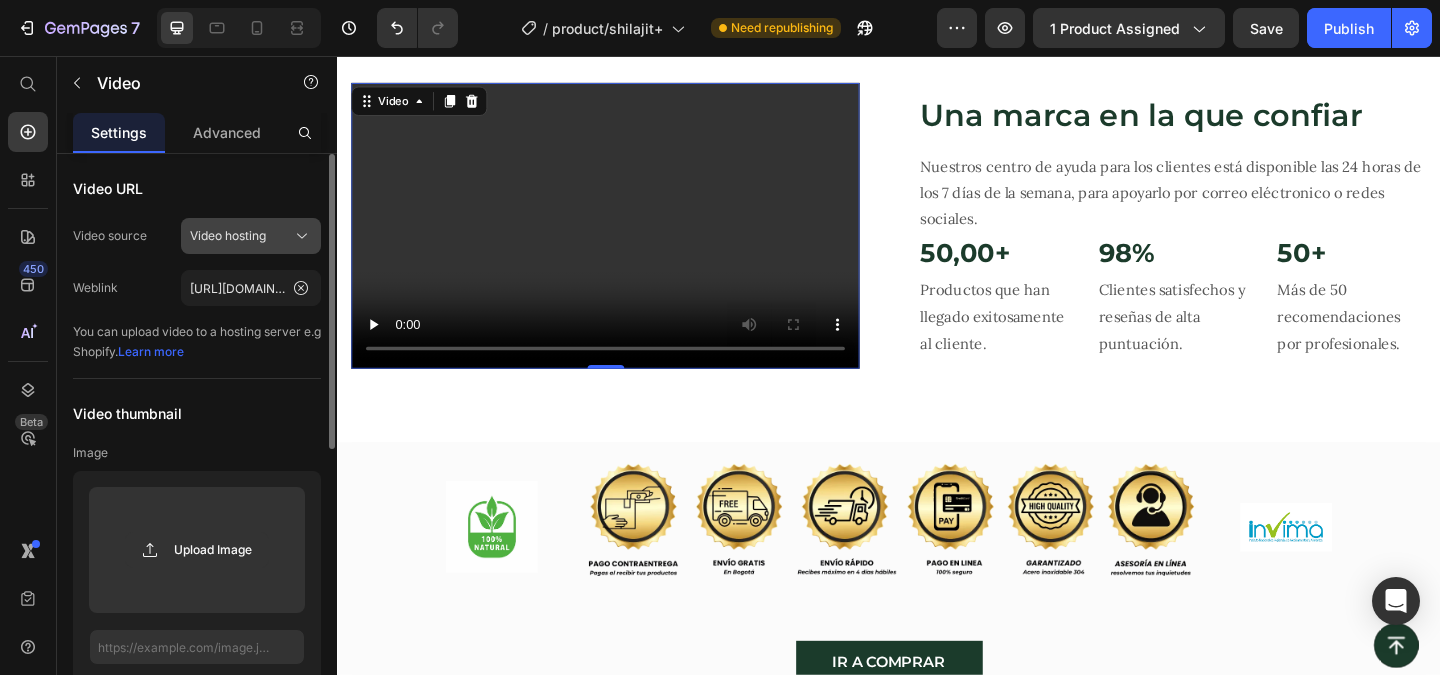 click on "Video hosting" at bounding box center [251, 236] 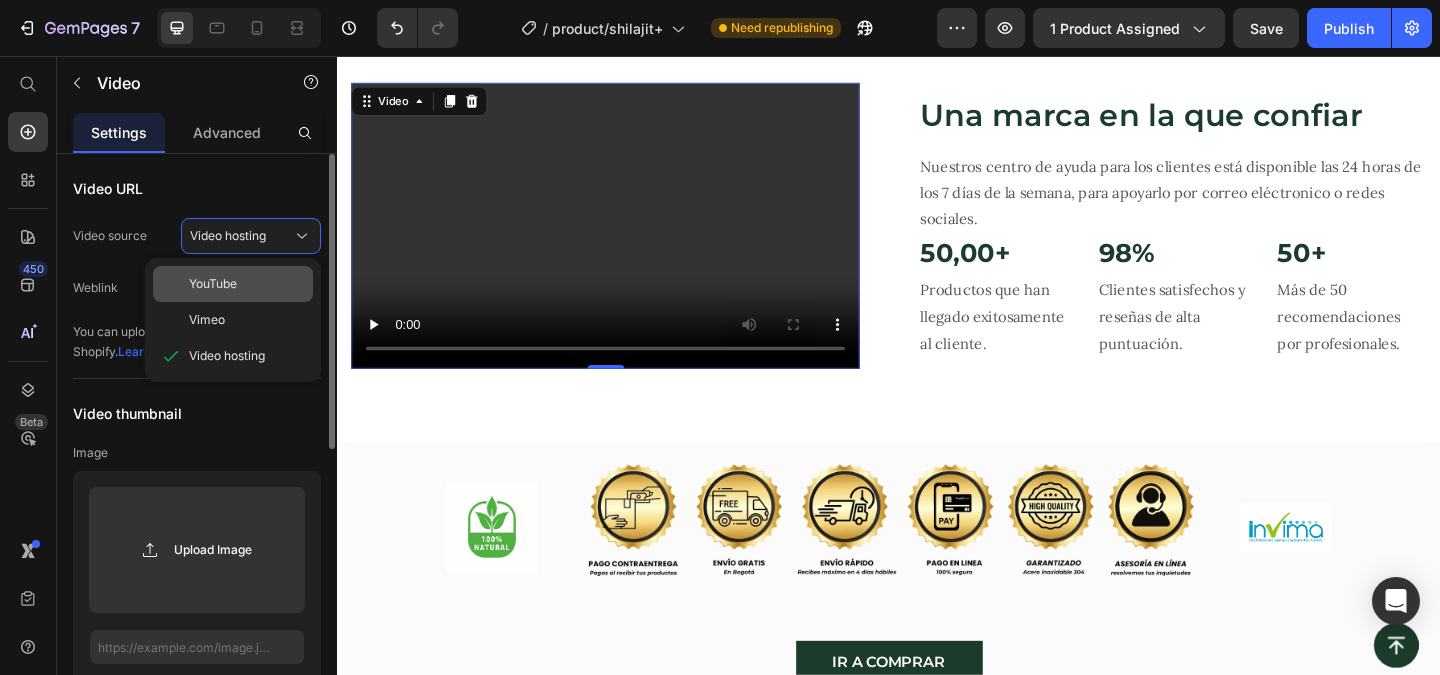 click on "YouTube" at bounding box center [247, 284] 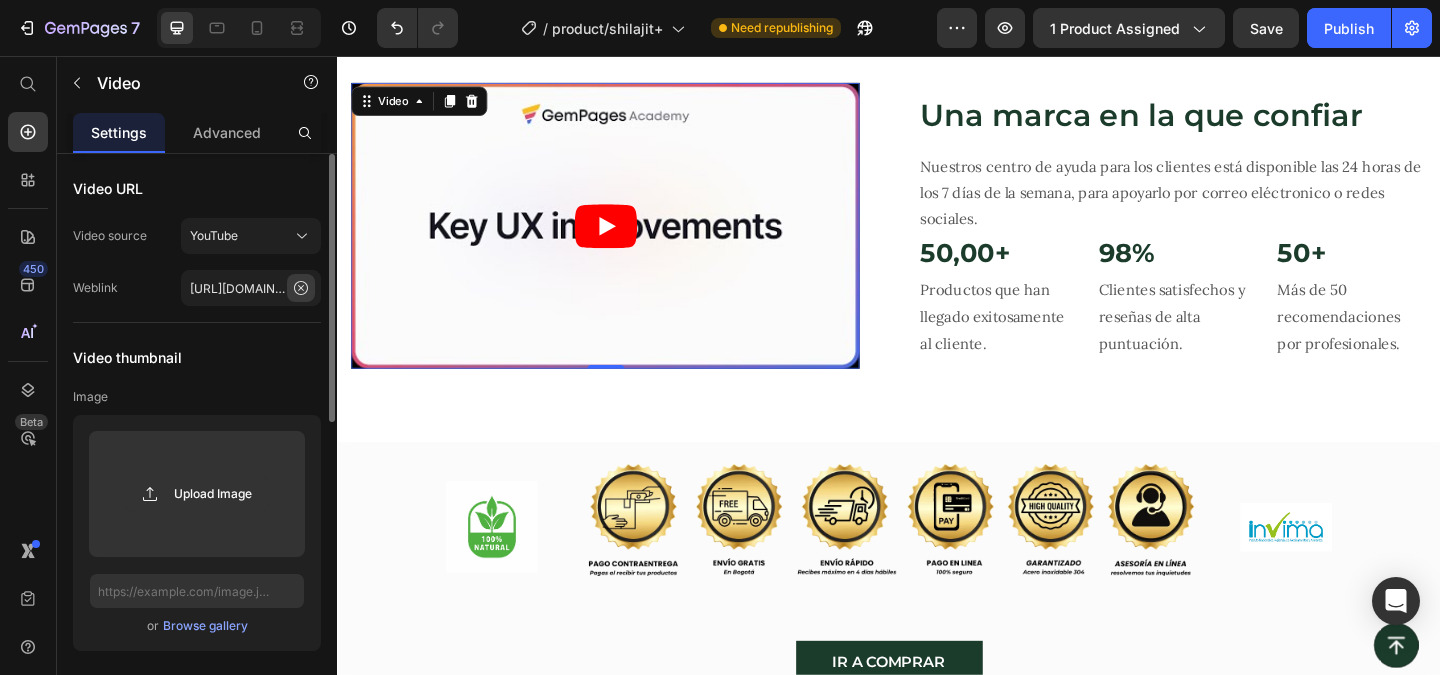 click 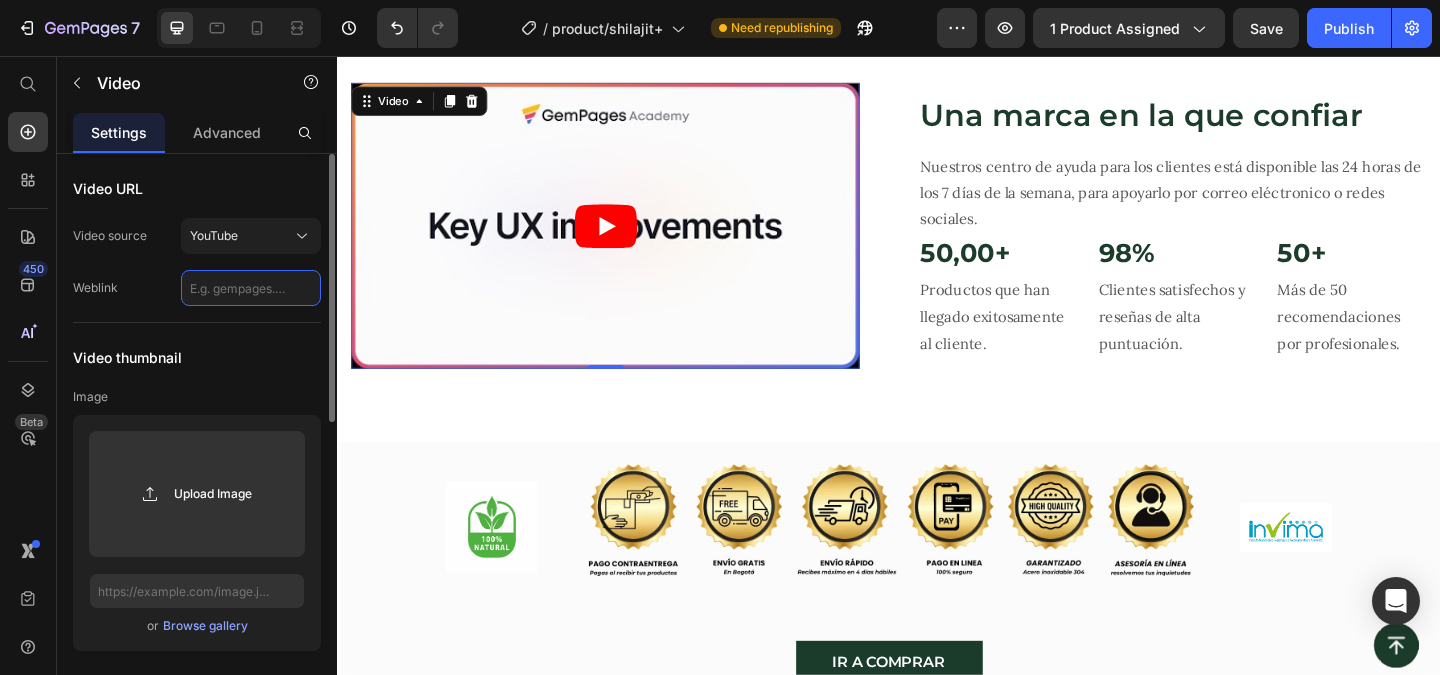 scroll, scrollTop: 0, scrollLeft: 0, axis: both 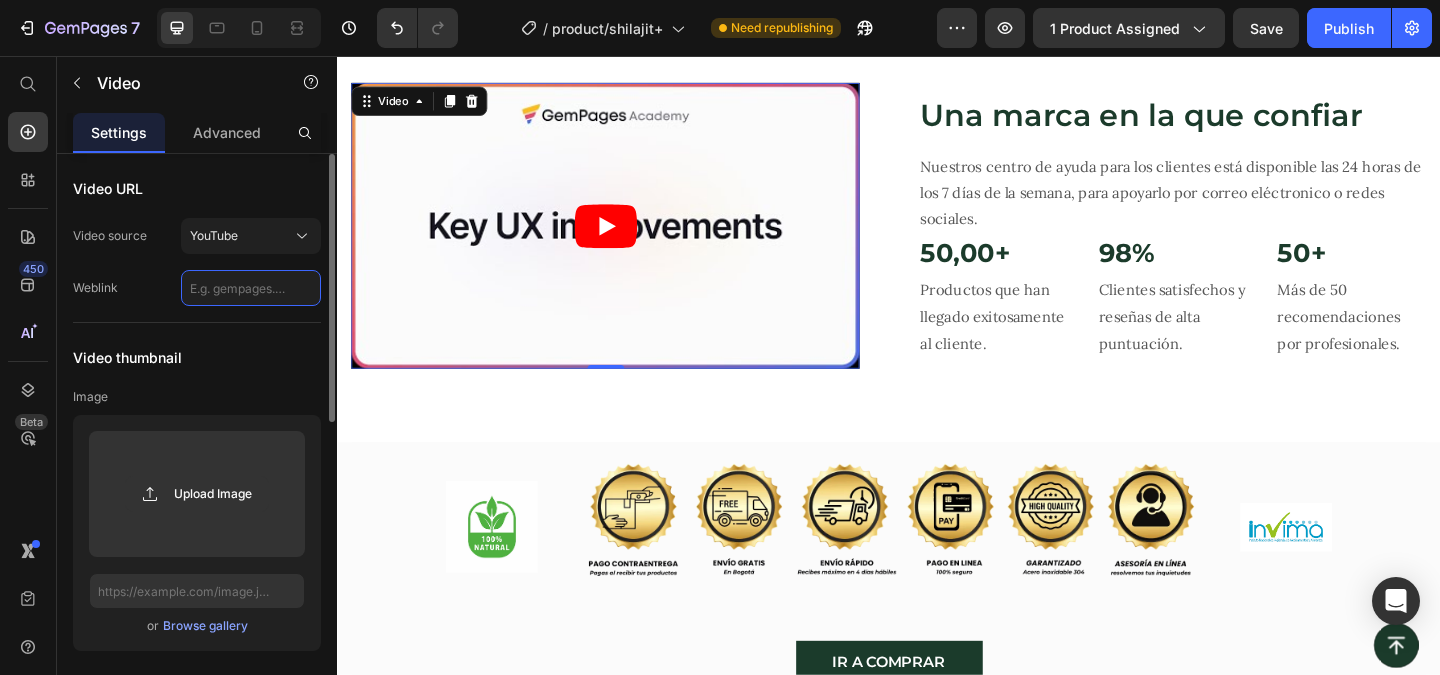paste on "[URL][DOMAIN_NAME]" 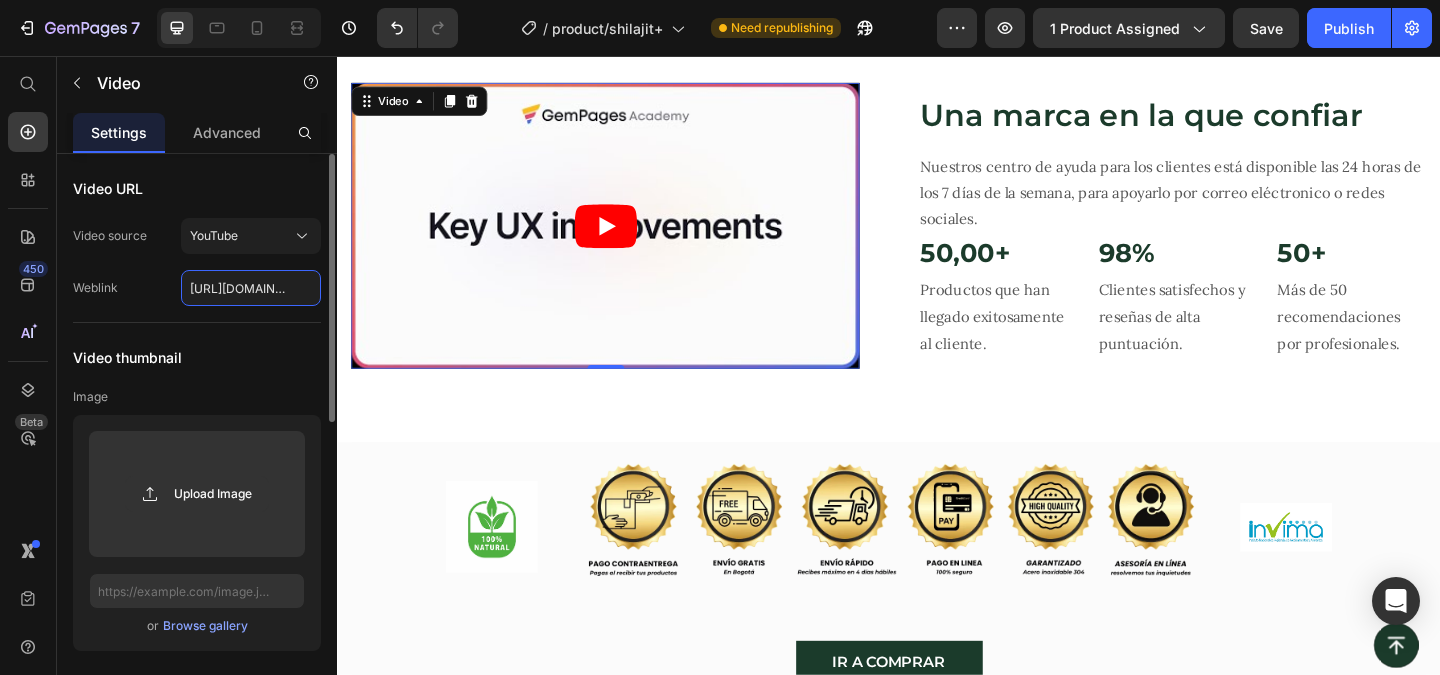 scroll, scrollTop: 0, scrollLeft: 66, axis: horizontal 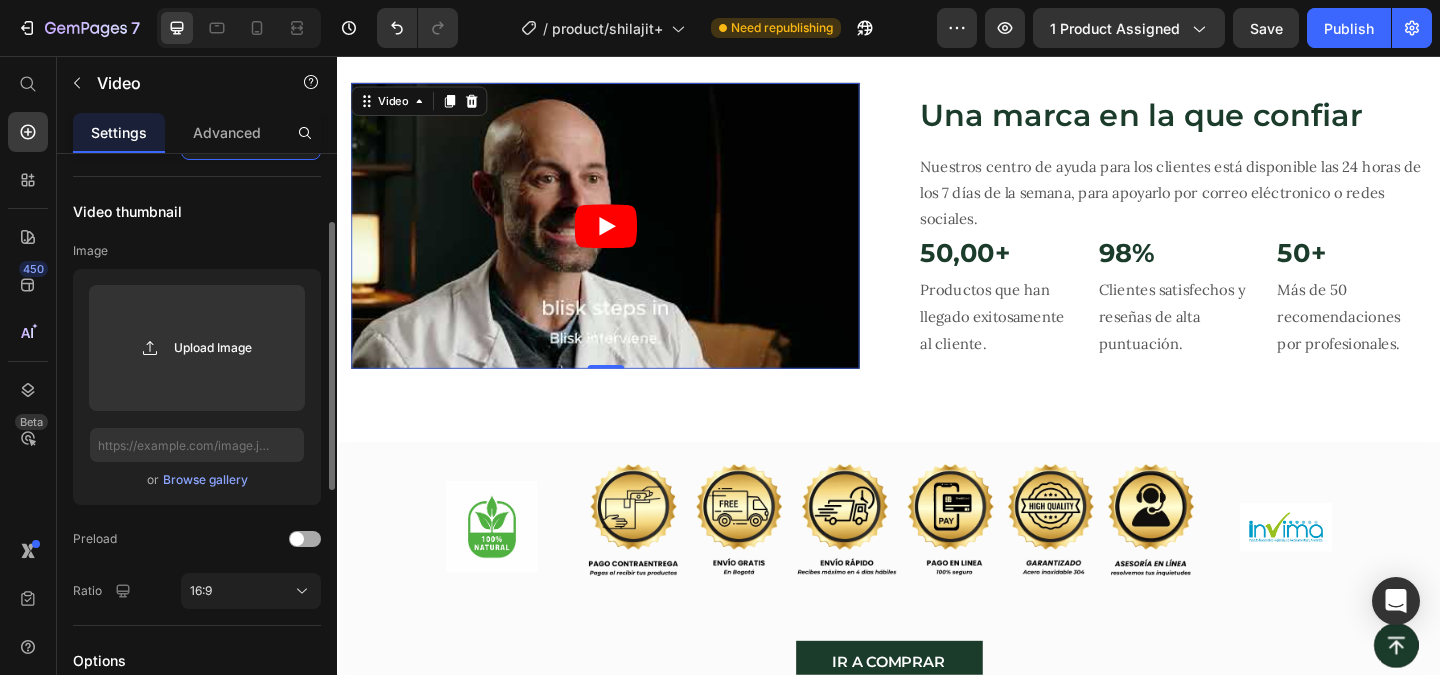 type on "[URL][DOMAIN_NAME]" 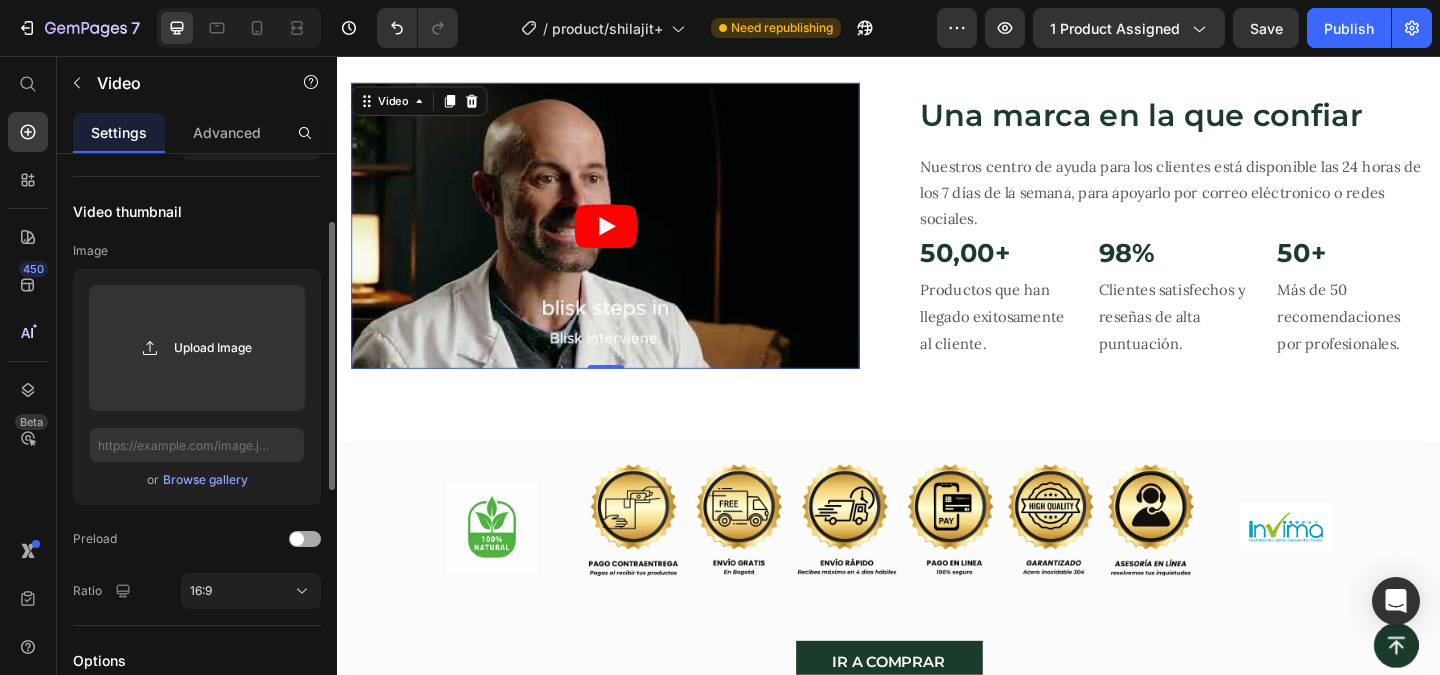 click at bounding box center [297, 539] 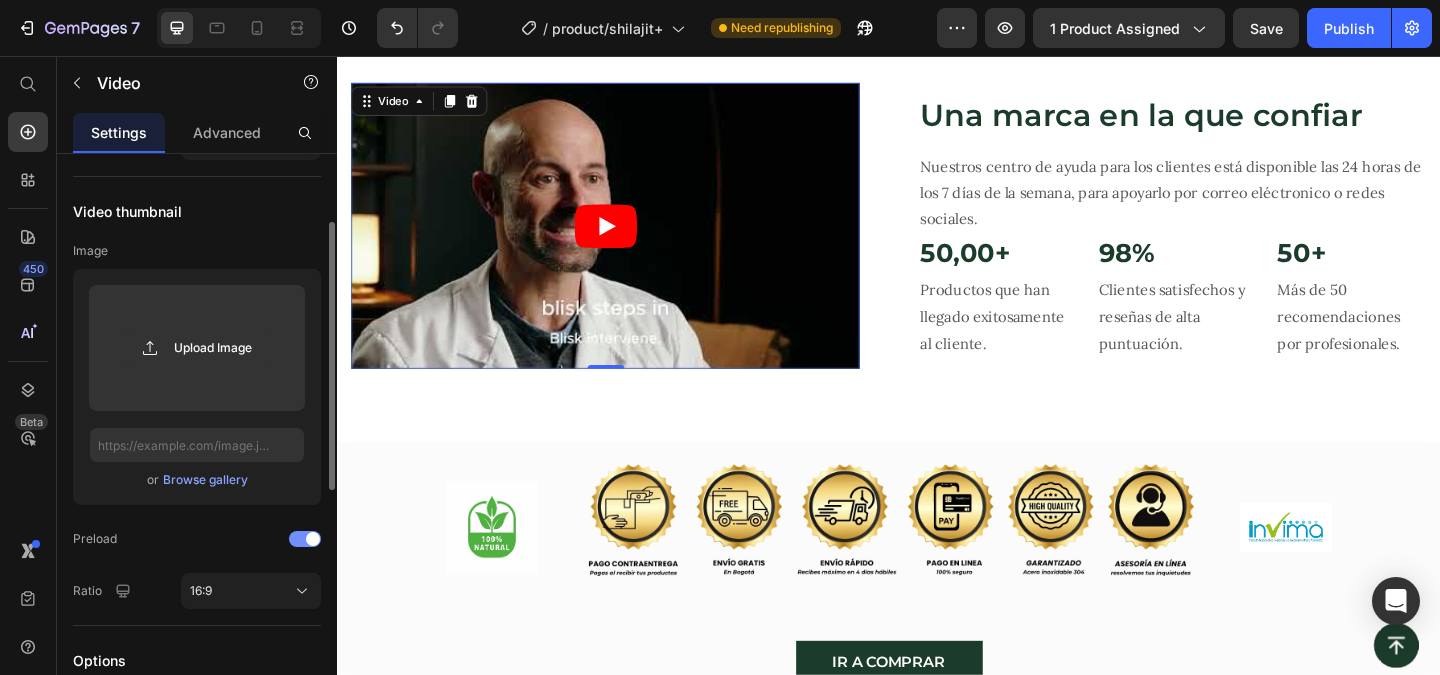 scroll, scrollTop: 0, scrollLeft: 0, axis: both 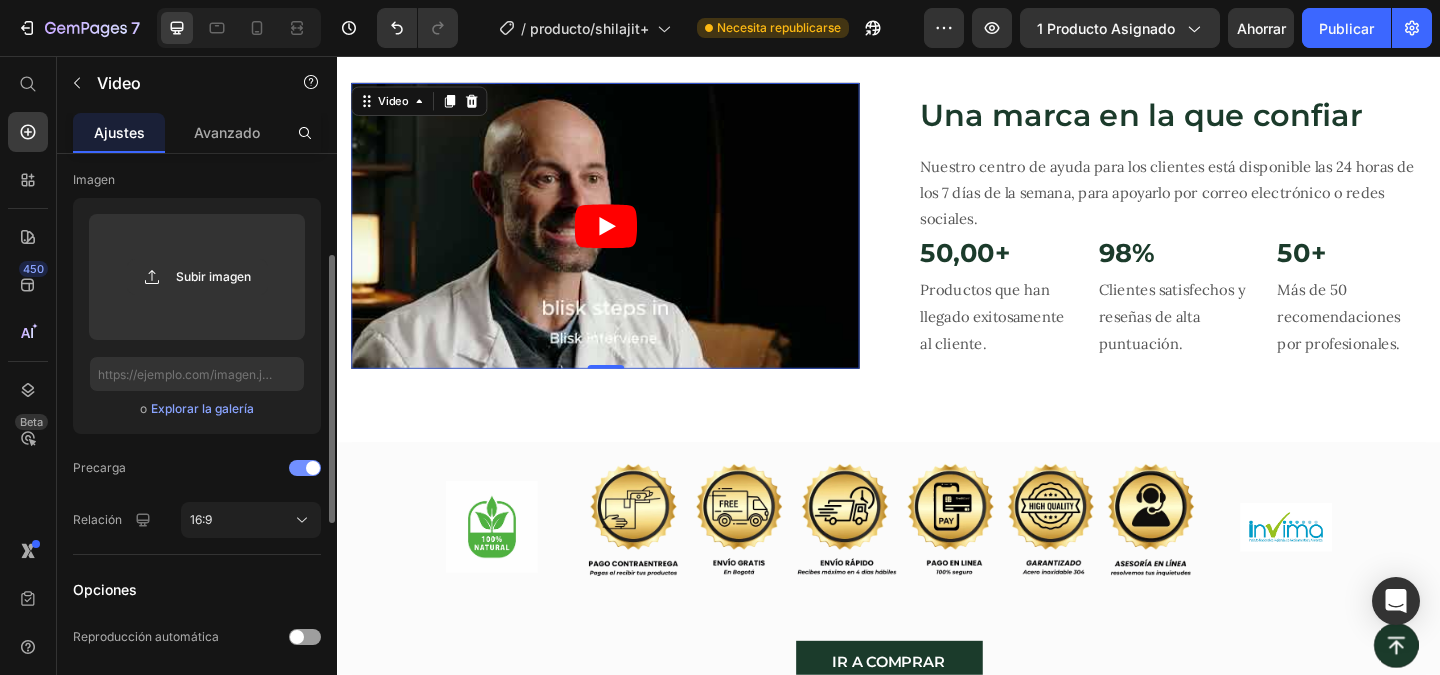 click on "Precarga" 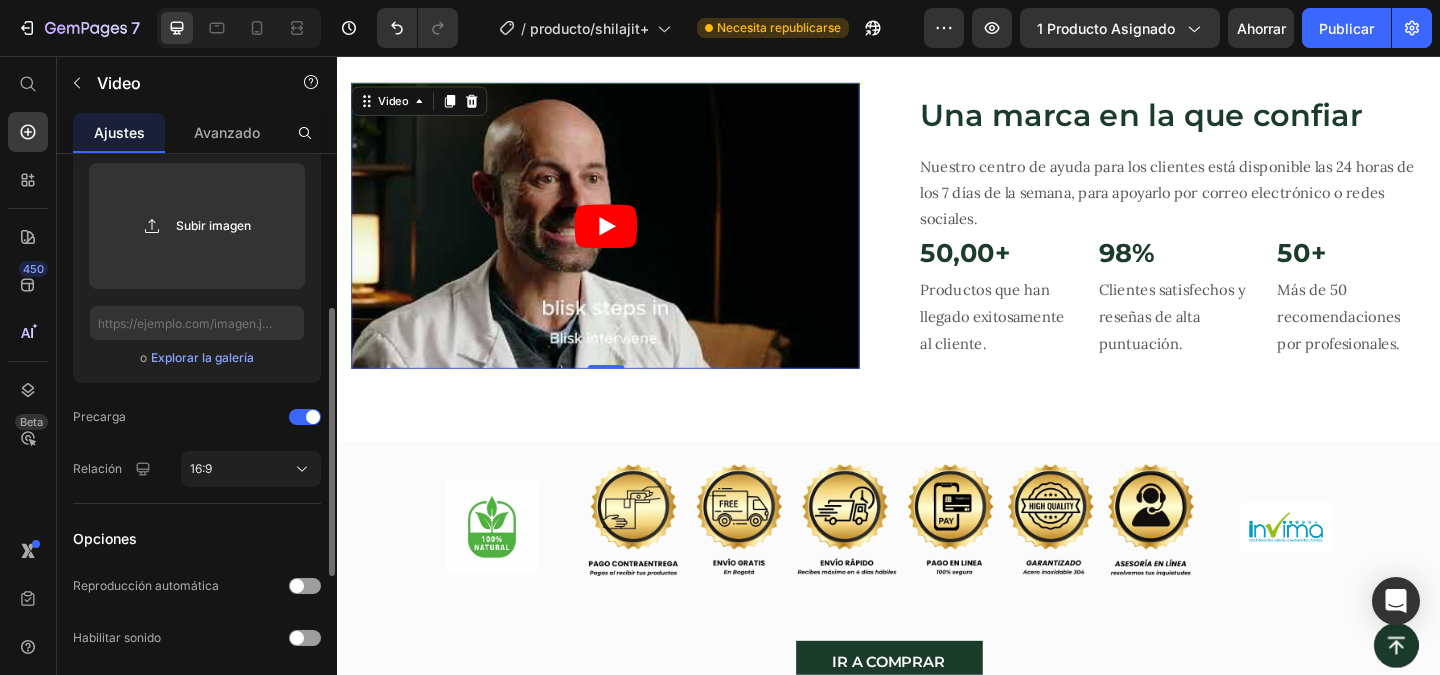scroll, scrollTop: 318, scrollLeft: 0, axis: vertical 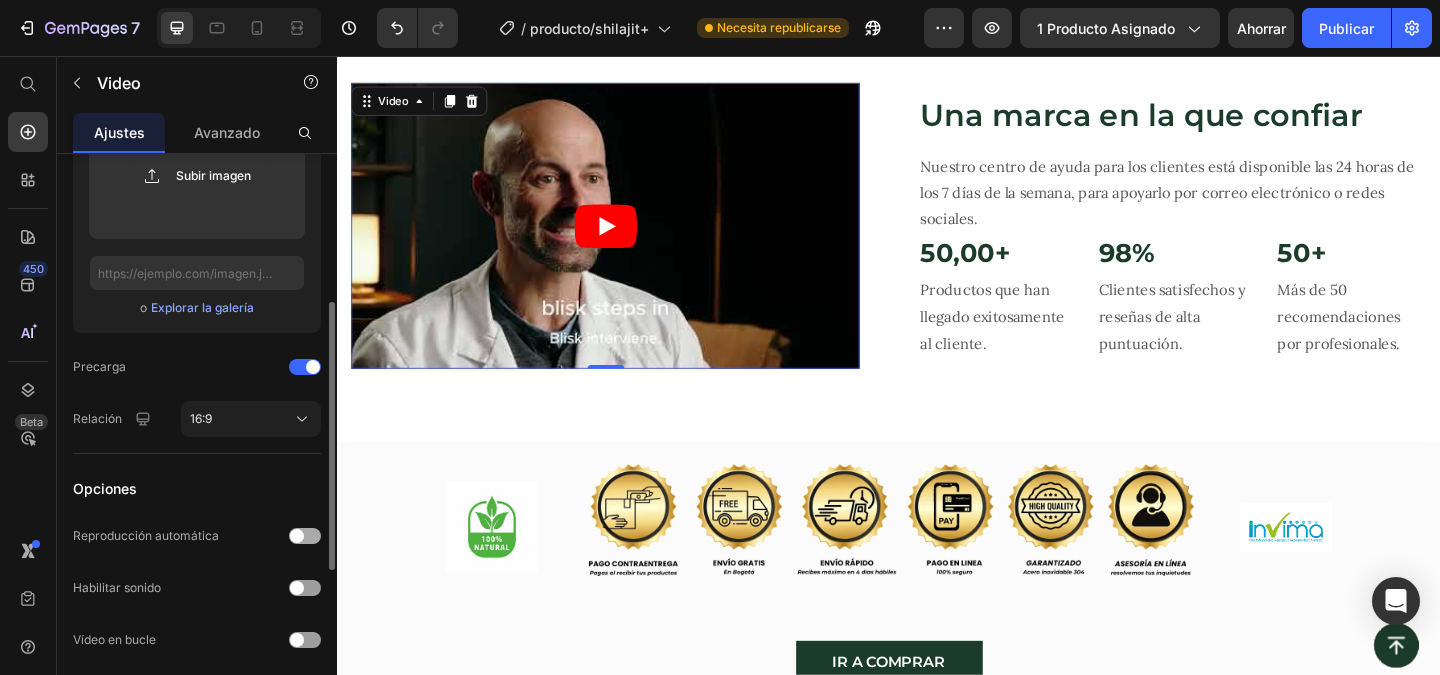 click on "Reproducción automática" 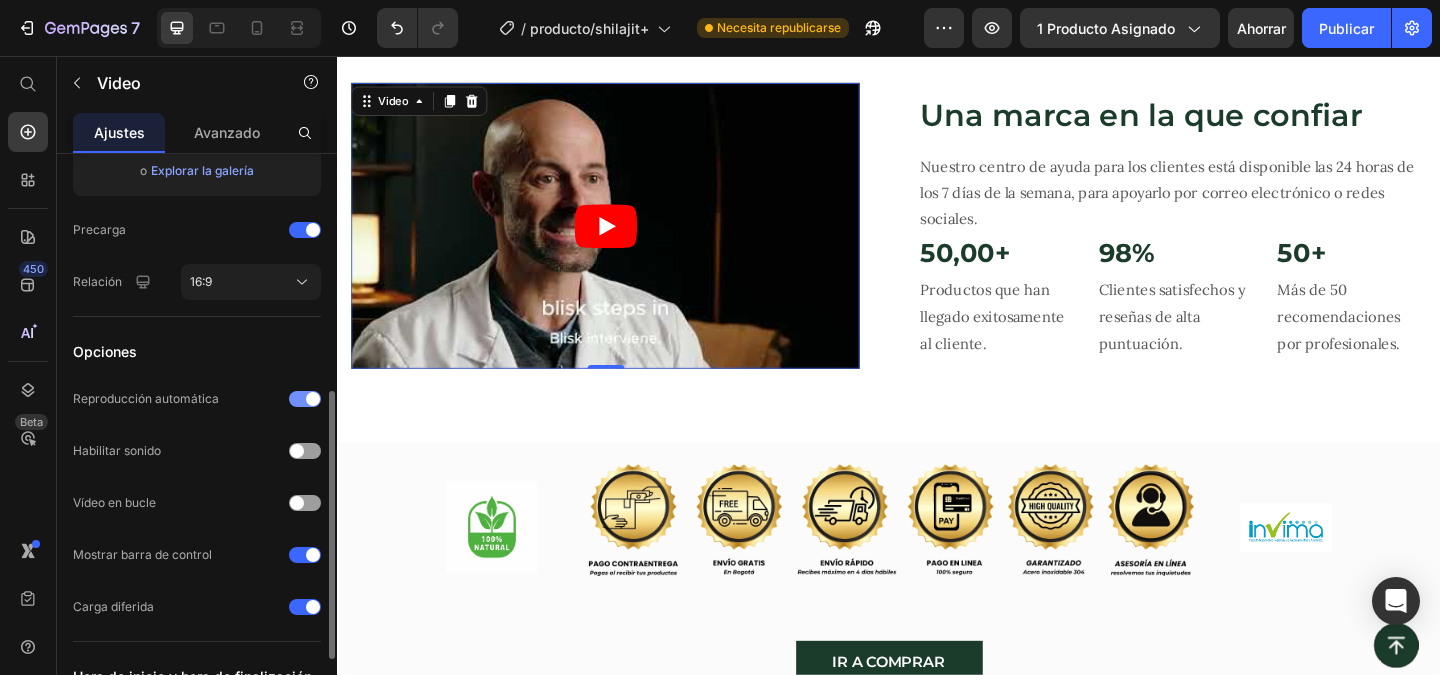 scroll, scrollTop: 482, scrollLeft: 0, axis: vertical 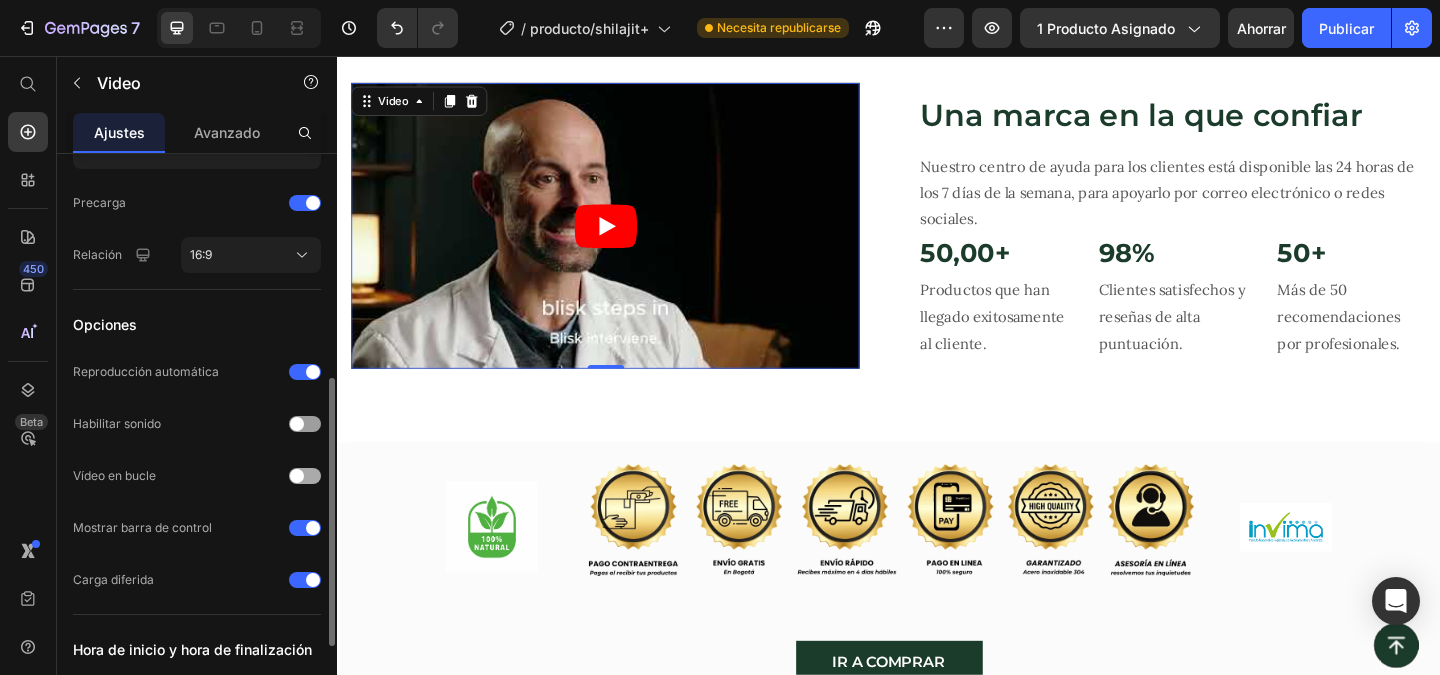 click at bounding box center [297, 476] 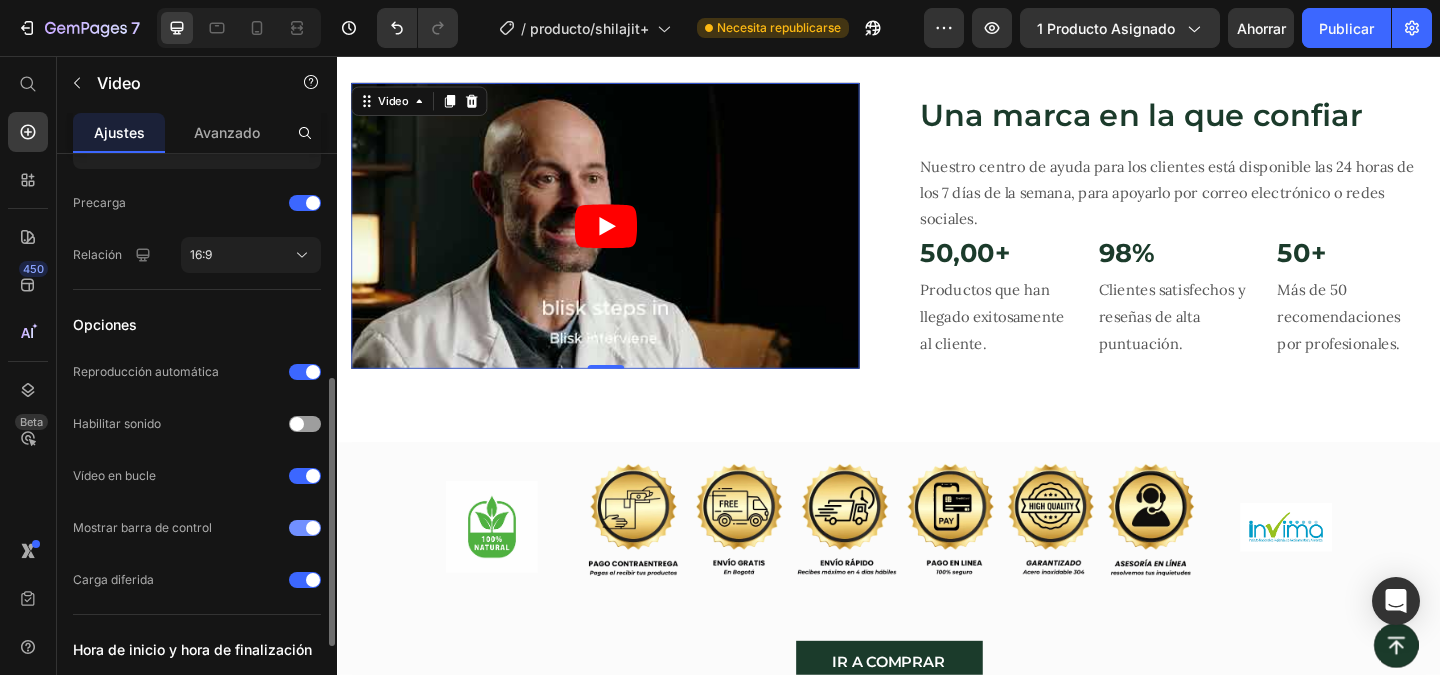click on "Mostrar barra de control" 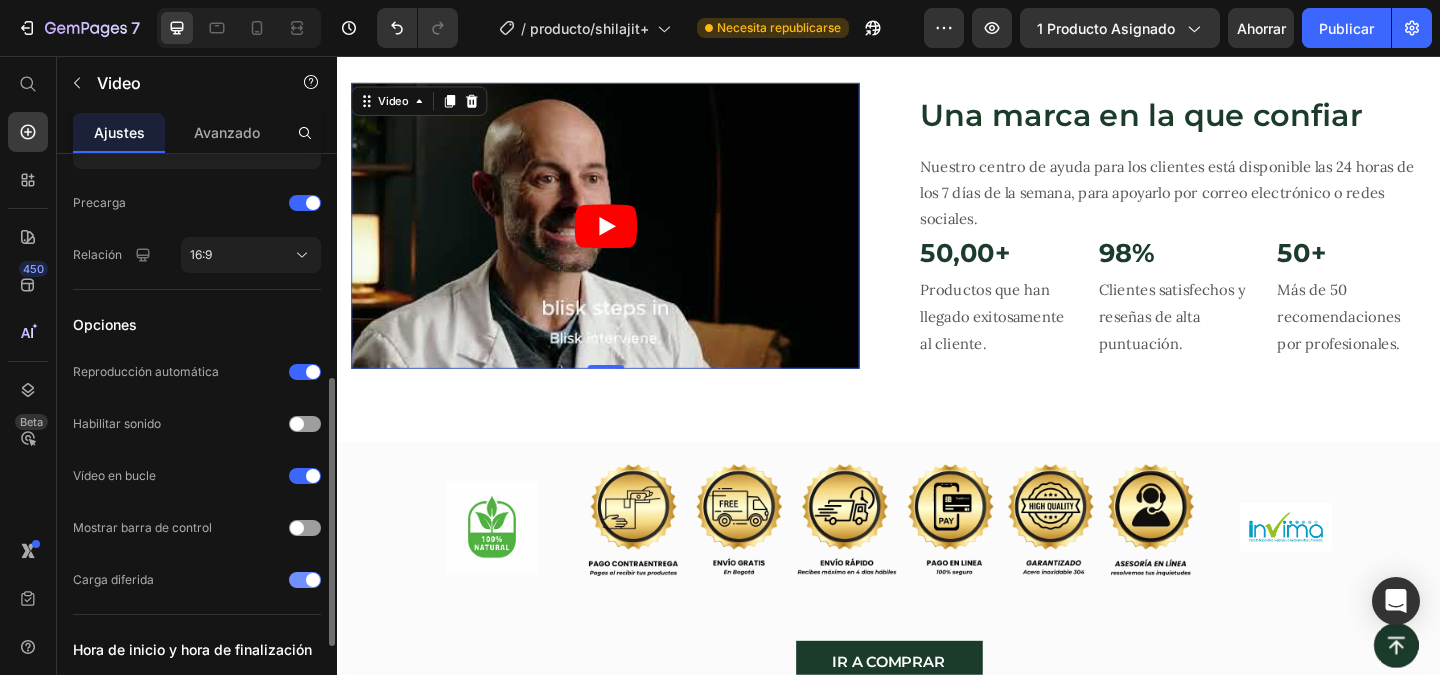 click at bounding box center [313, 580] 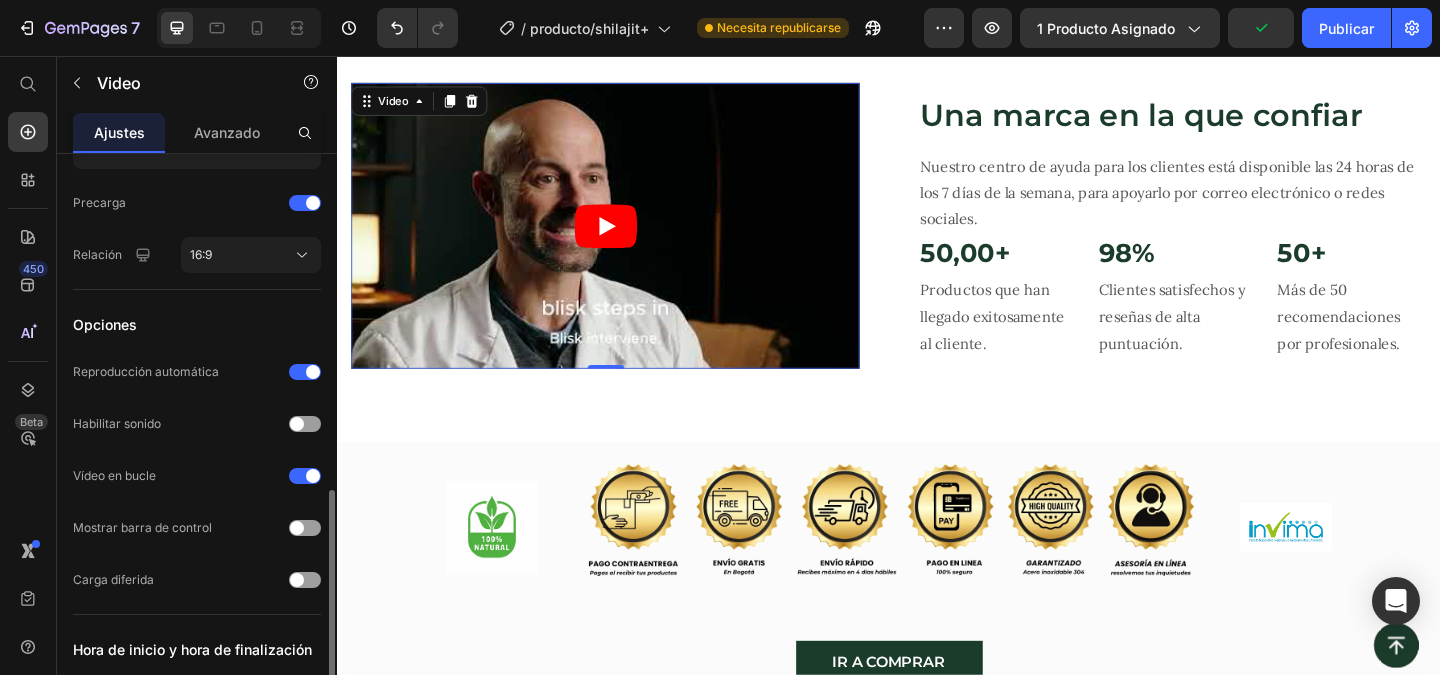 scroll, scrollTop: 665, scrollLeft: 0, axis: vertical 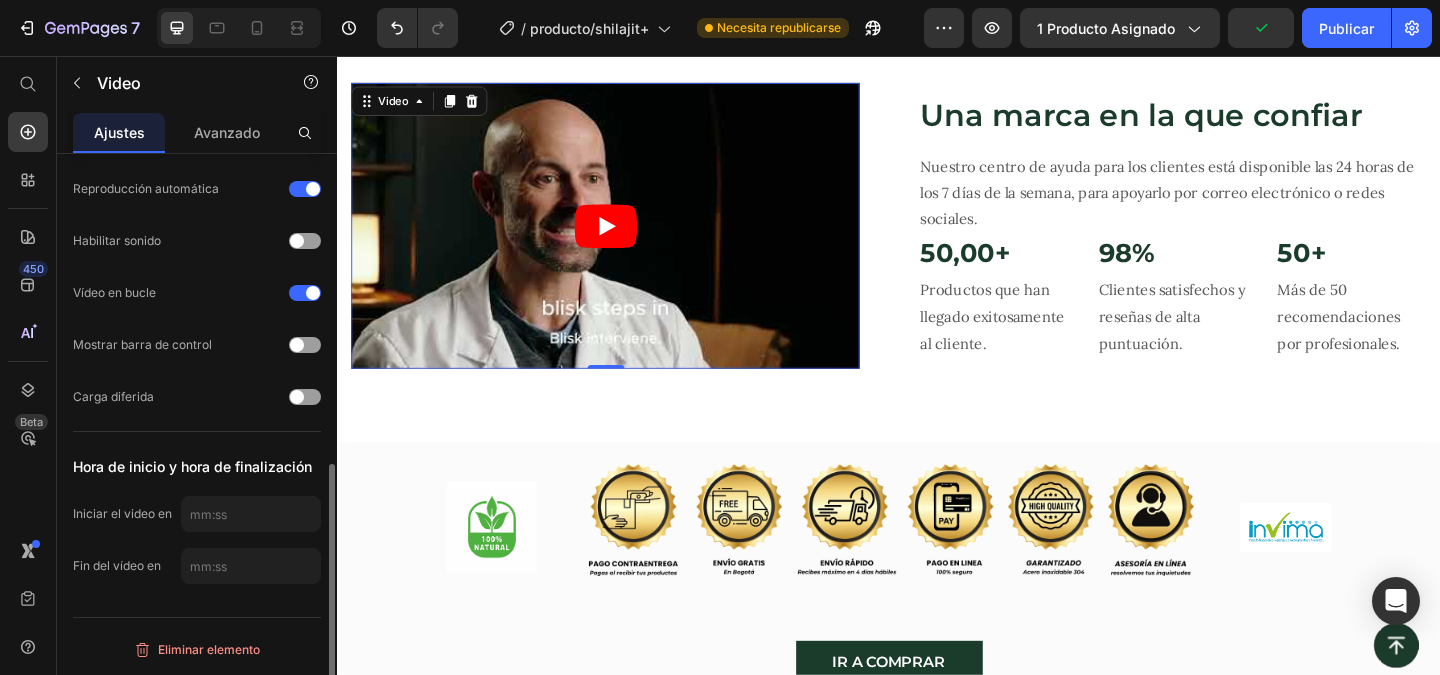 click 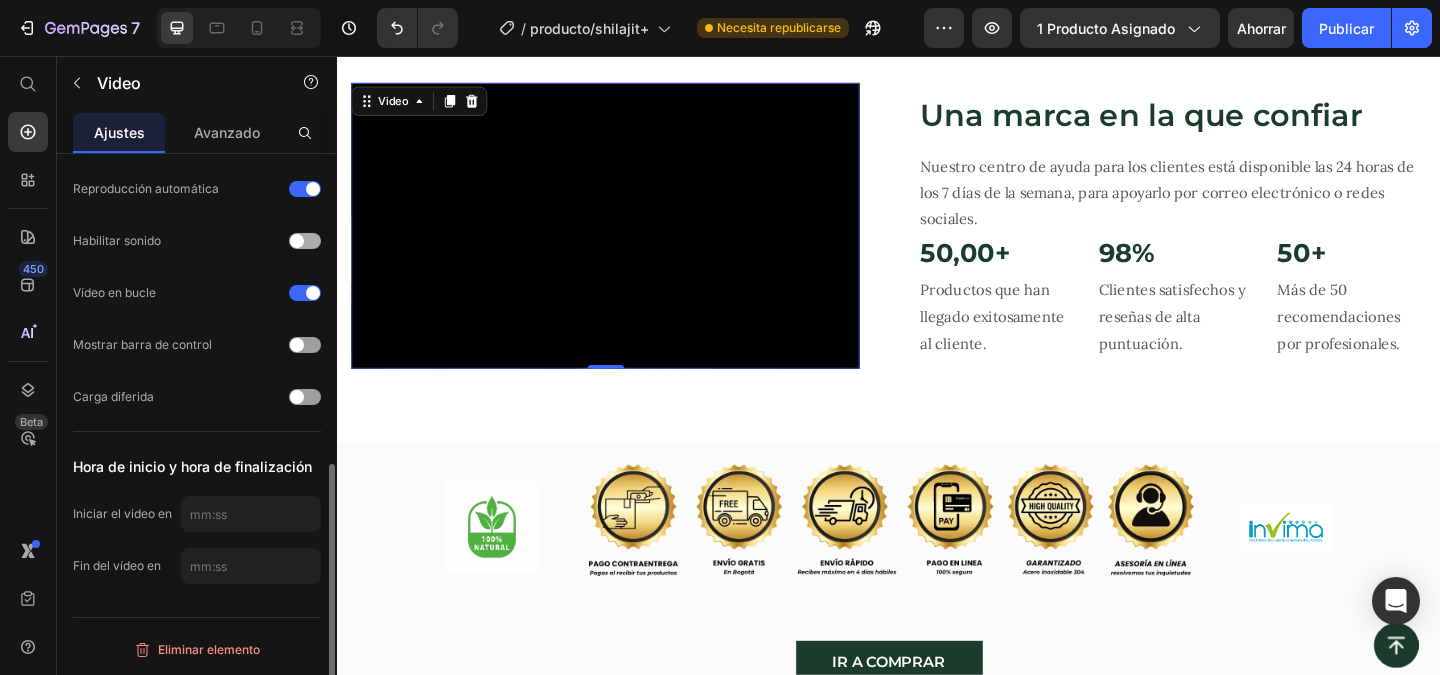 click on "Habilitar sonido" 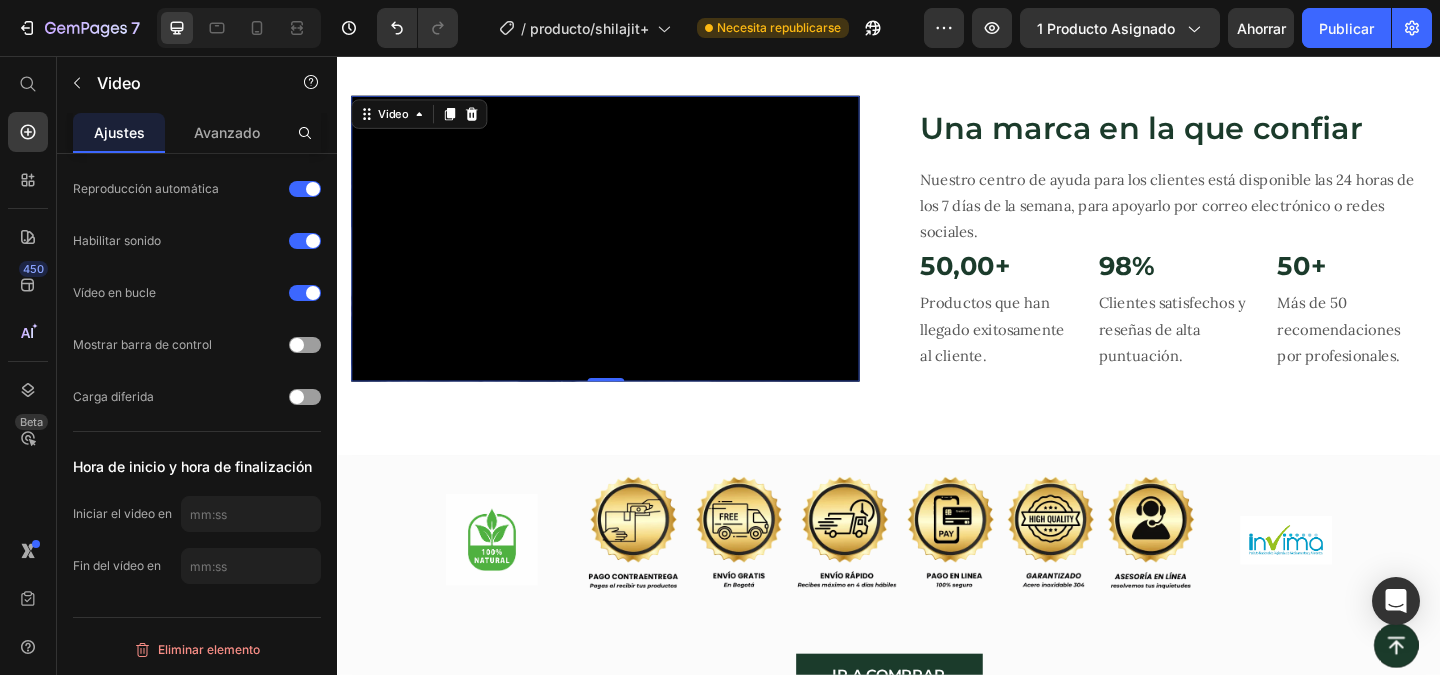 scroll, scrollTop: 6195, scrollLeft: 0, axis: vertical 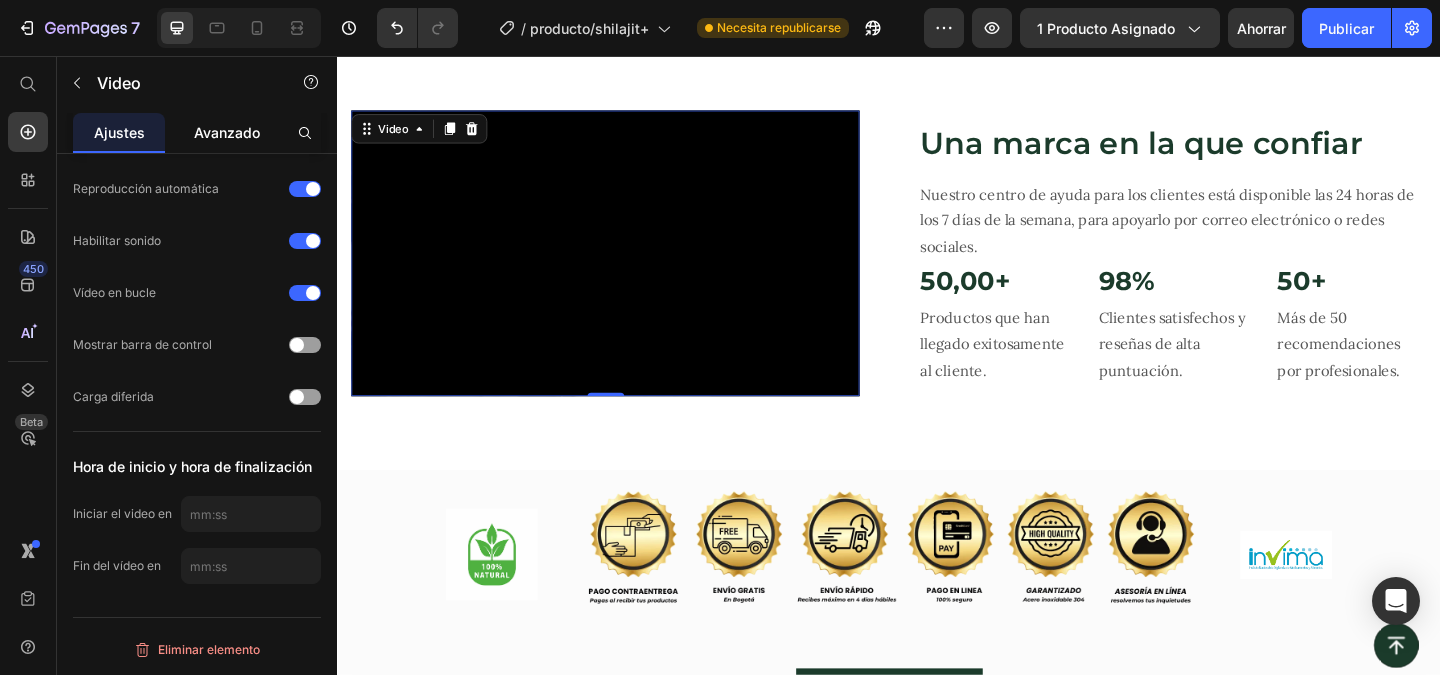 click on "Avanzado" at bounding box center [227, 132] 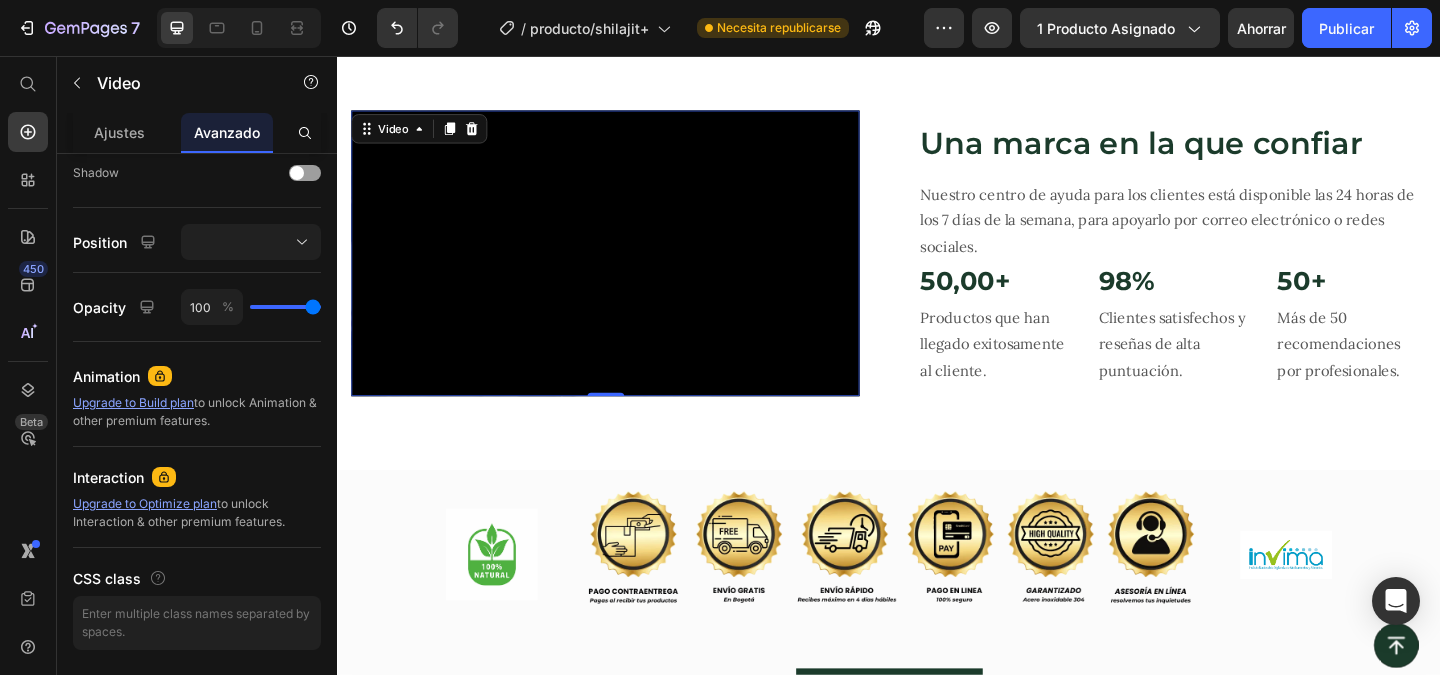 scroll, scrollTop: 0, scrollLeft: 0, axis: both 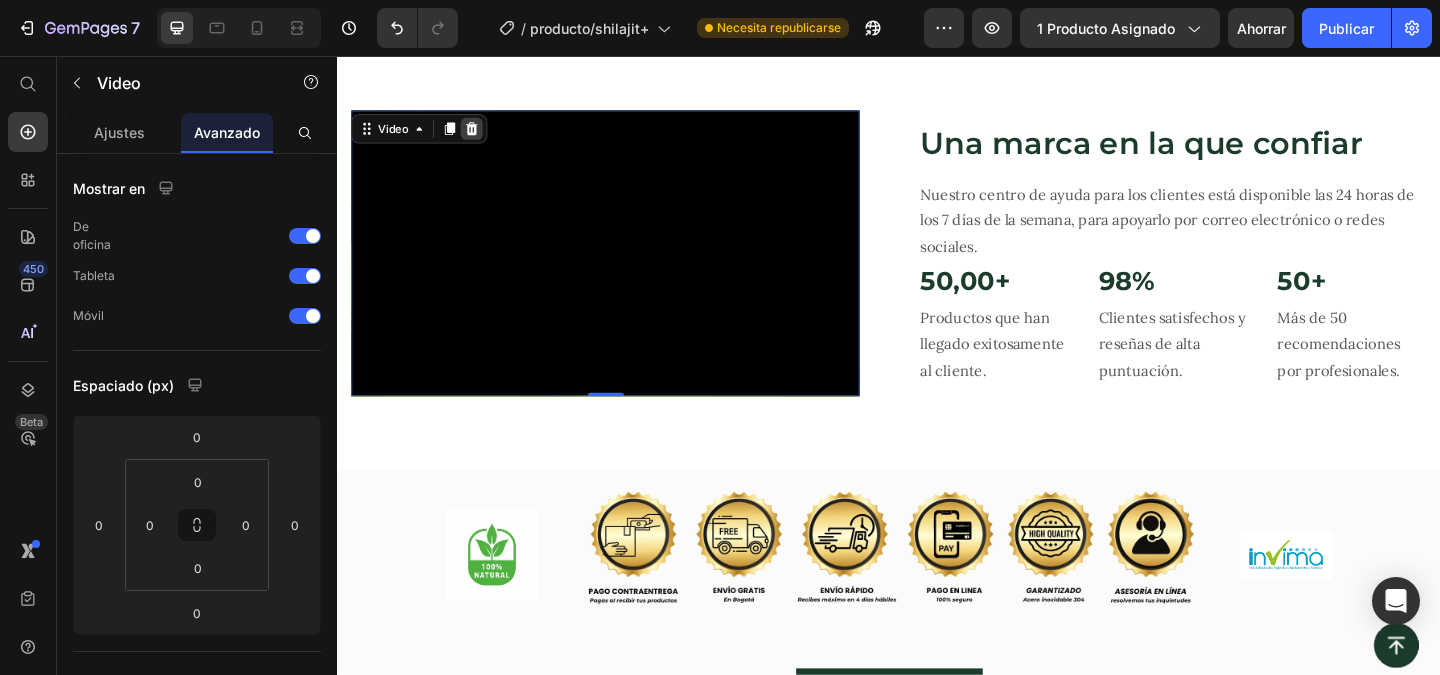 click at bounding box center [483, 135] 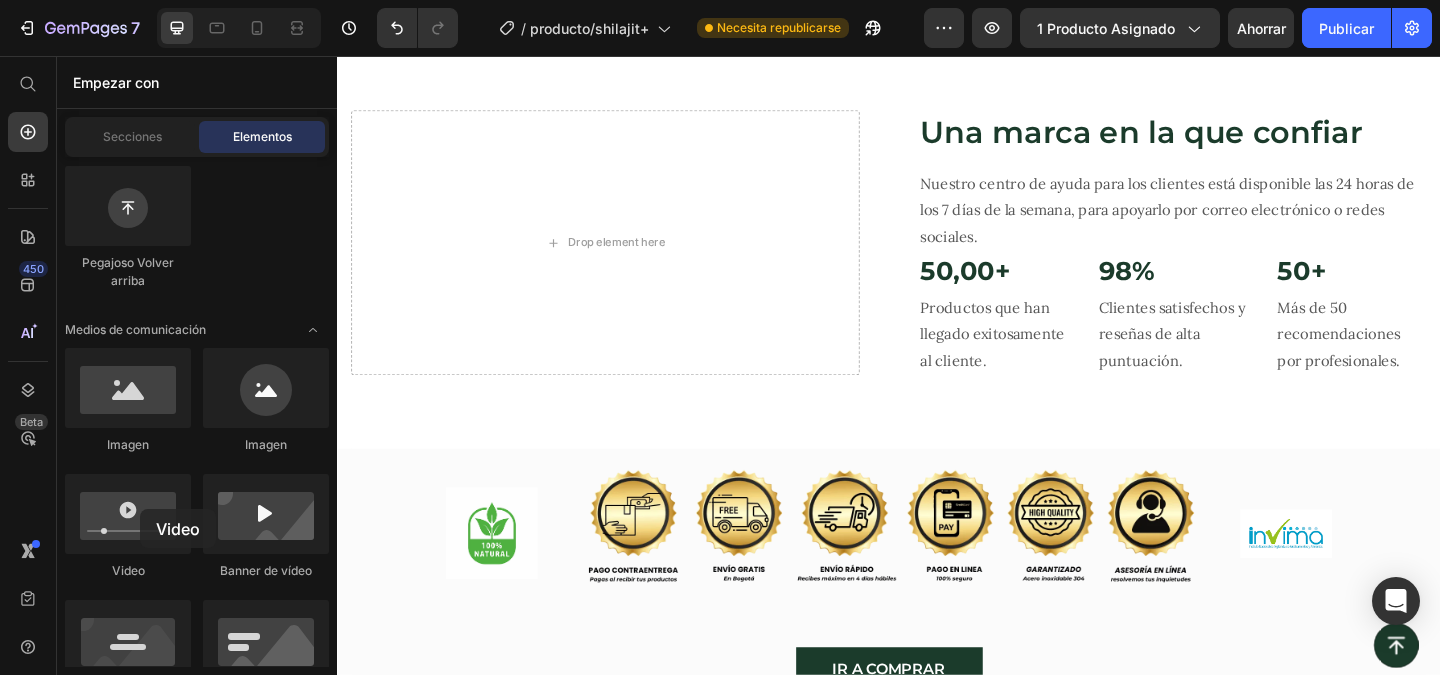 drag, startPoint x: 469, startPoint y: 570, endPoint x: 505, endPoint y: 306, distance: 266.44324 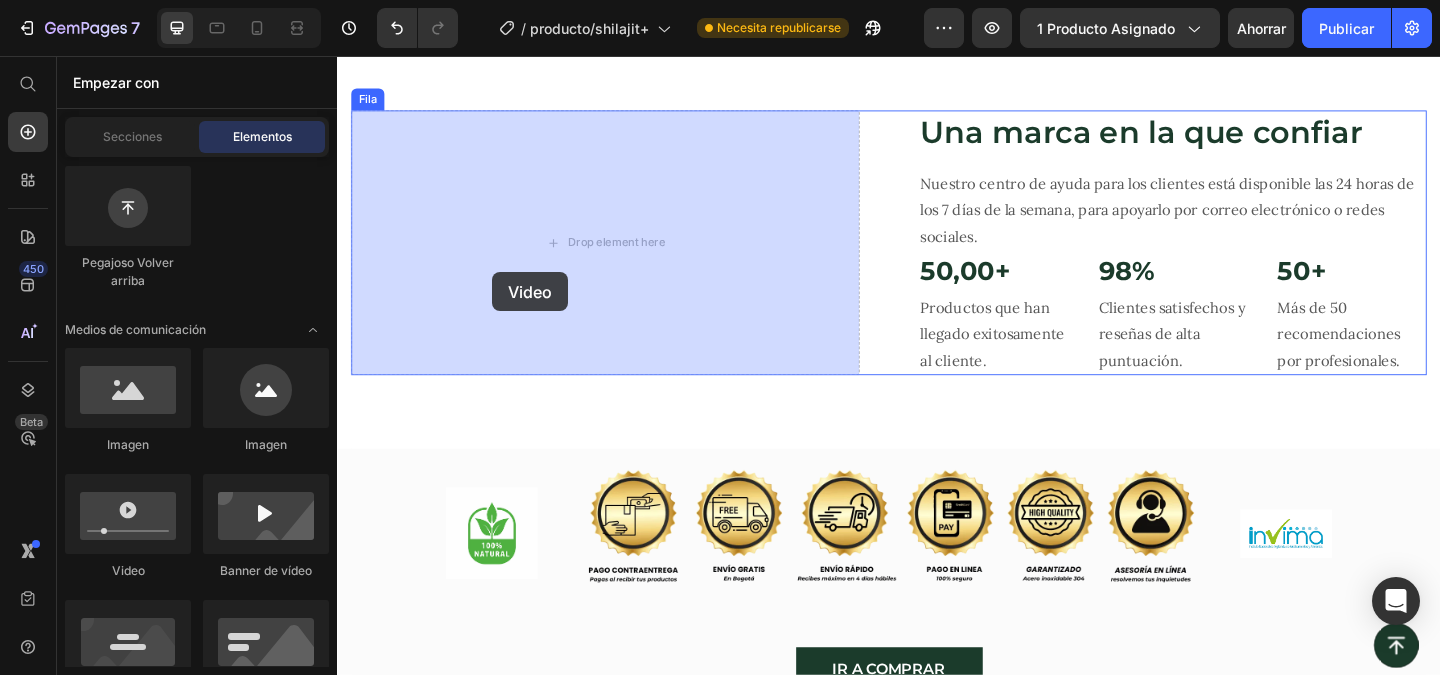 drag, startPoint x: 470, startPoint y: 576, endPoint x: 511, endPoint y: 286, distance: 292.88394 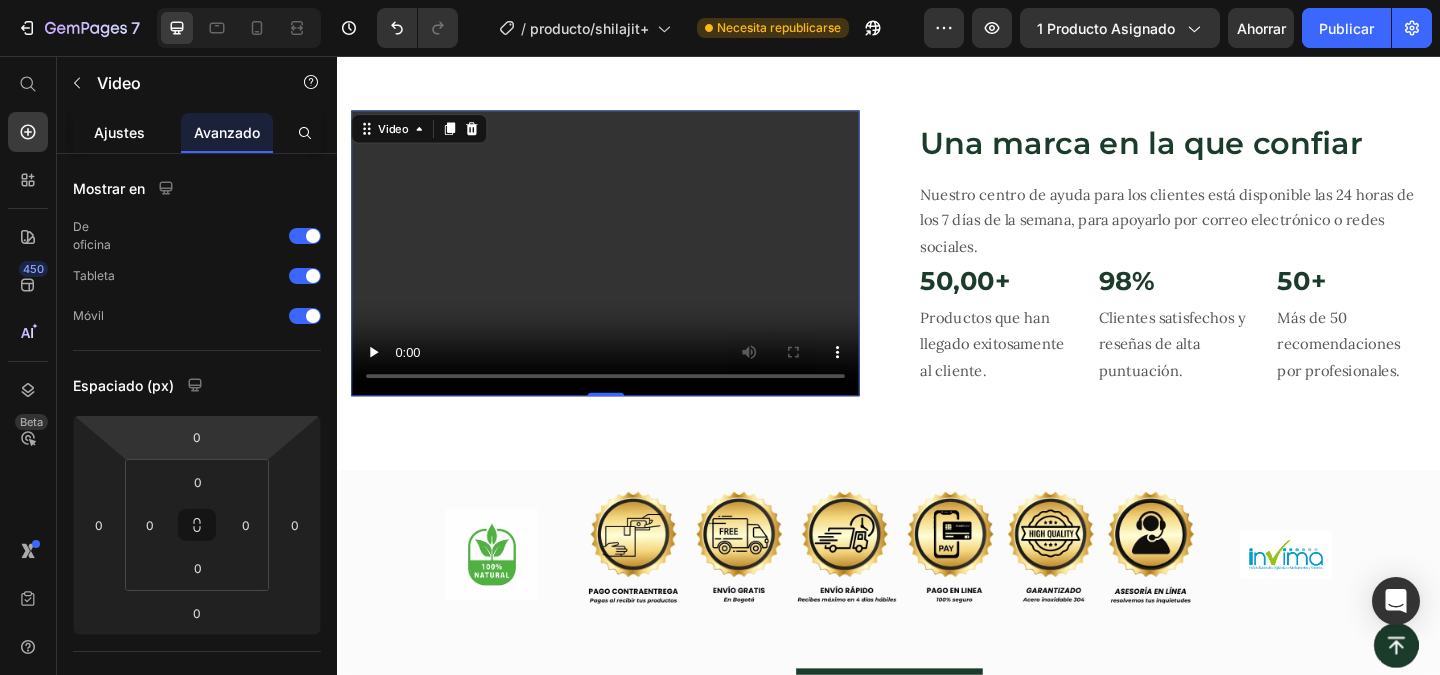 click on "Ajustes" at bounding box center [119, 132] 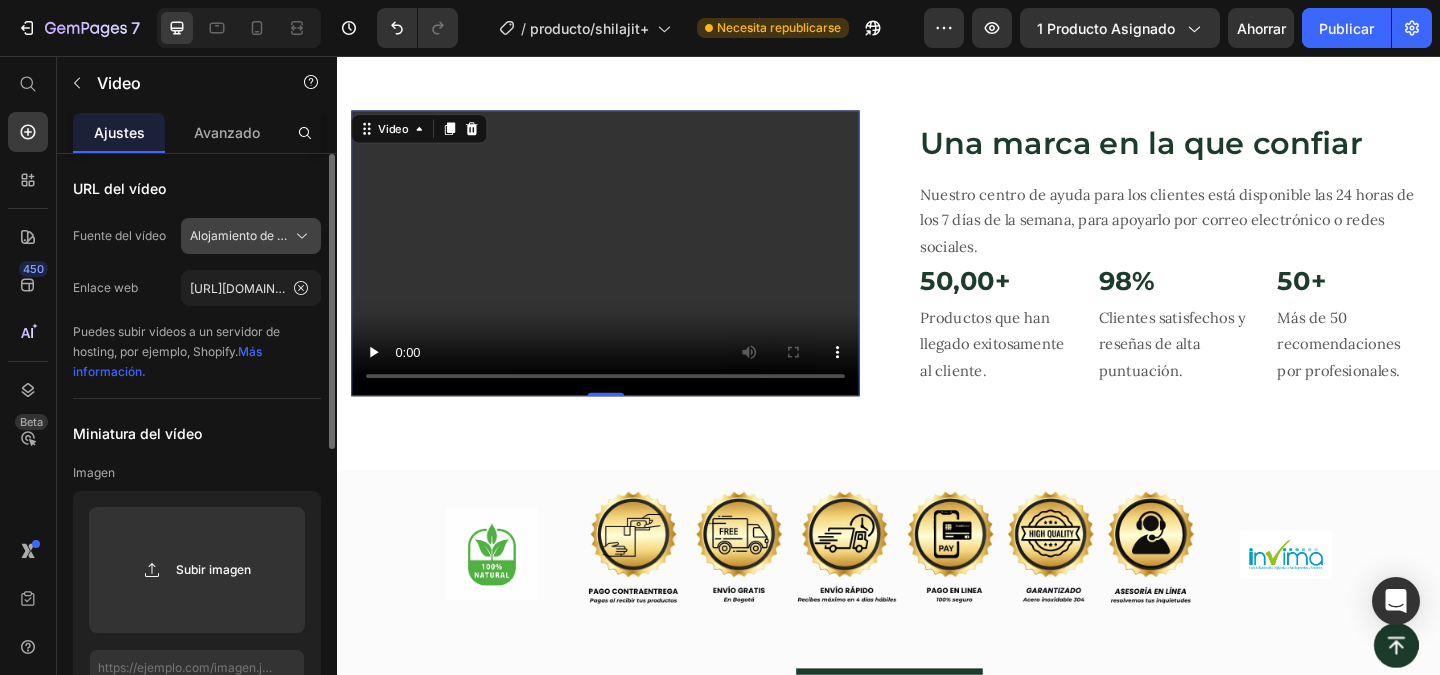click 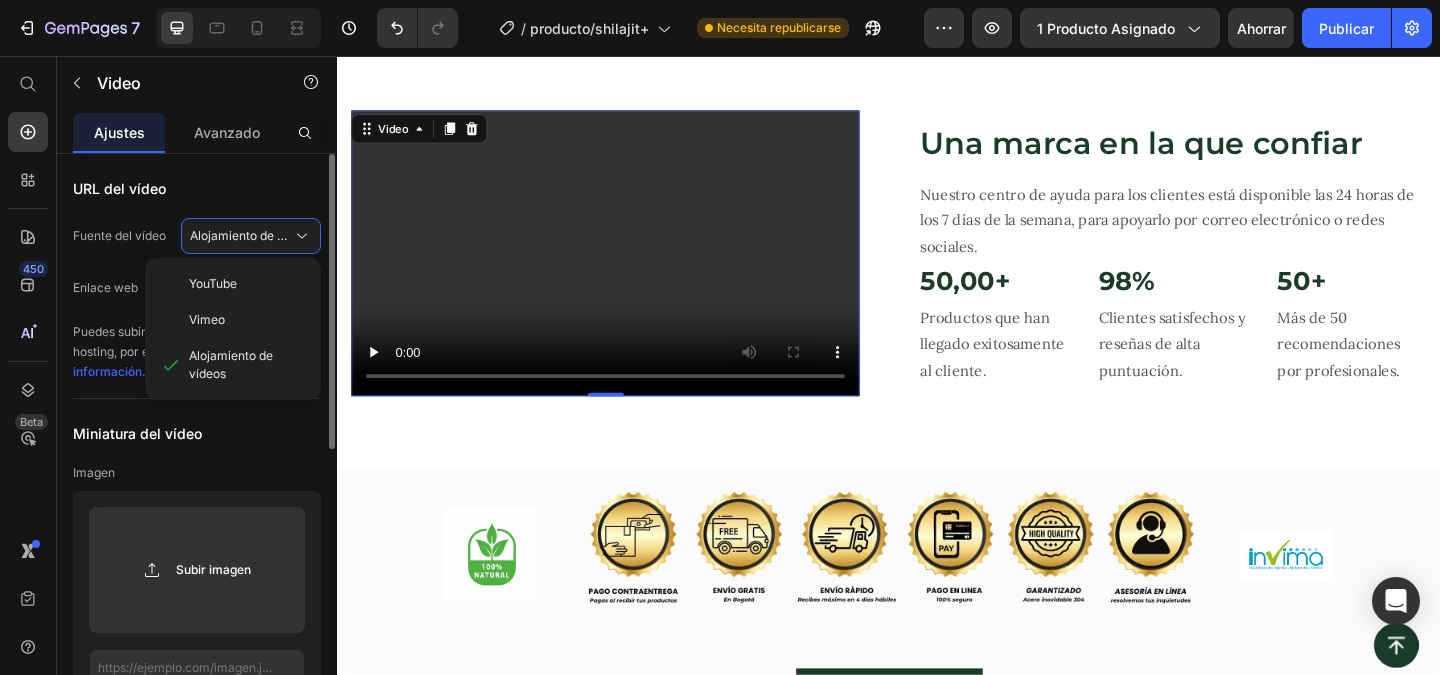 click on "Fuente del vídeo" at bounding box center [119, 236] 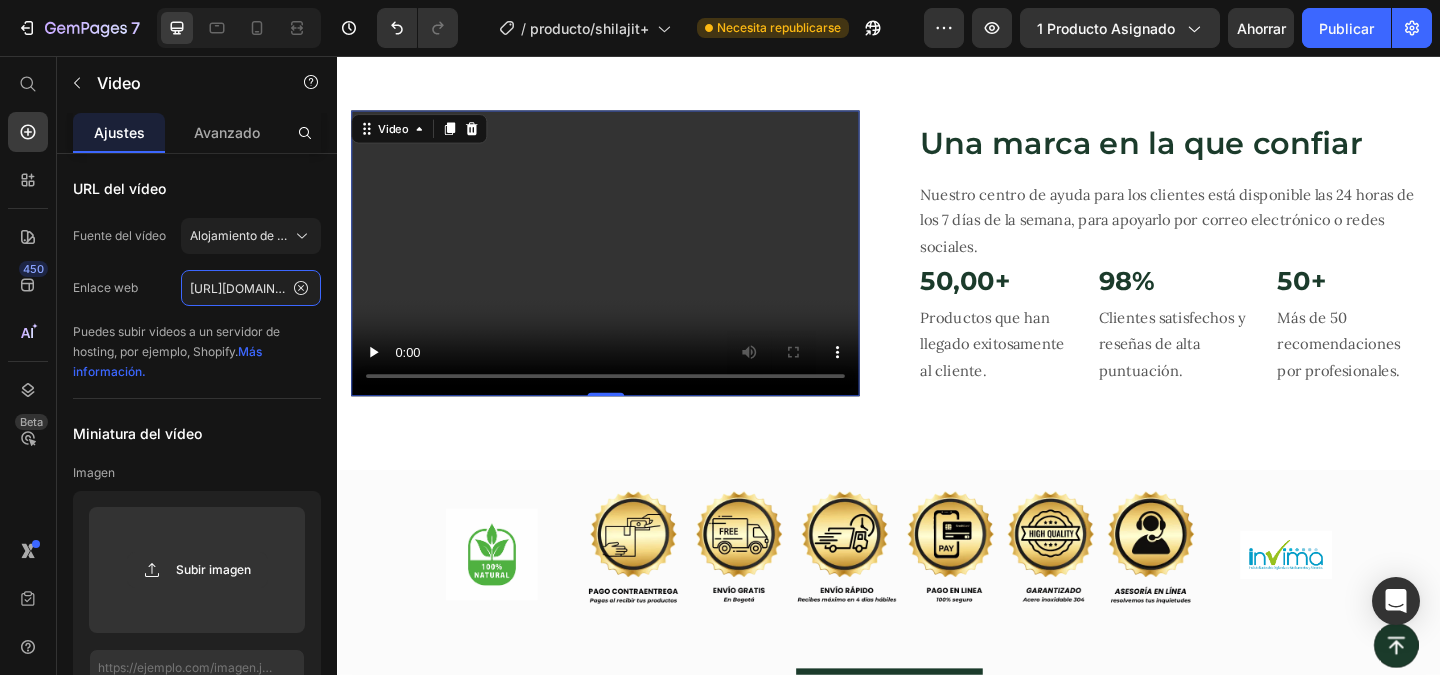 scroll, scrollTop: 0, scrollLeft: 170, axis: horizontal 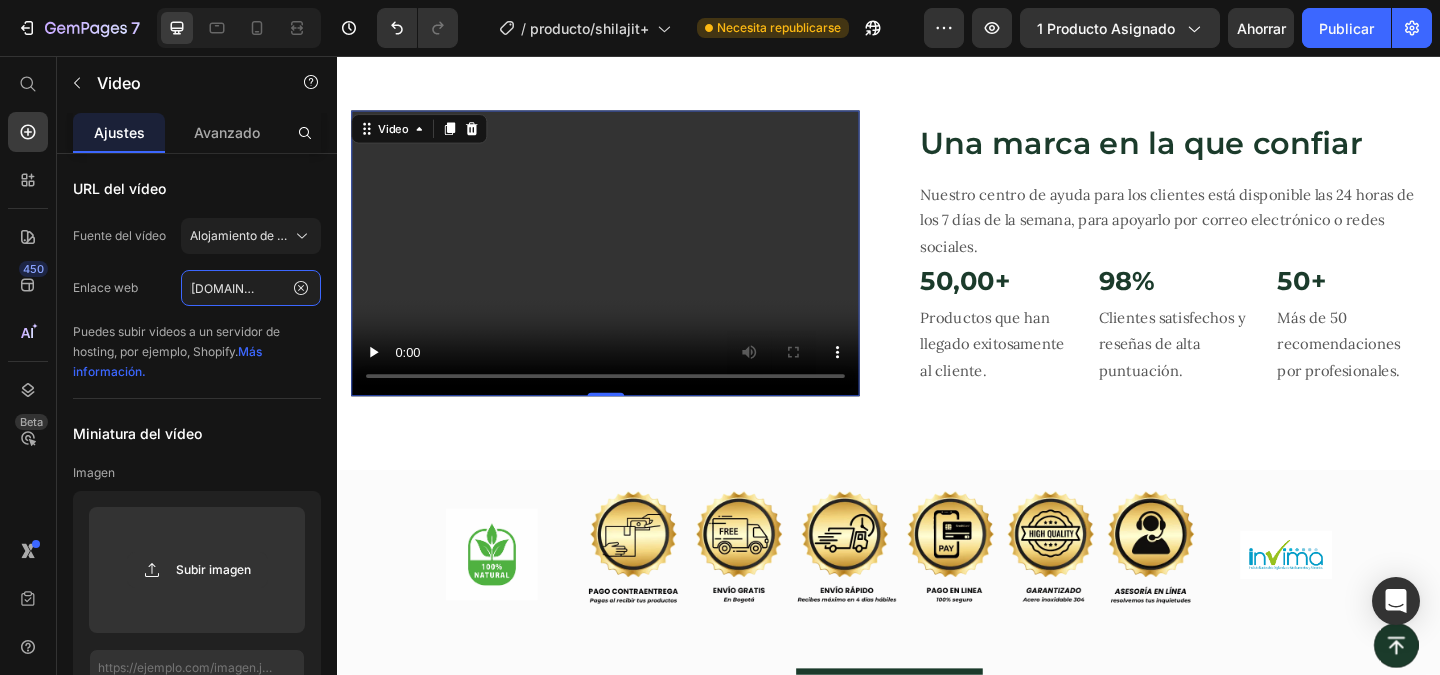 drag, startPoint x: 525, startPoint y: 346, endPoint x: 498, endPoint y: 269, distance: 81.596565 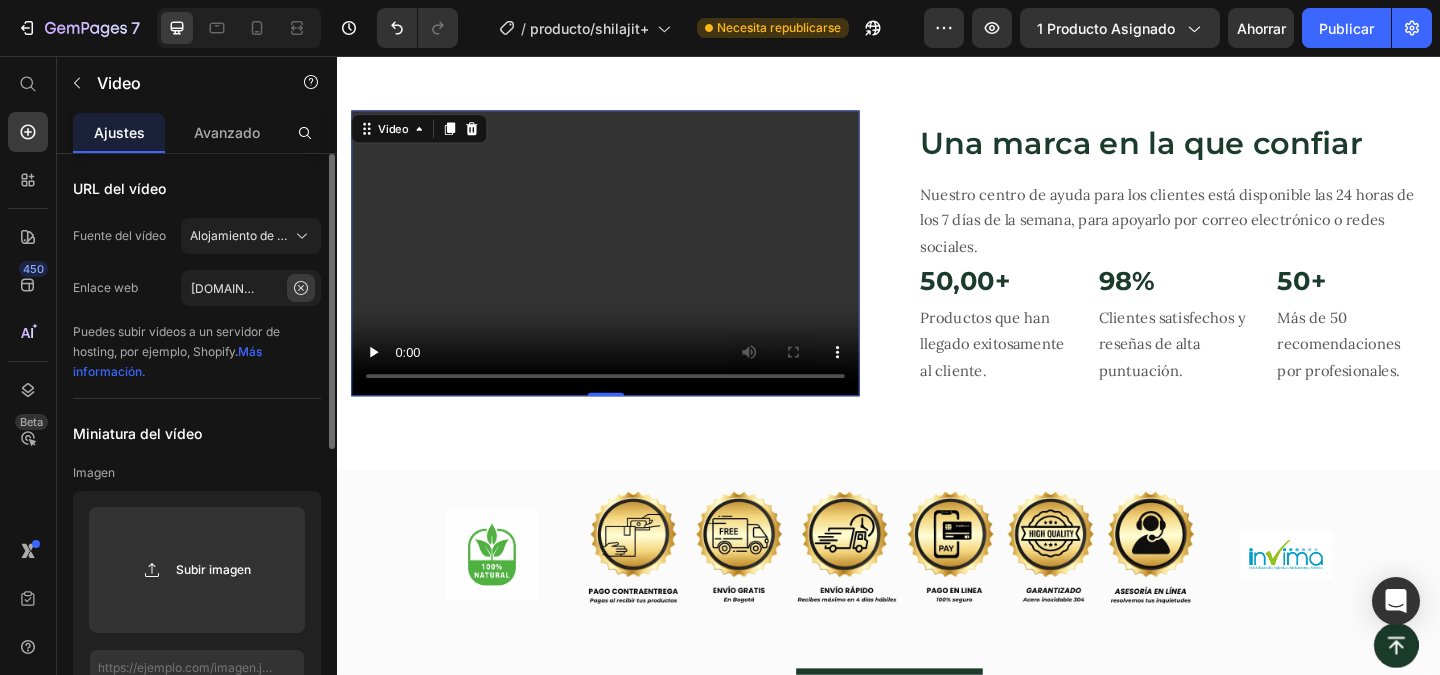 click 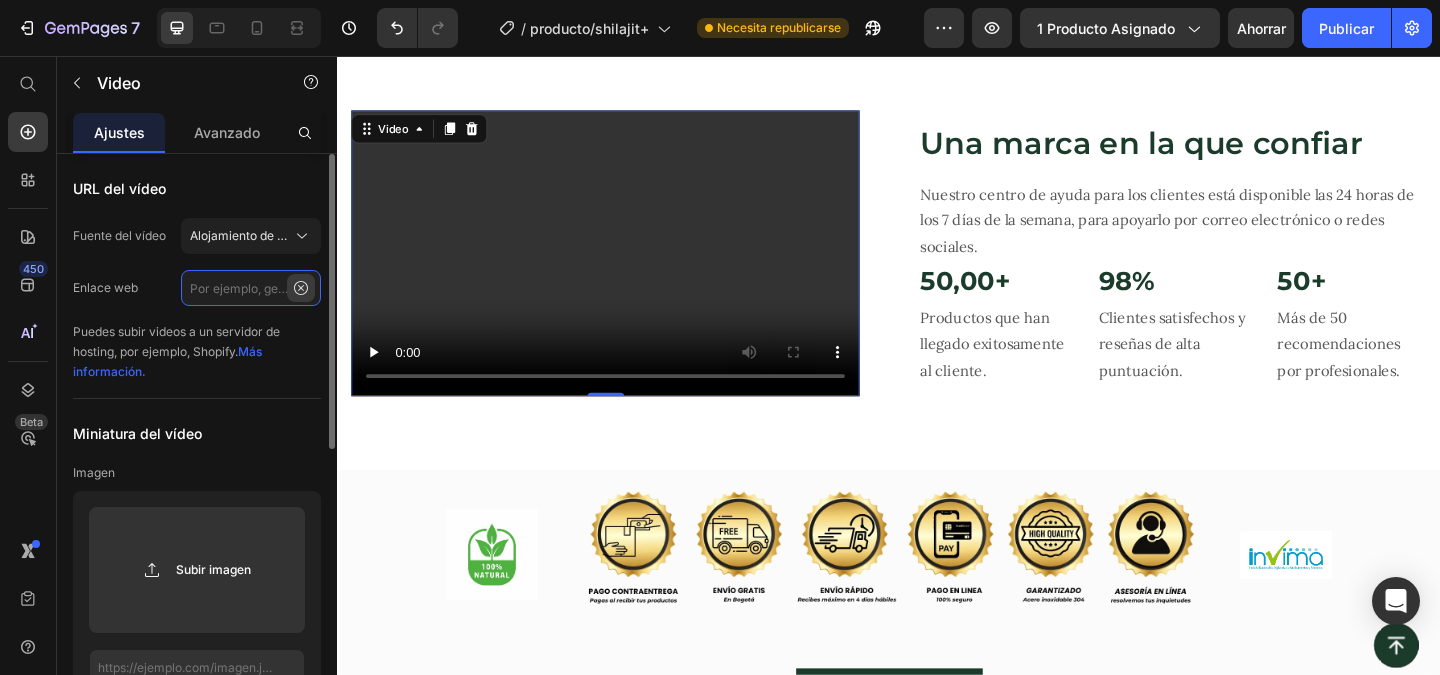 scroll, scrollTop: 0, scrollLeft: 0, axis: both 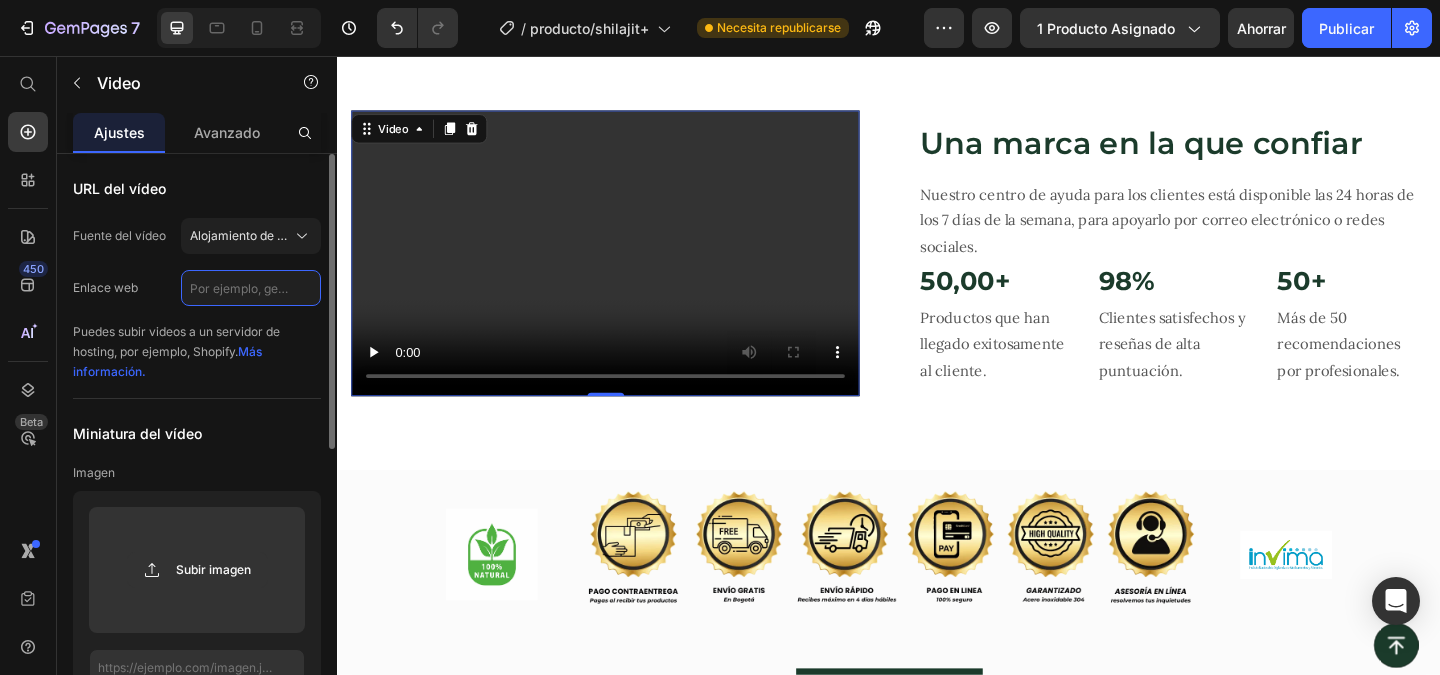 paste on "[URL][DOMAIN_NAME]" 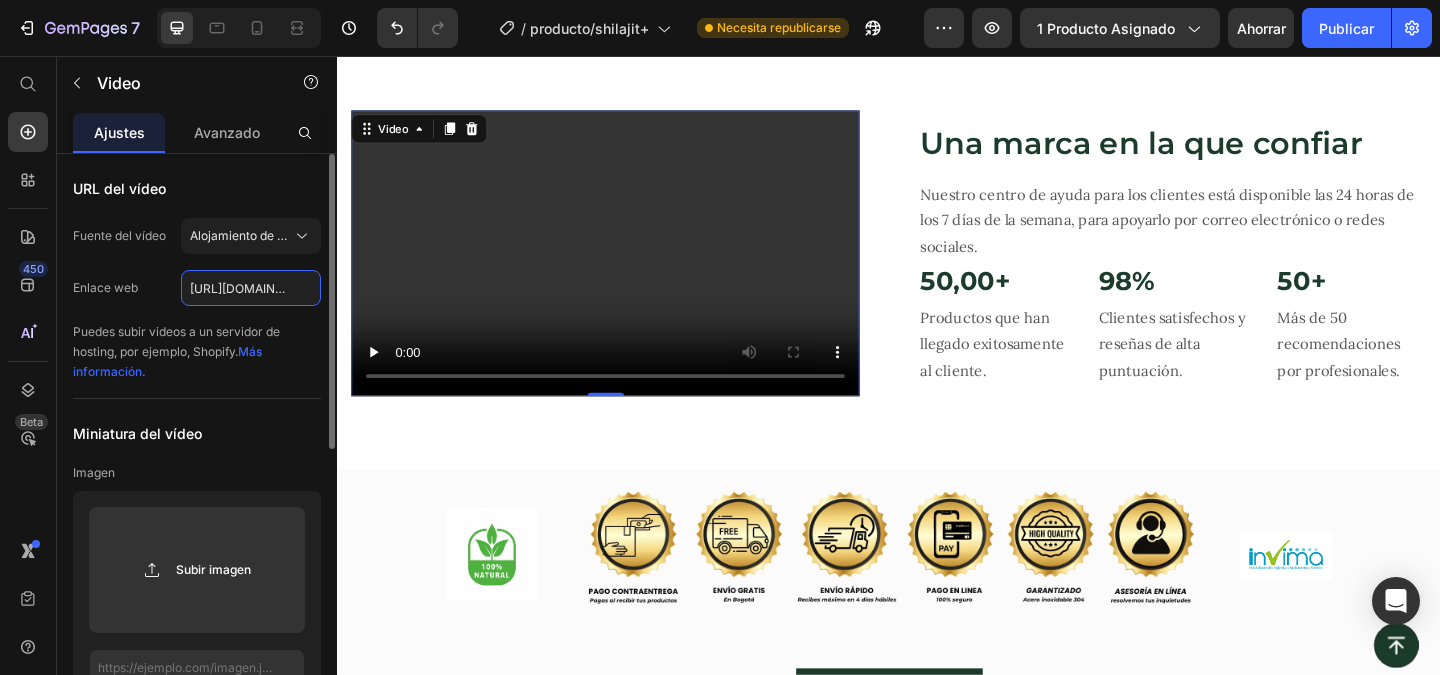 scroll, scrollTop: 0, scrollLeft: 369, axis: horizontal 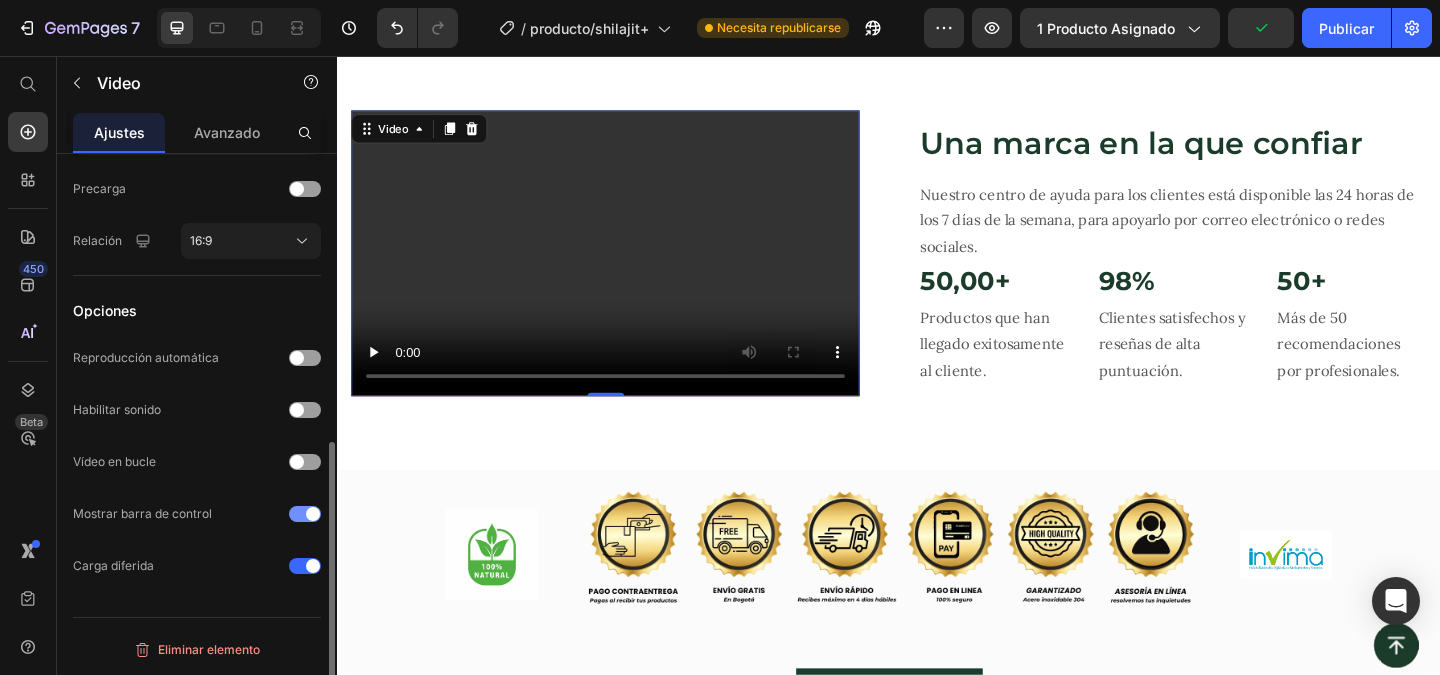 type on "[URL][DOMAIN_NAME]" 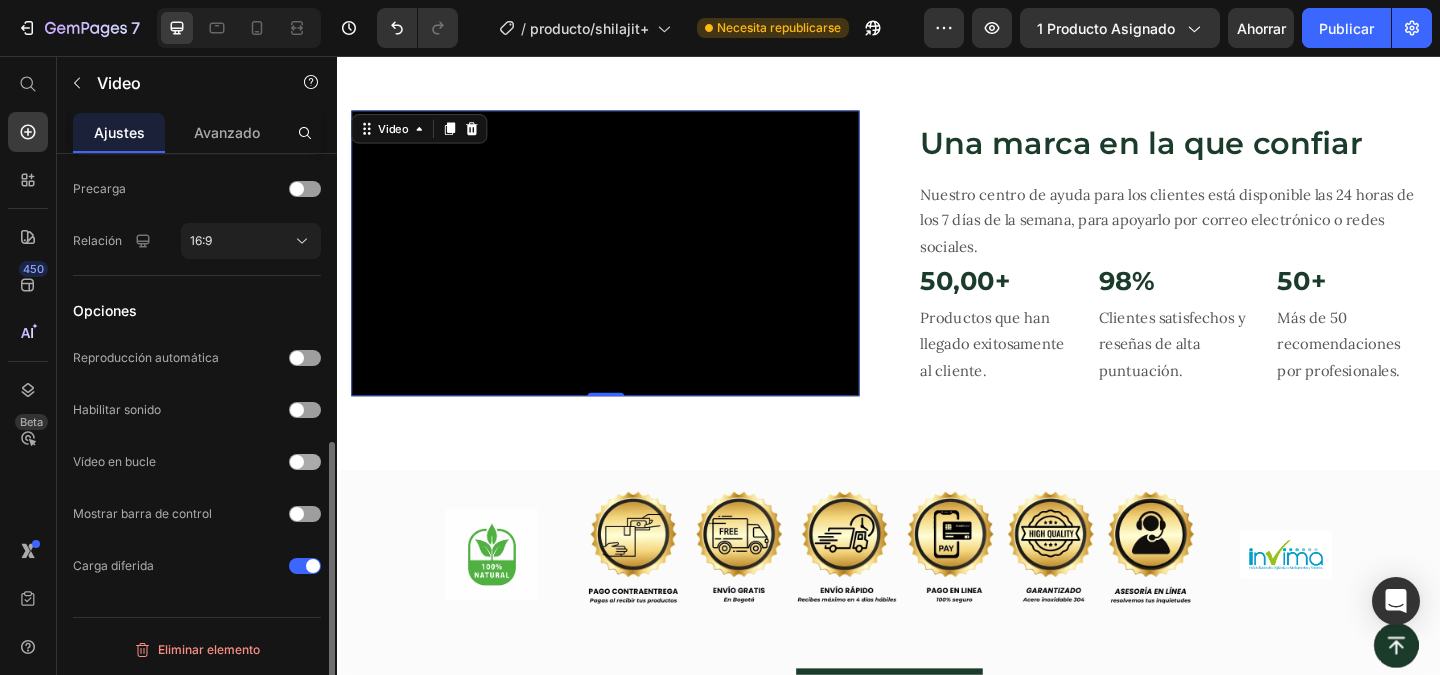 click at bounding box center (297, 462) 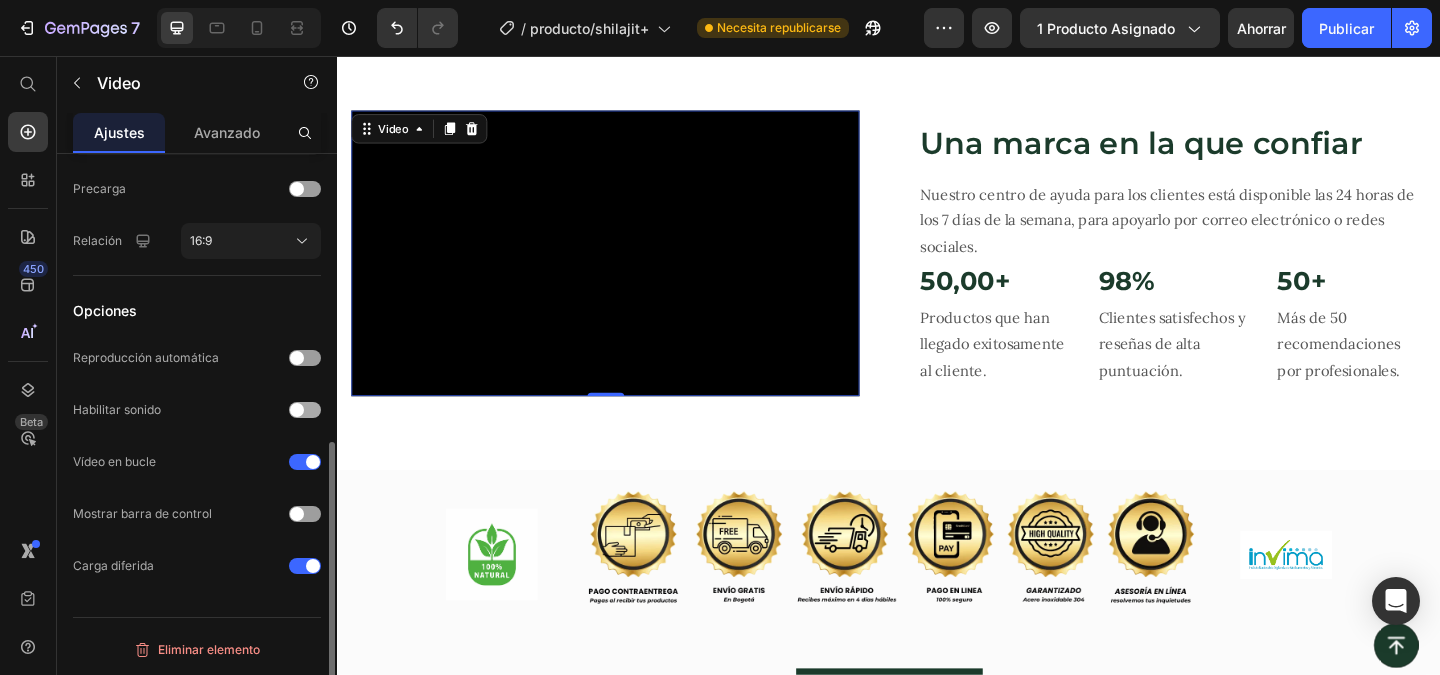 click at bounding box center (305, 410) 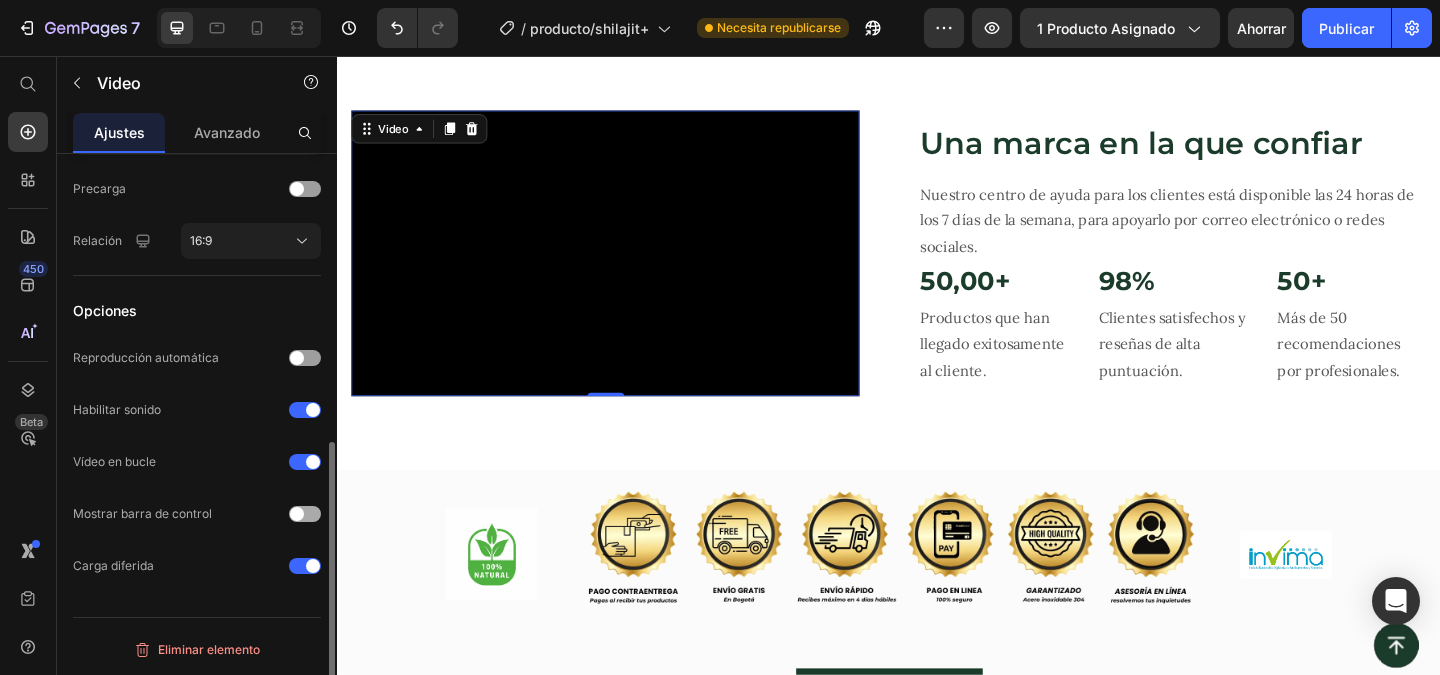 click at bounding box center (305, 514) 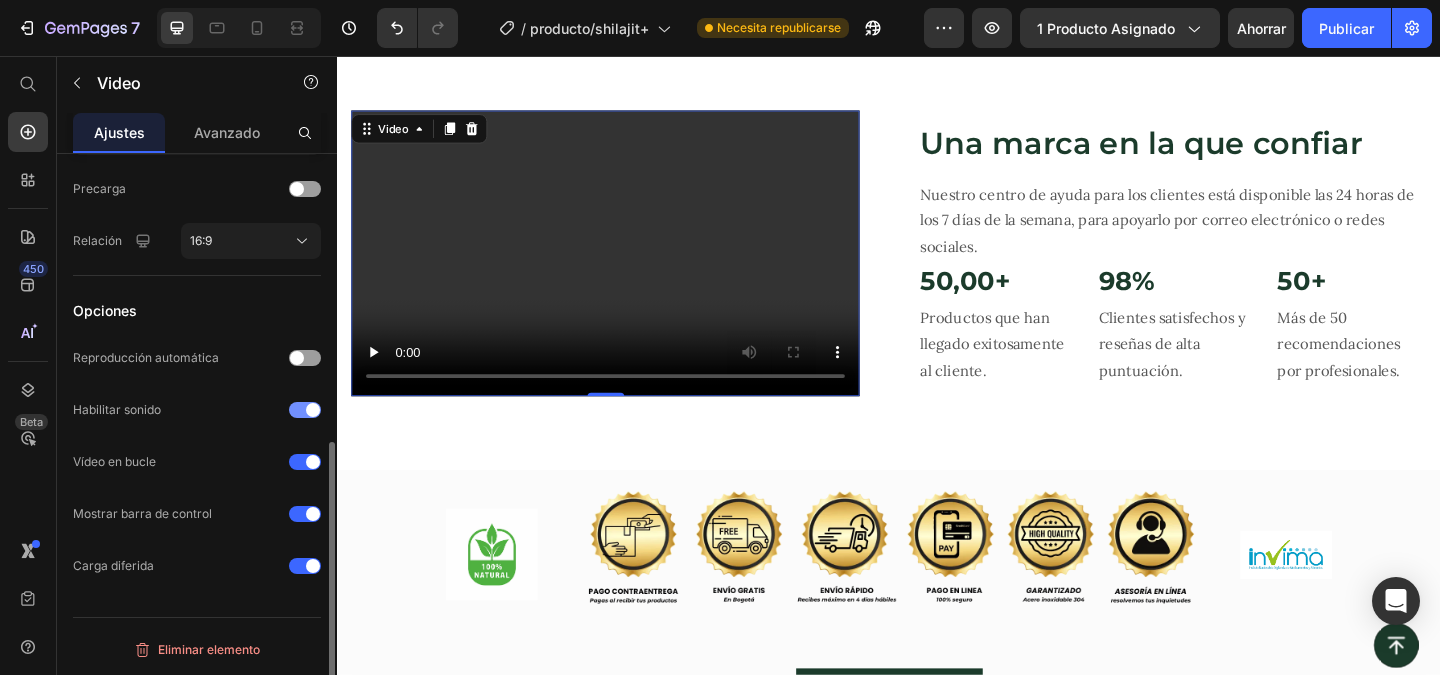 click on "Habilitar sonido" 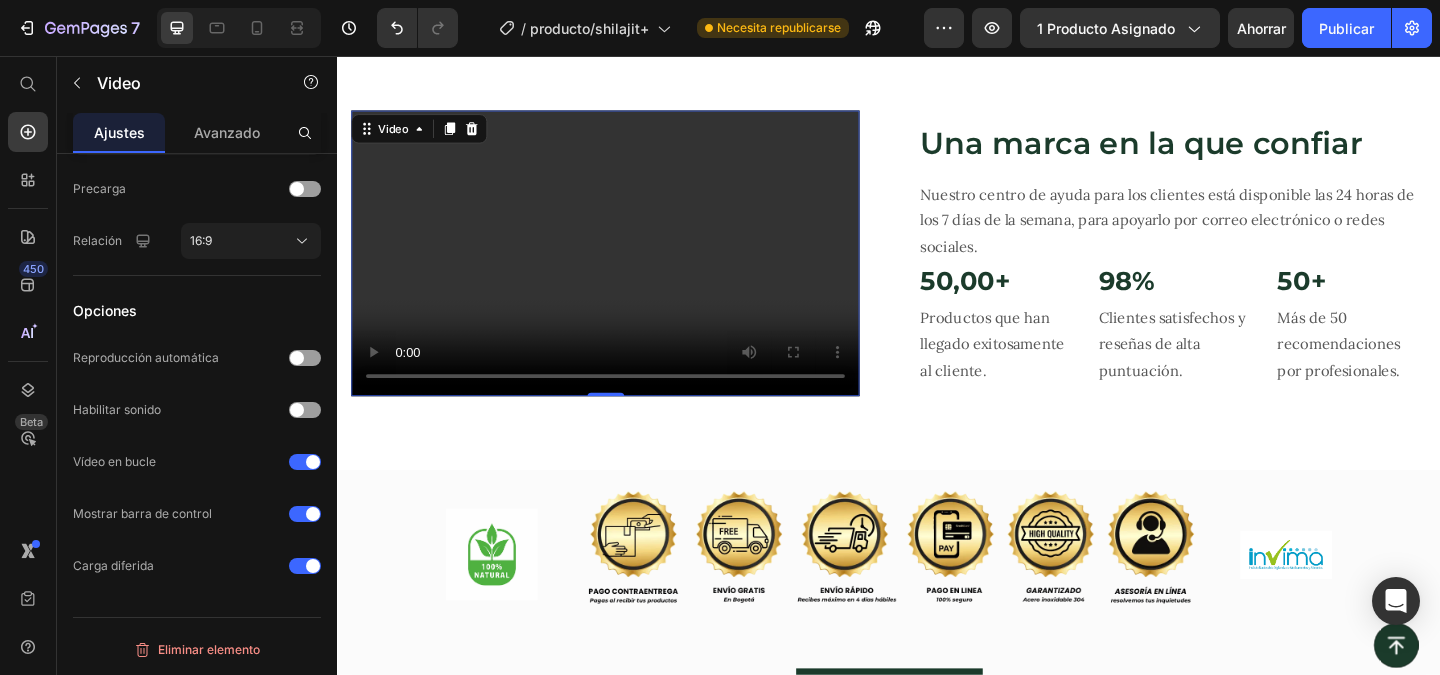 click at bounding box center (628, 270) 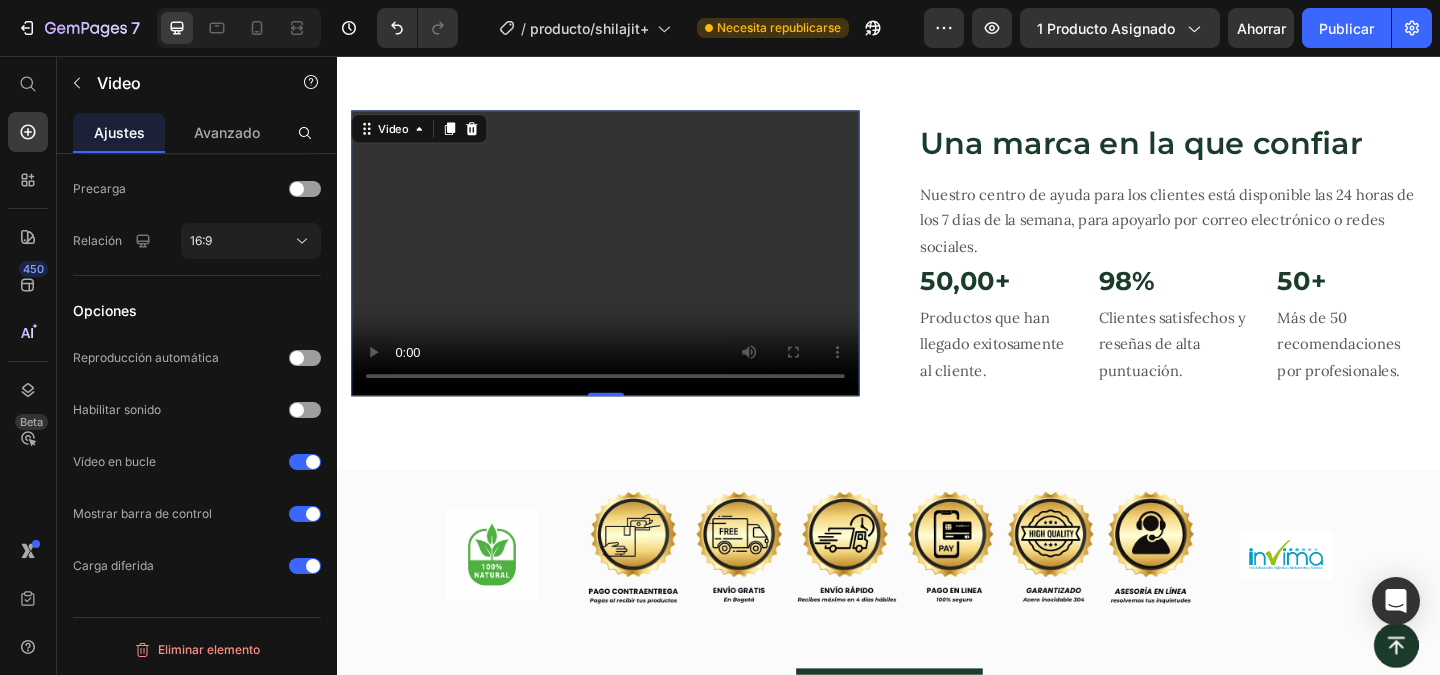 click at bounding box center (628, 270) 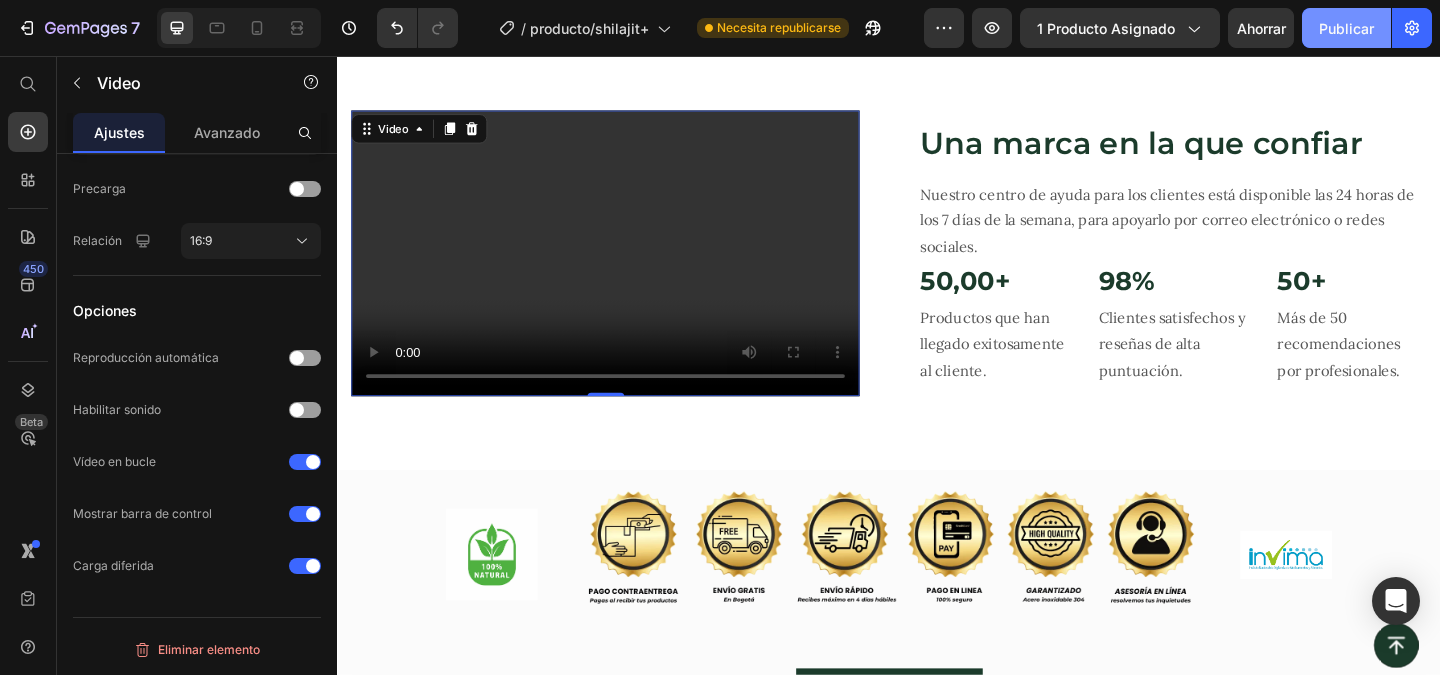 drag, startPoint x: 1311, startPoint y: 35, endPoint x: 1115, endPoint y: 140, distance: 222.35332 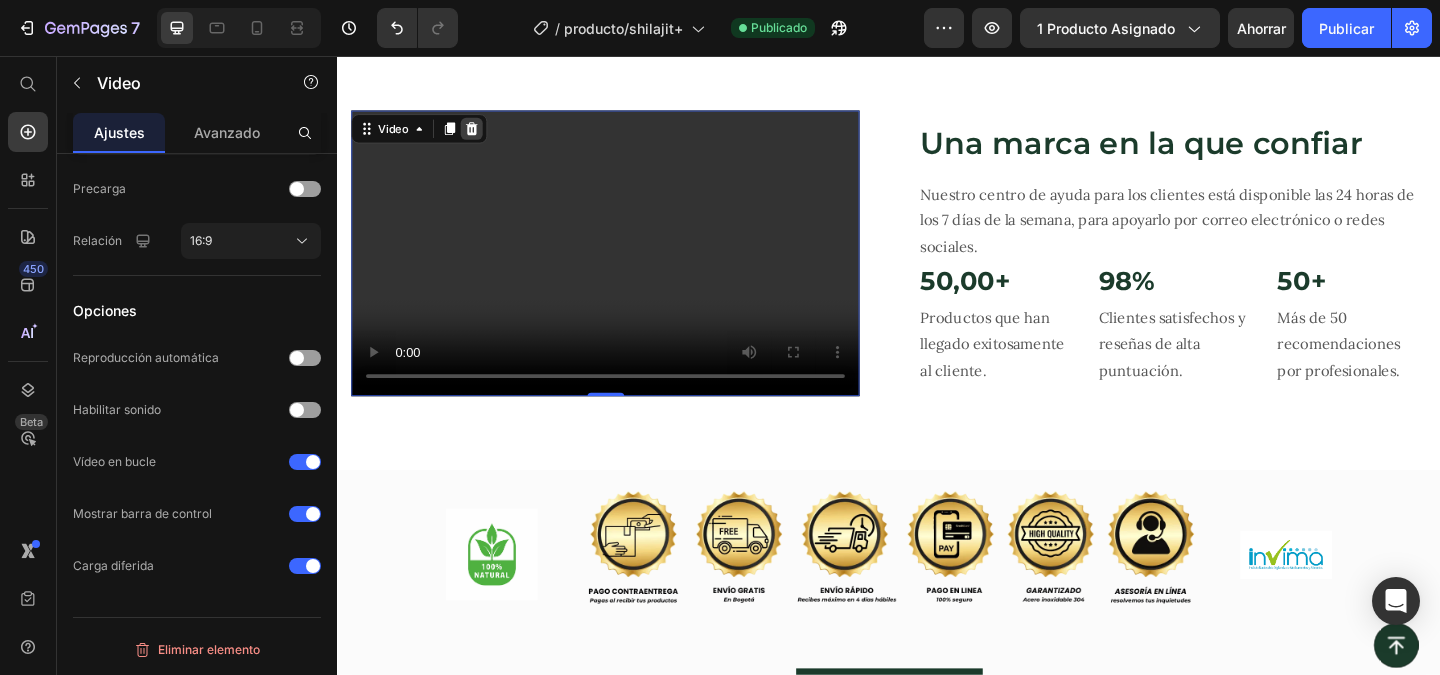click at bounding box center [483, 135] 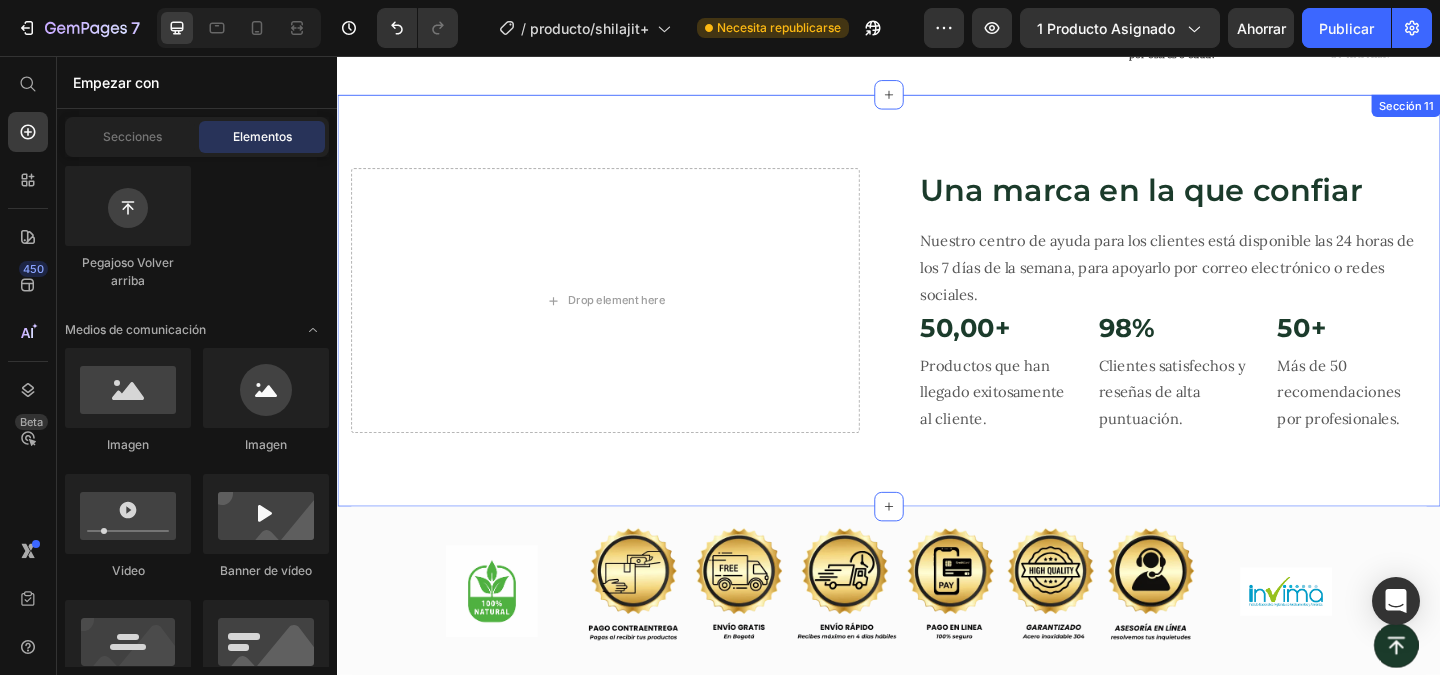 scroll, scrollTop: 6130, scrollLeft: 0, axis: vertical 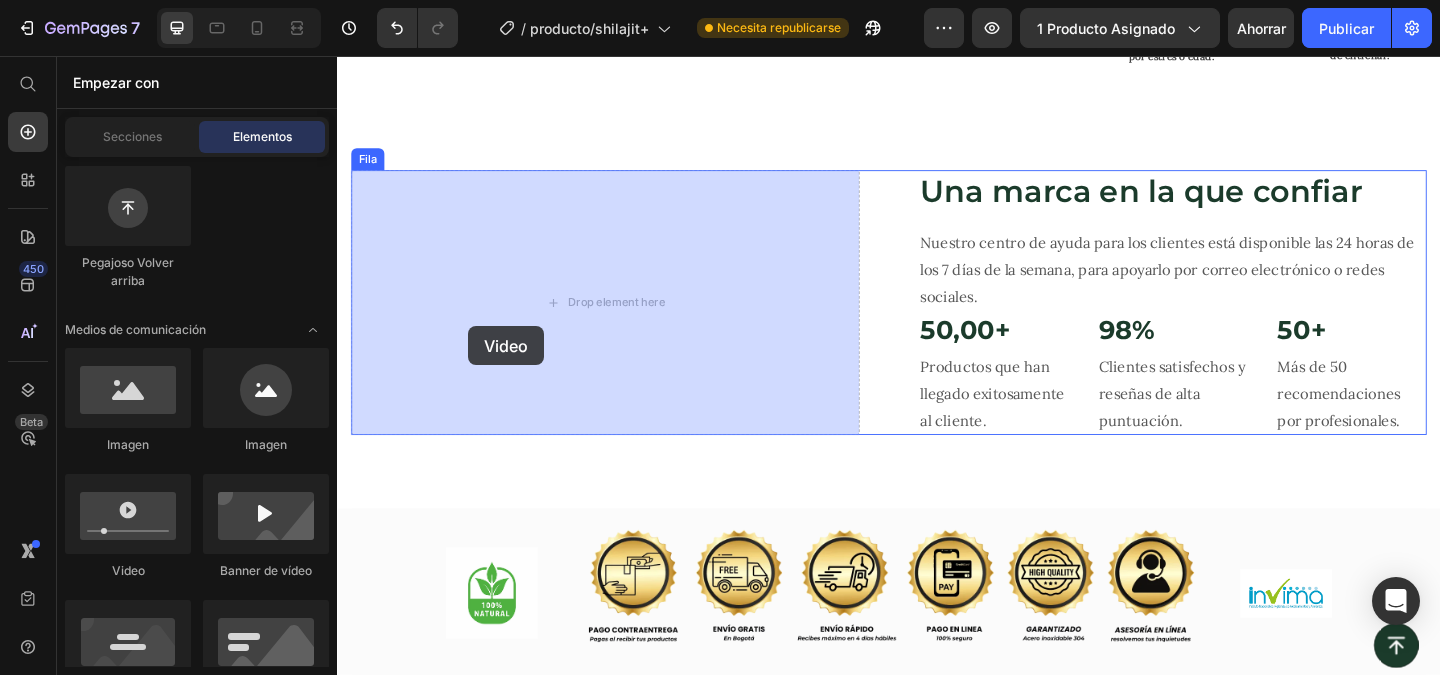 drag, startPoint x: 442, startPoint y: 362, endPoint x: 480, endPoint y: 350, distance: 39.849716 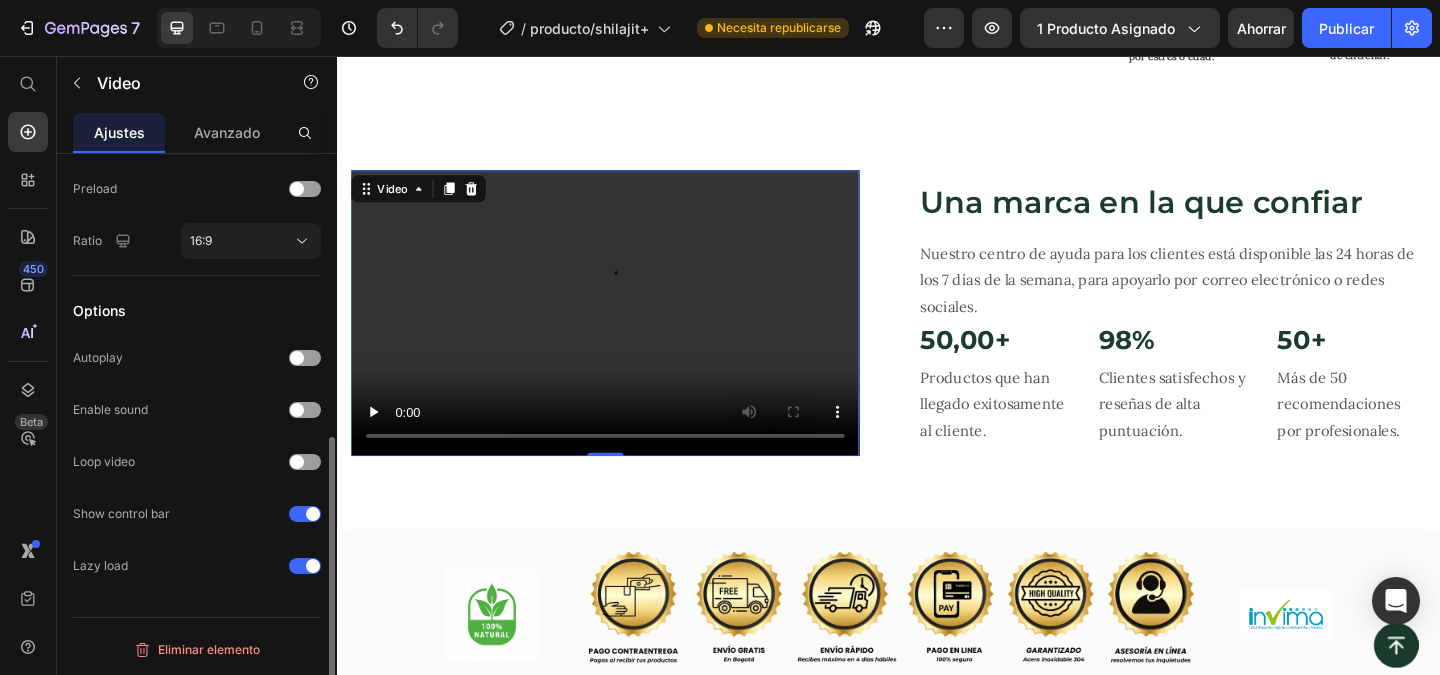 scroll, scrollTop: 552, scrollLeft: 0, axis: vertical 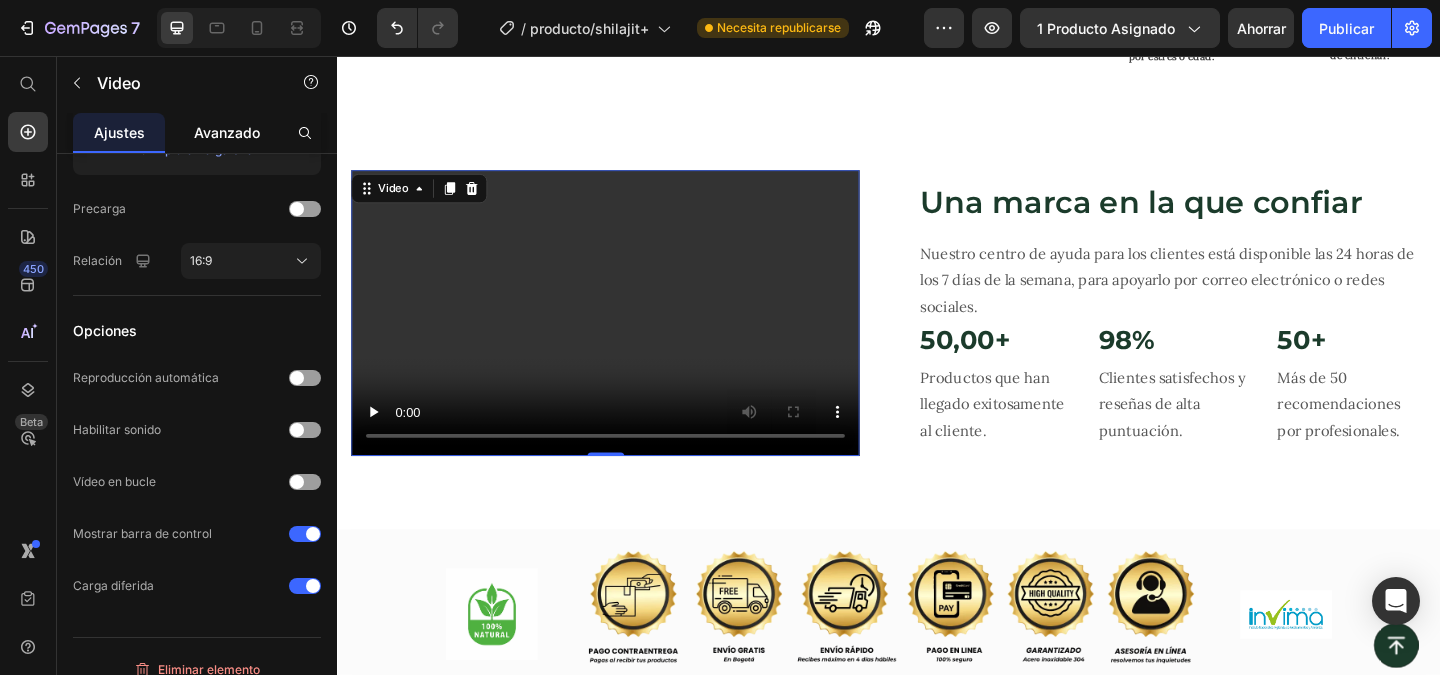 click on "Avanzado" at bounding box center (227, 132) 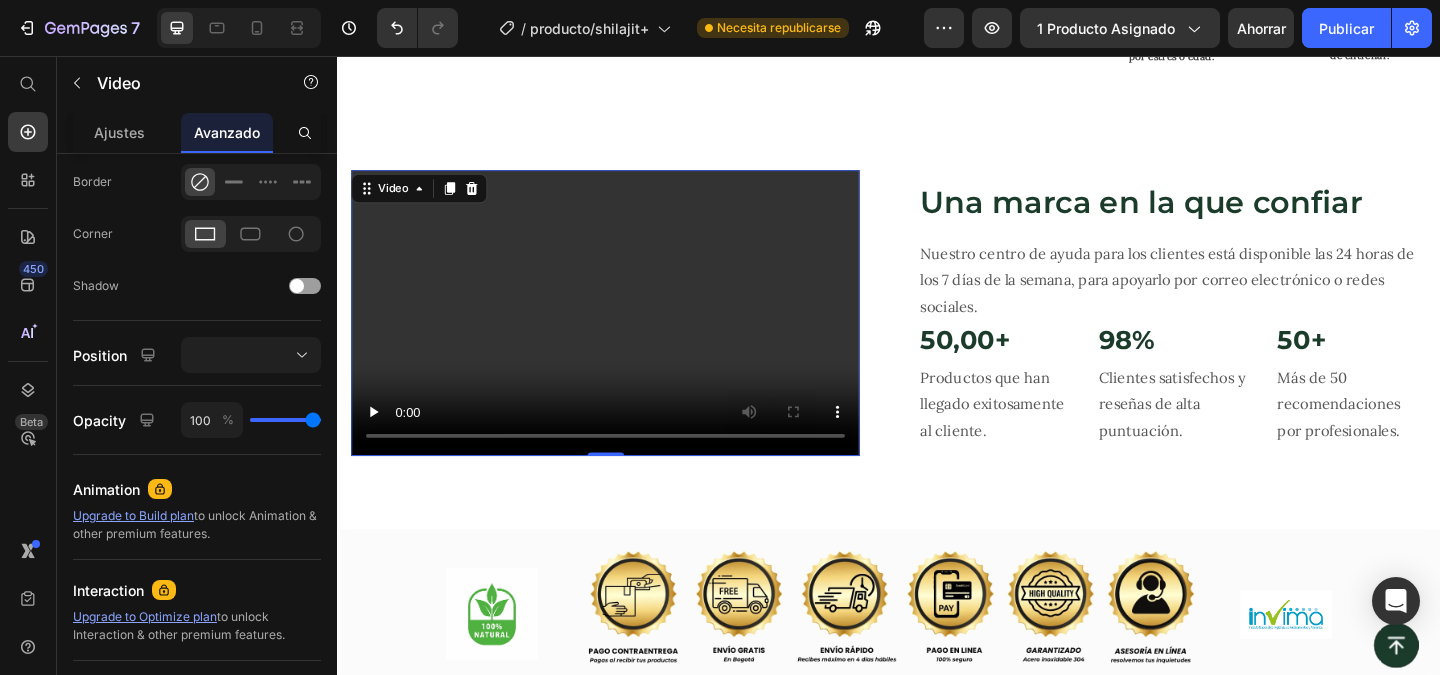 scroll, scrollTop: 0, scrollLeft: 0, axis: both 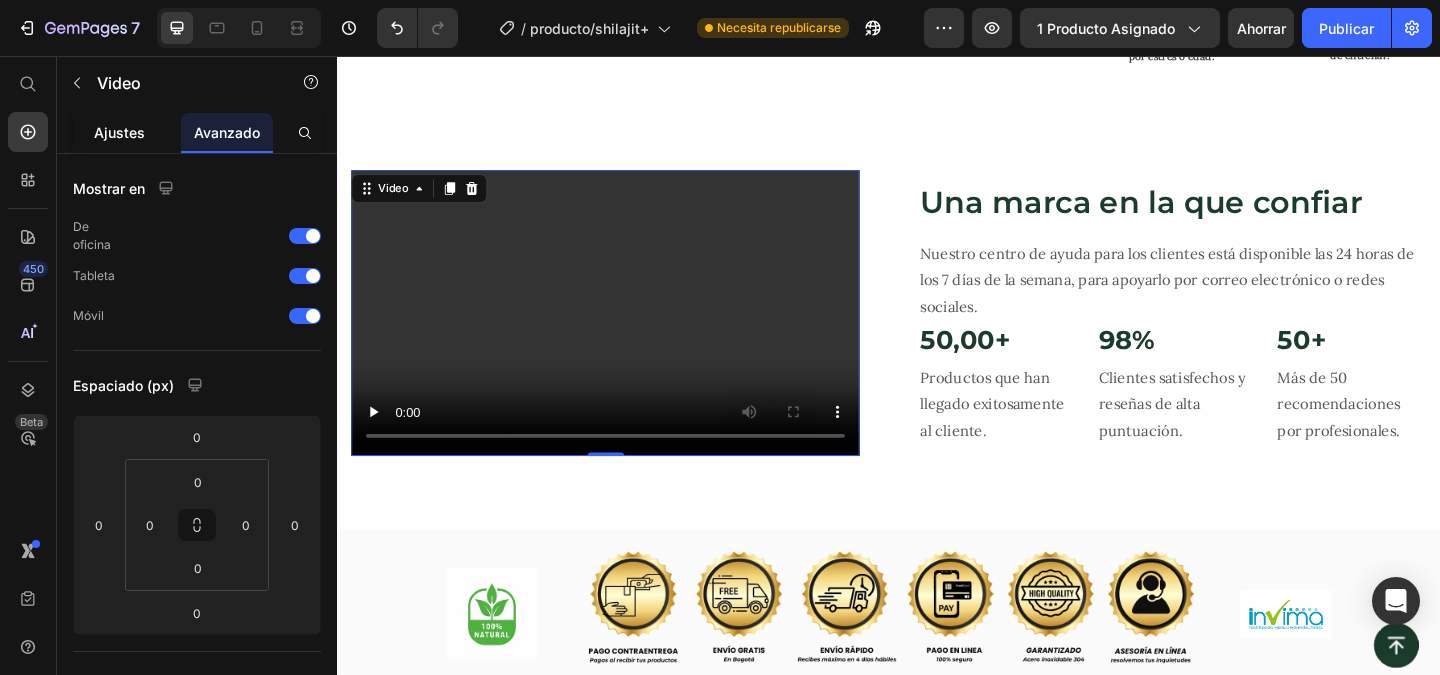 click on "Ajustes" 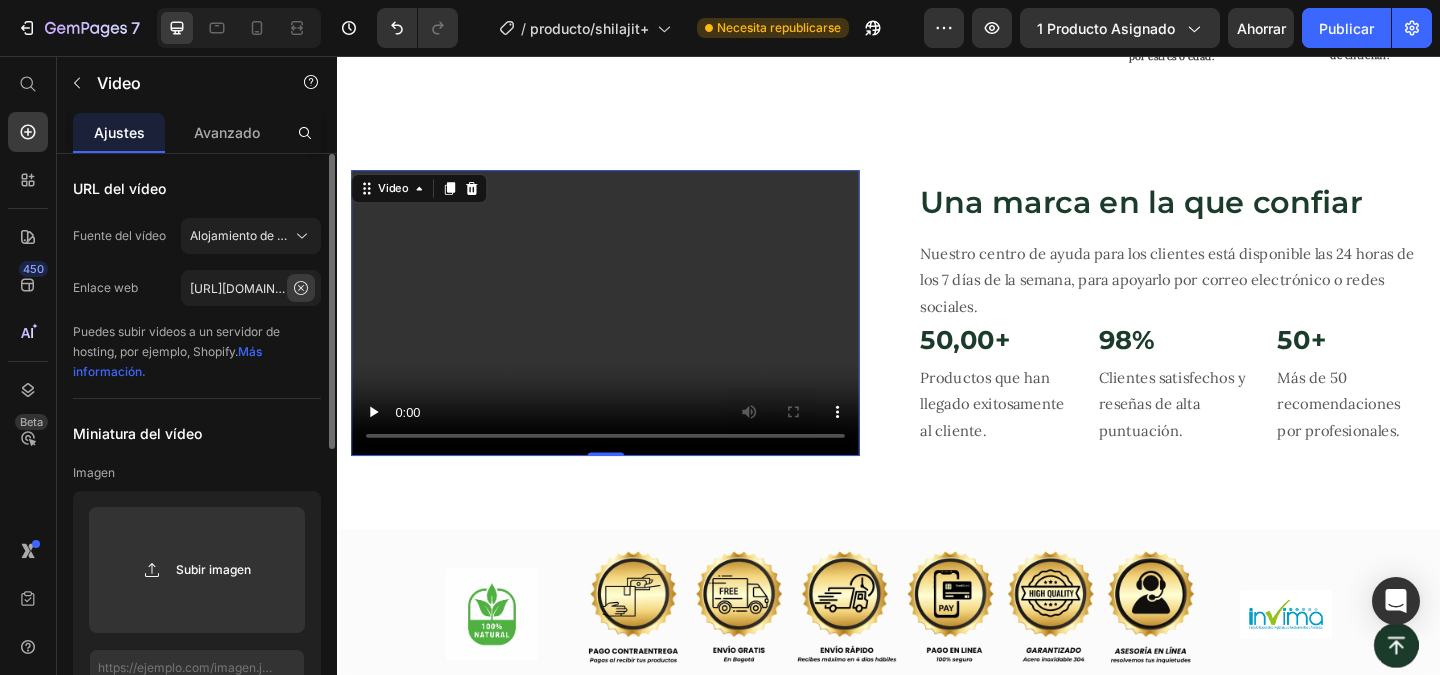 click 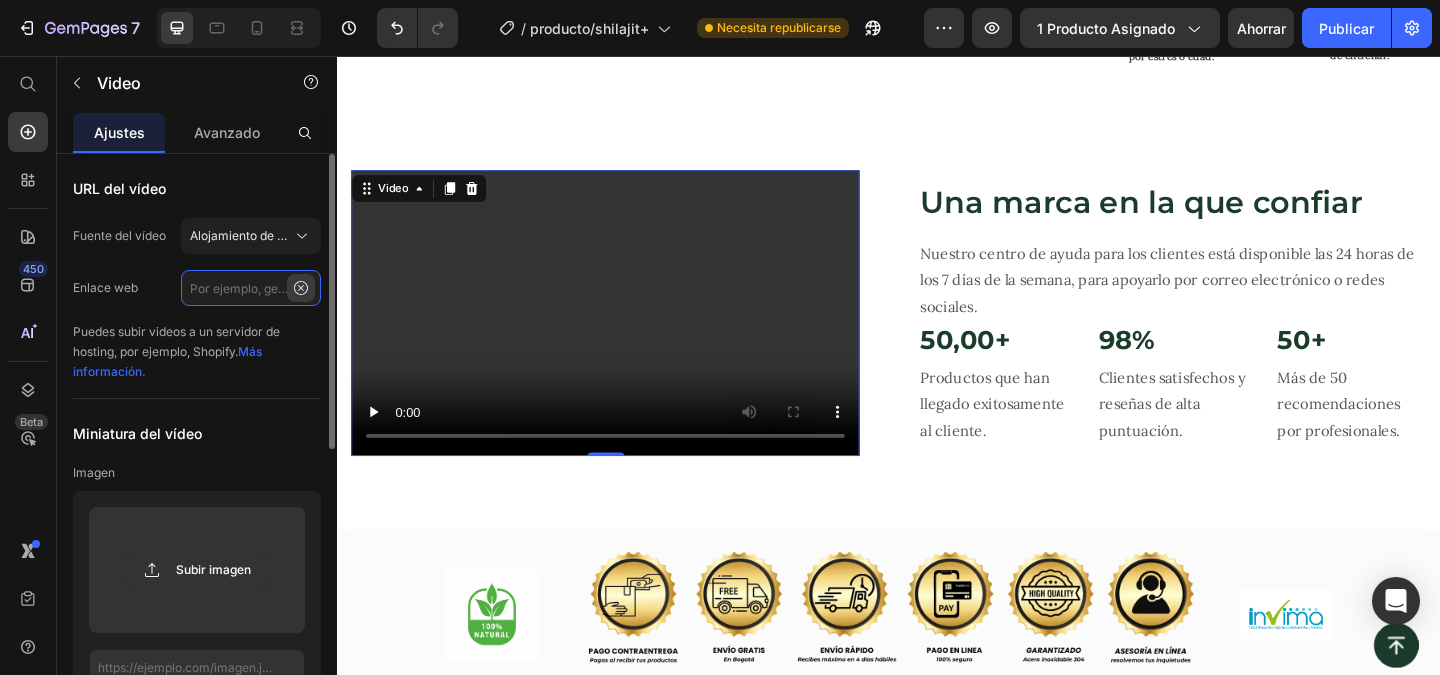 scroll, scrollTop: 0, scrollLeft: 0, axis: both 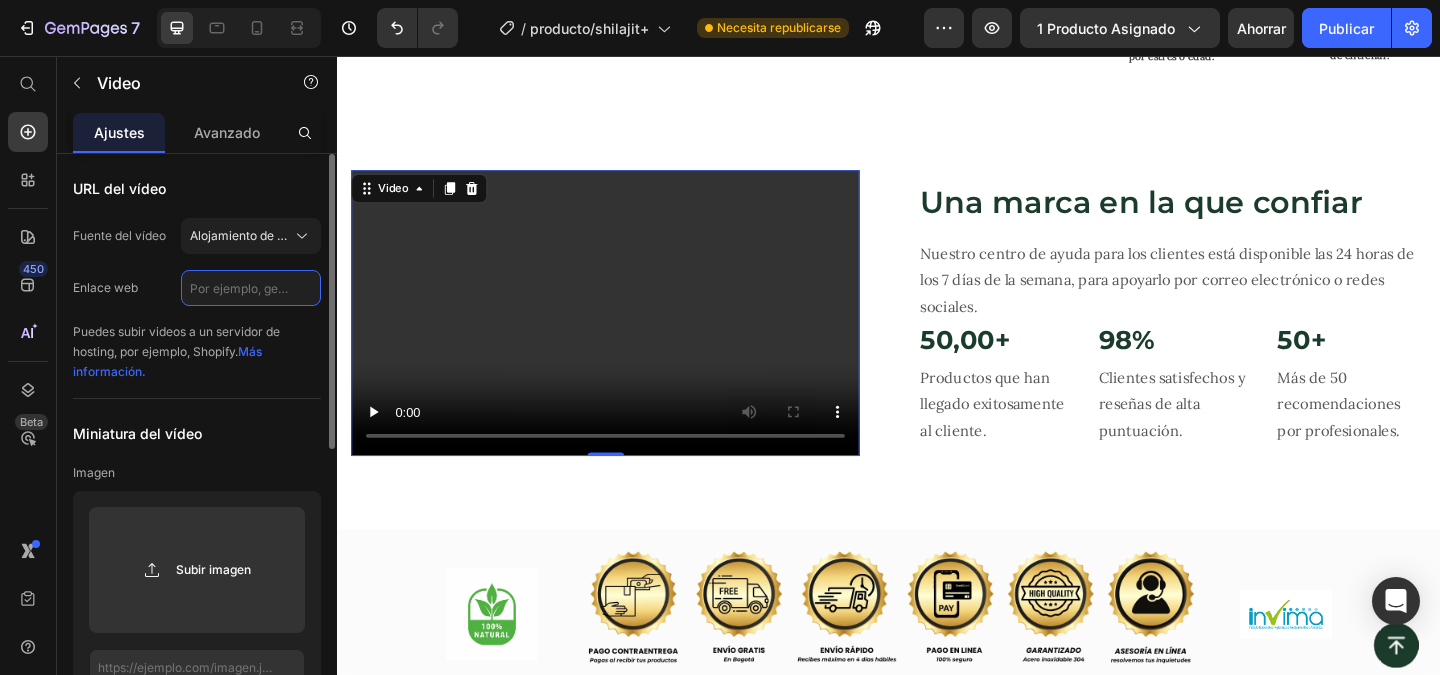 paste on "[URL][DOMAIN_NAME]" 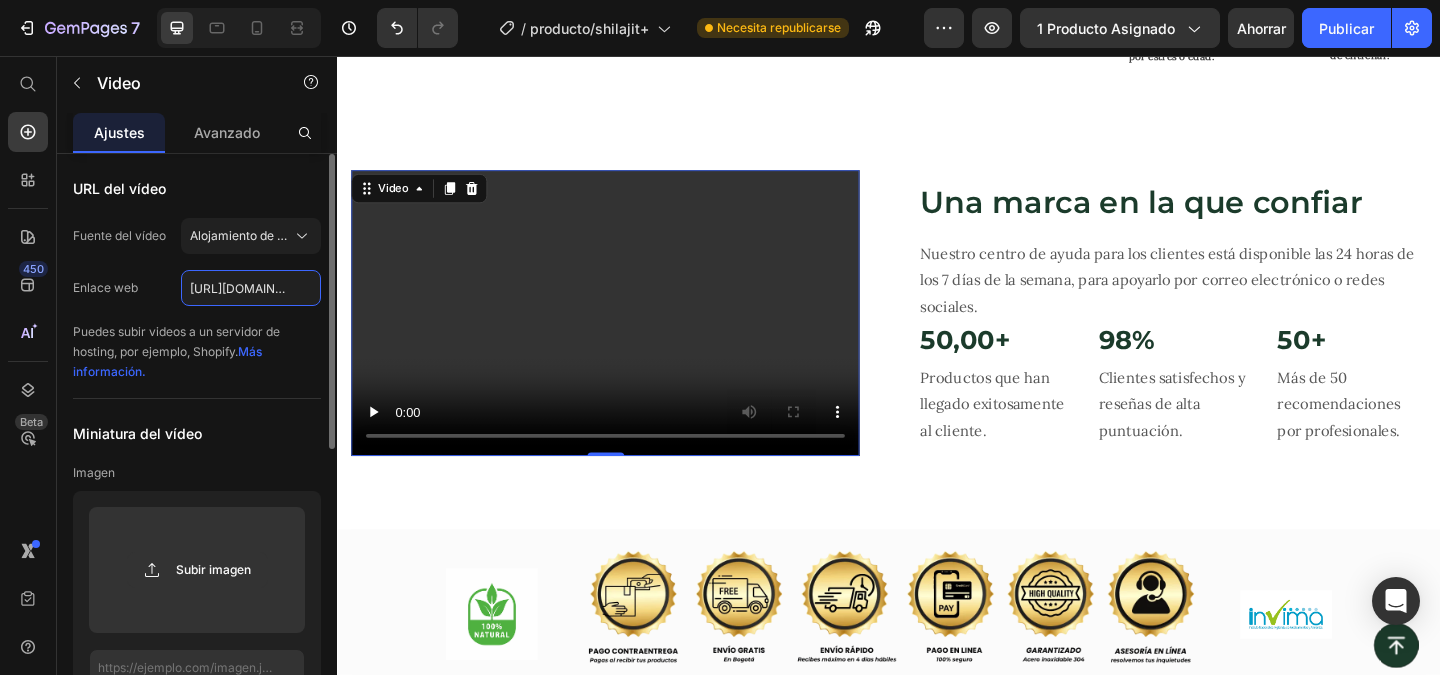 scroll, scrollTop: 0, scrollLeft: 366, axis: horizontal 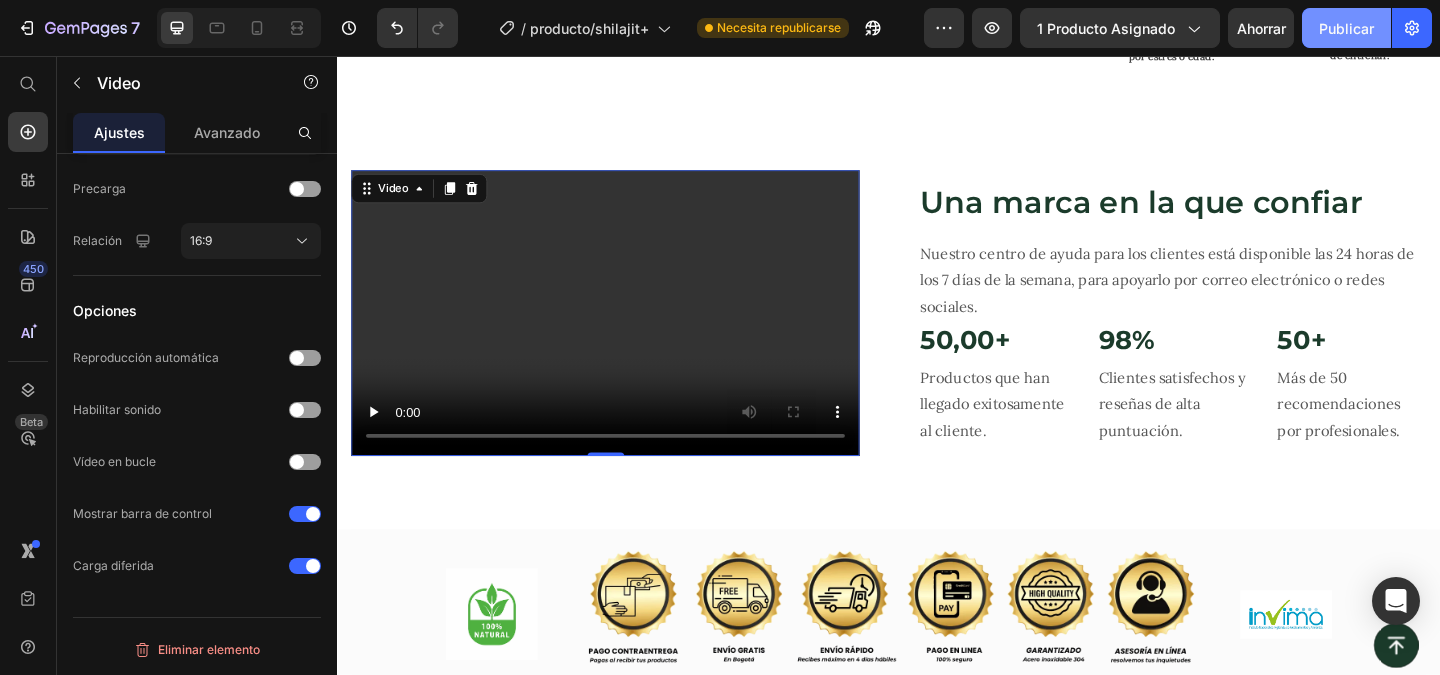 type on "[URL][DOMAIN_NAME]" 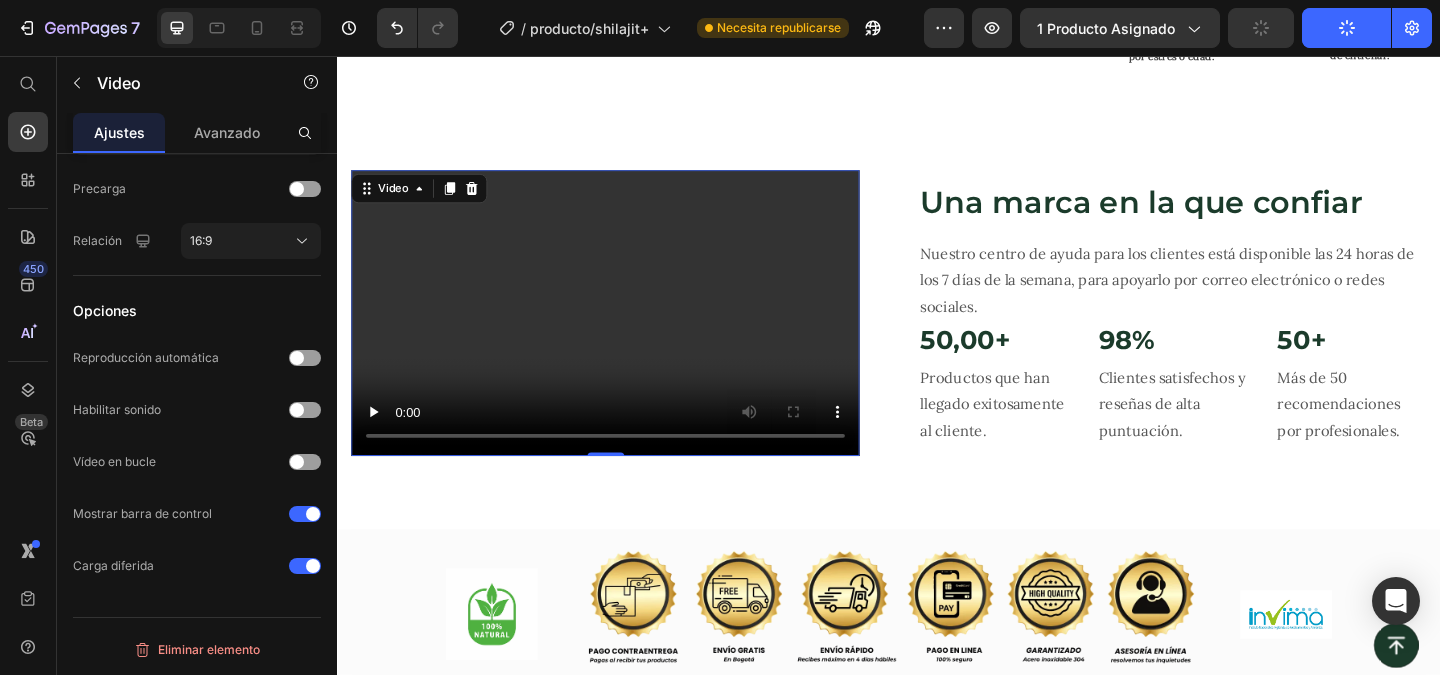 scroll, scrollTop: 0, scrollLeft: 0, axis: both 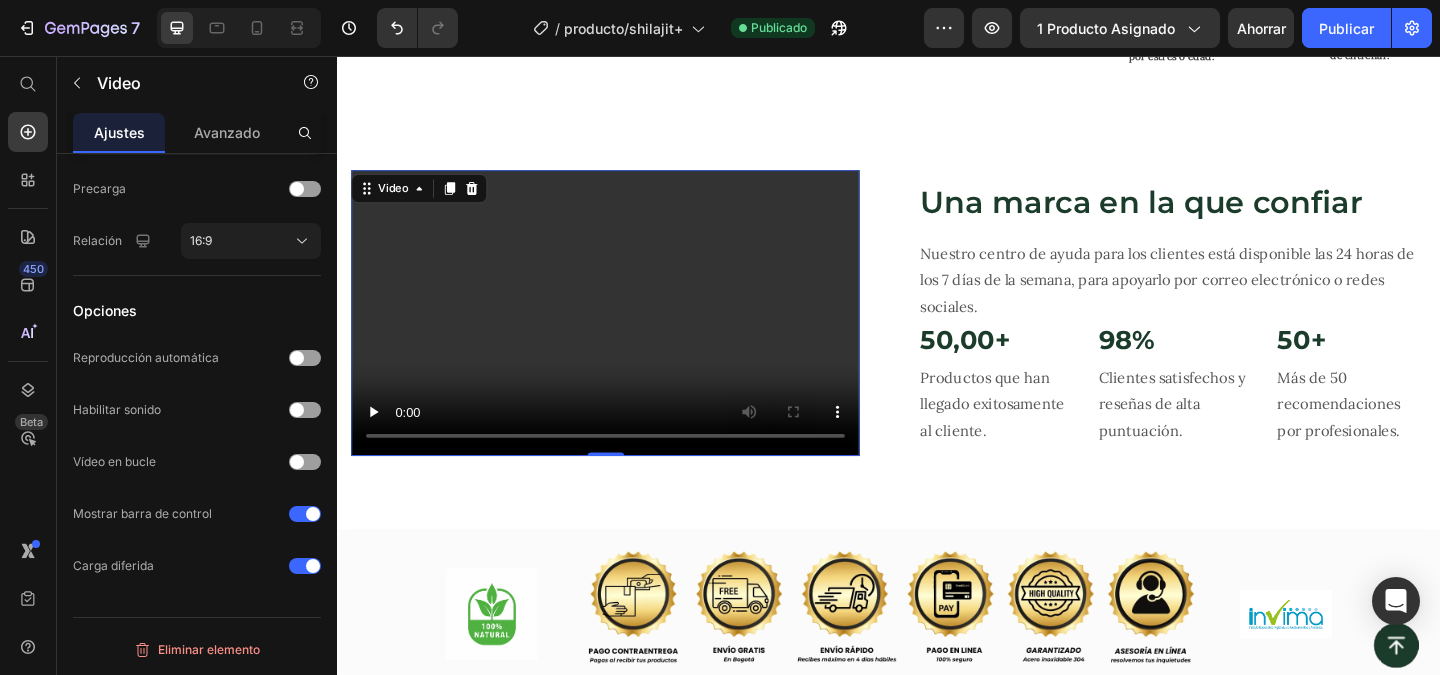 click at bounding box center [628, 335] 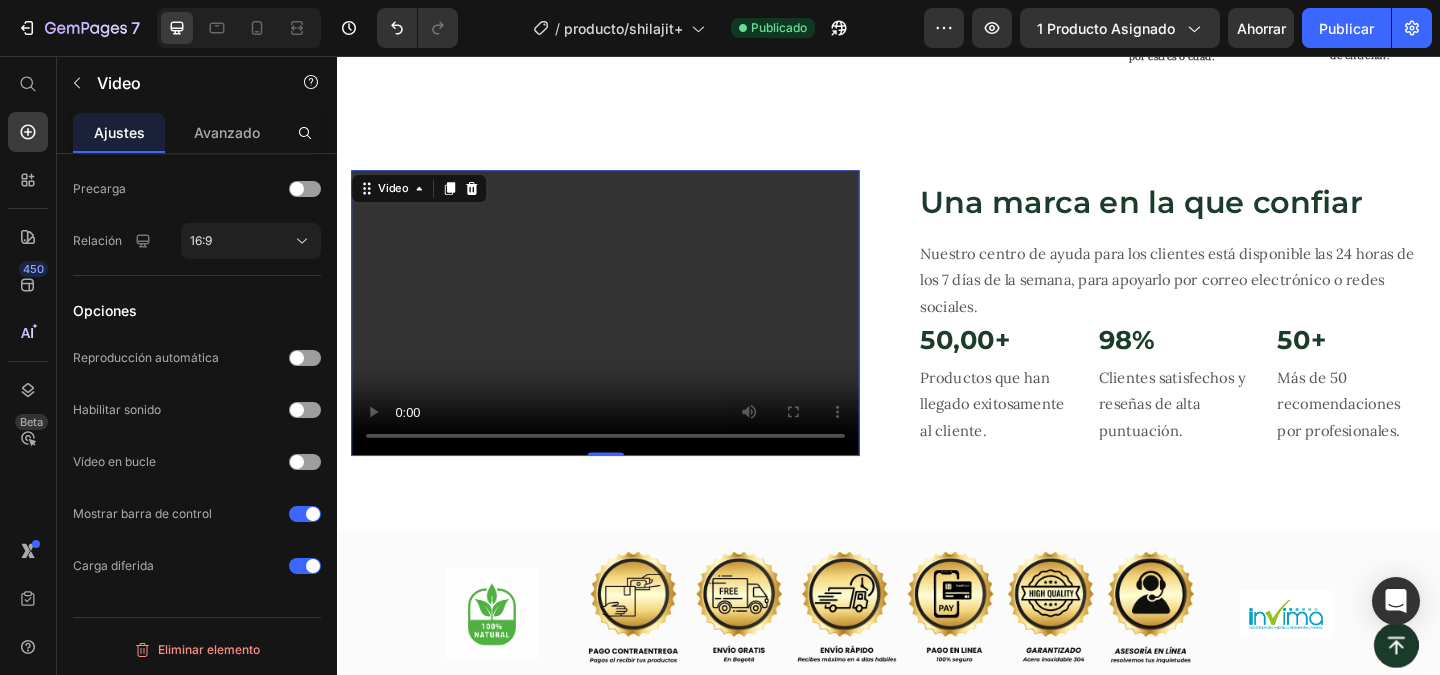 click at bounding box center [628, 335] 